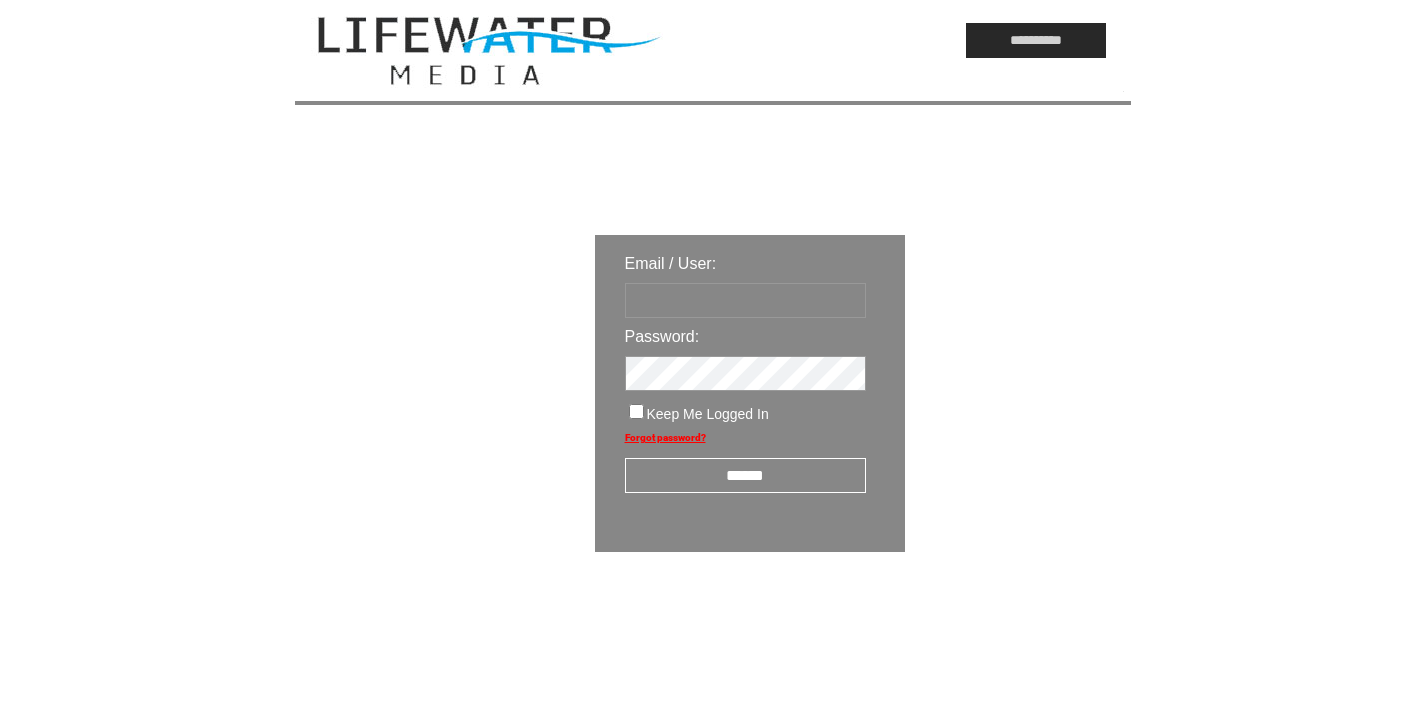 scroll, scrollTop: 0, scrollLeft: 0, axis: both 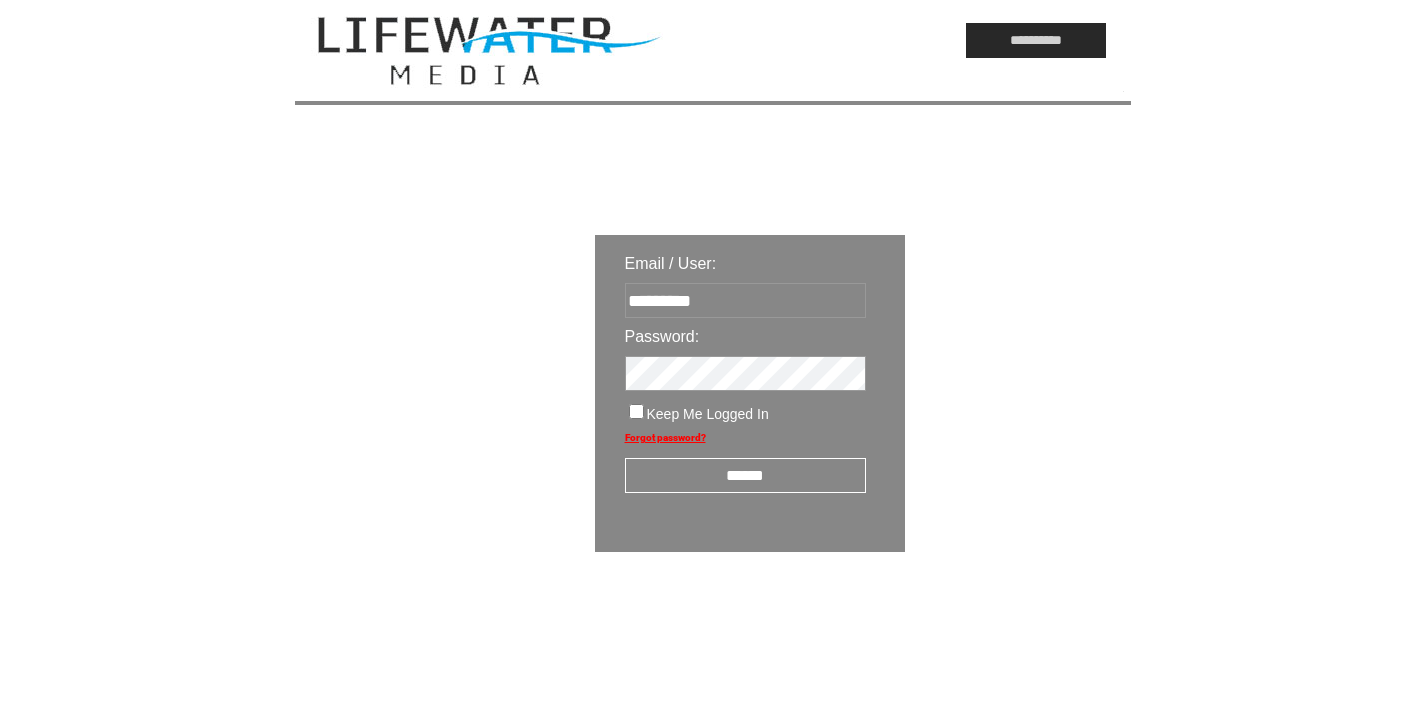 click on "******" at bounding box center [745, 475] 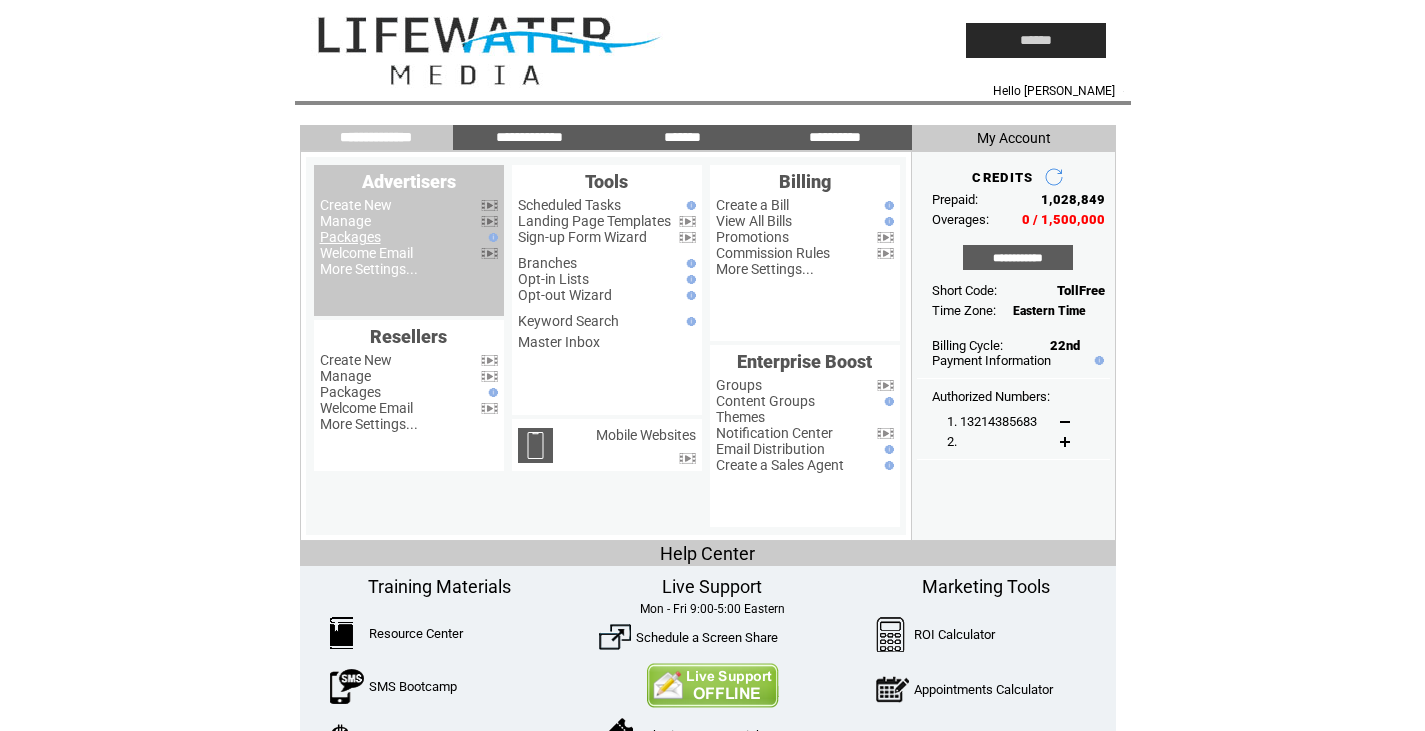 scroll, scrollTop: 0, scrollLeft: 0, axis: both 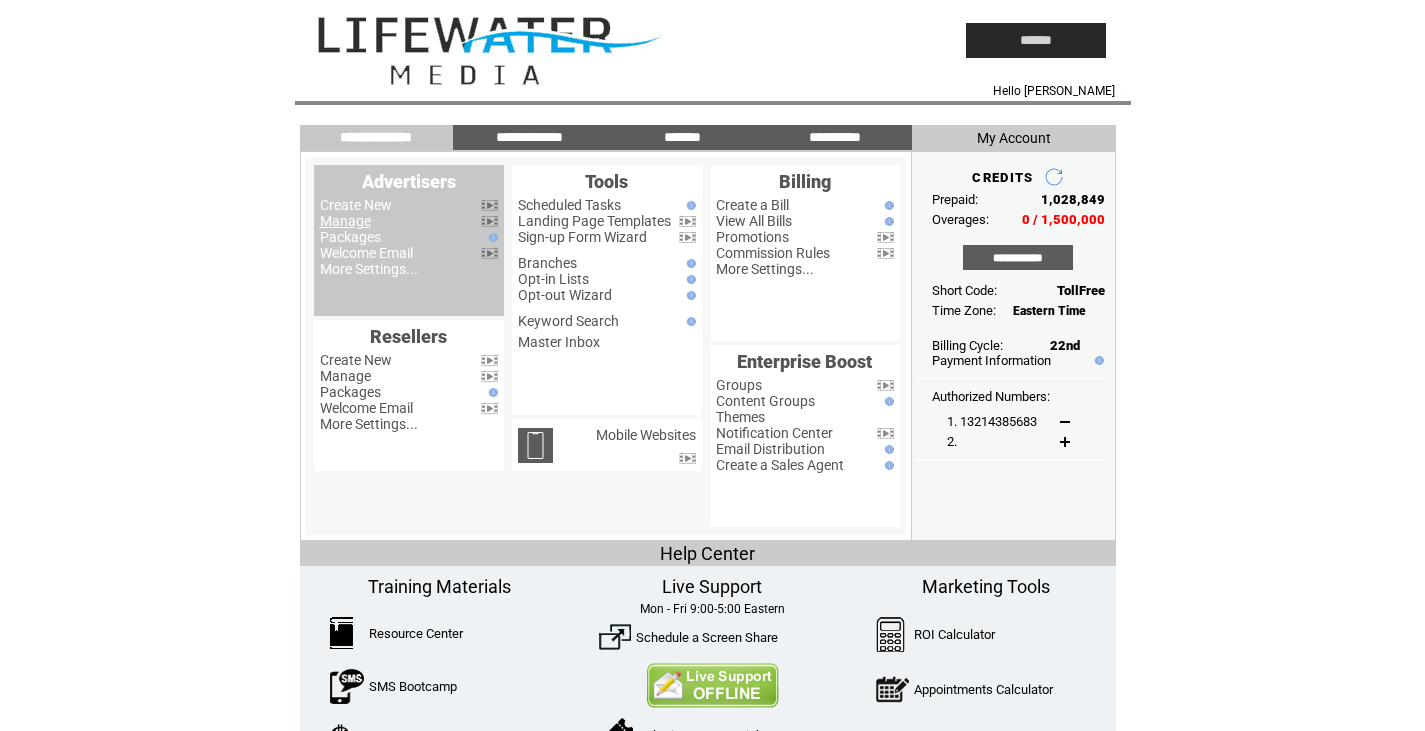 click on "Manage" at bounding box center (345, 221) 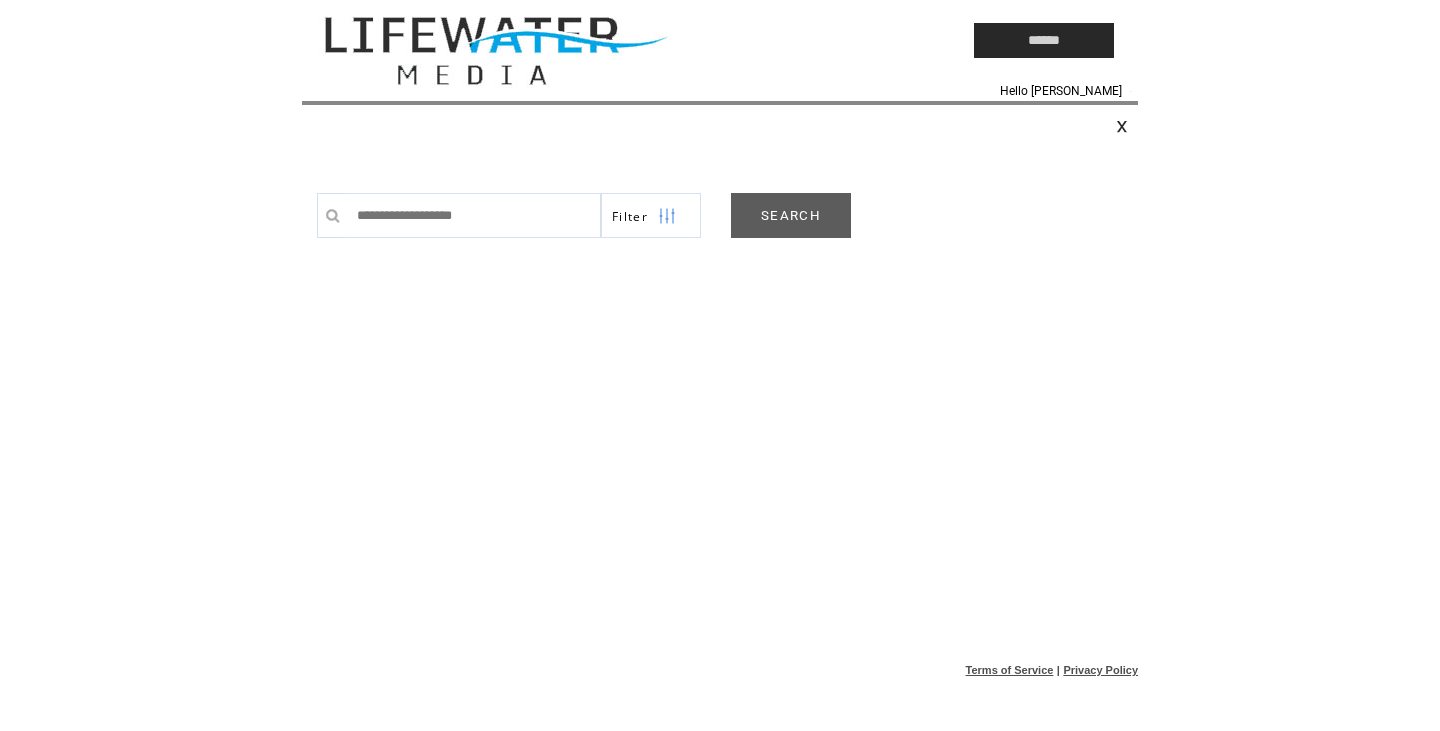 scroll, scrollTop: 0, scrollLeft: 0, axis: both 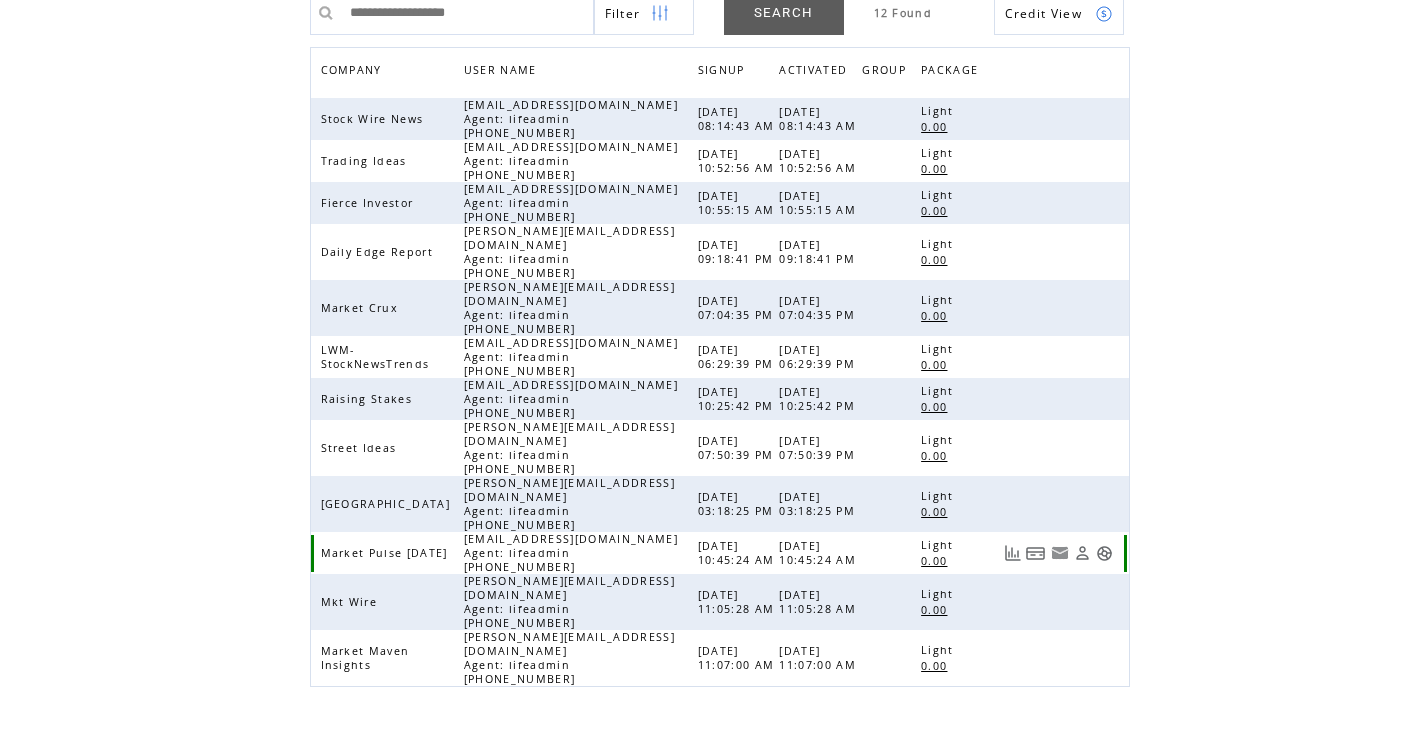 click at bounding box center [1104, 553] 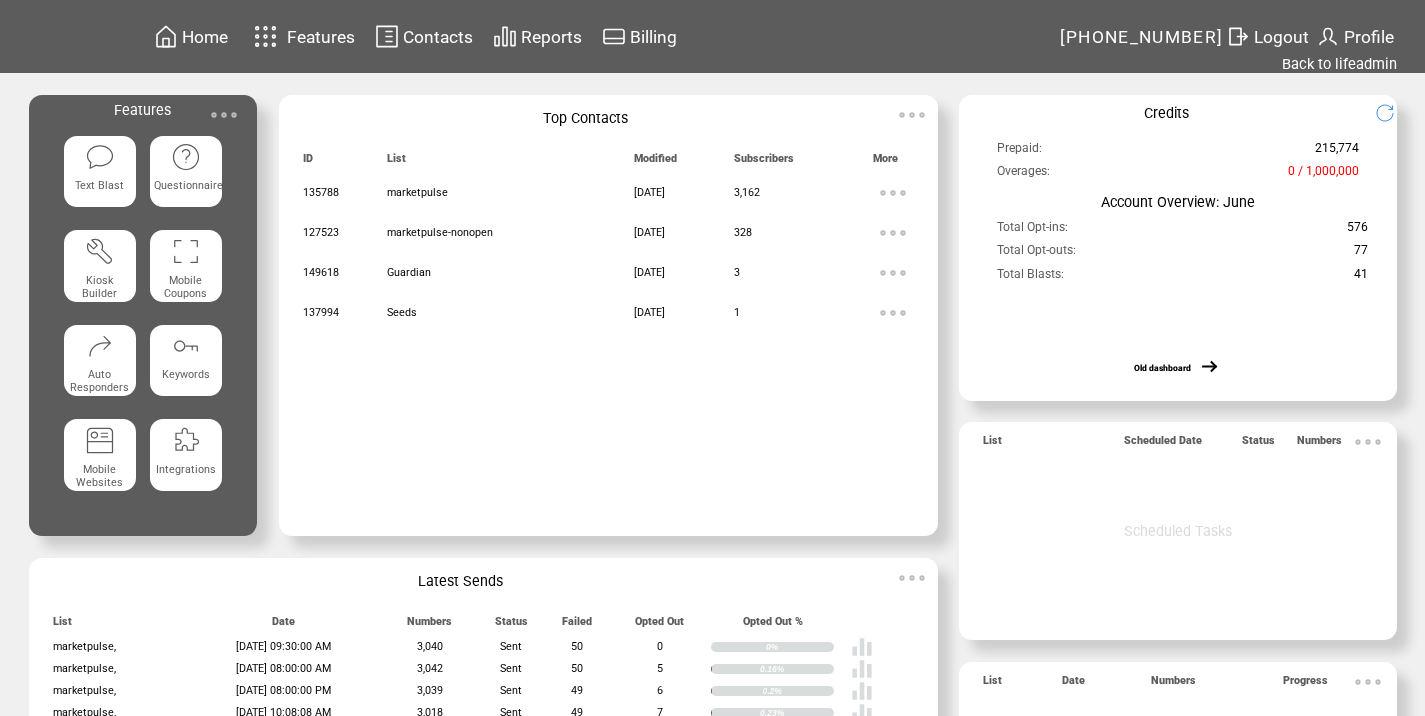 scroll, scrollTop: 0, scrollLeft: 0, axis: both 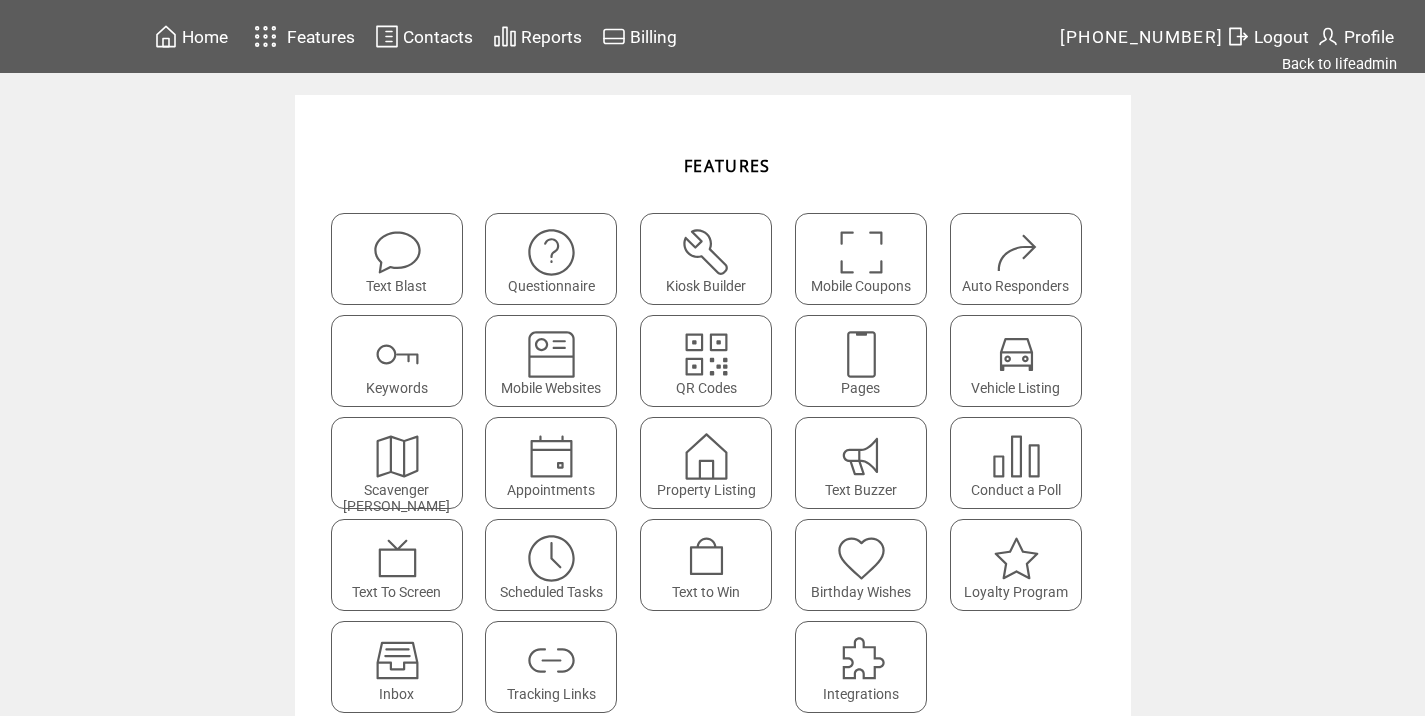 click at bounding box center (551, 660) 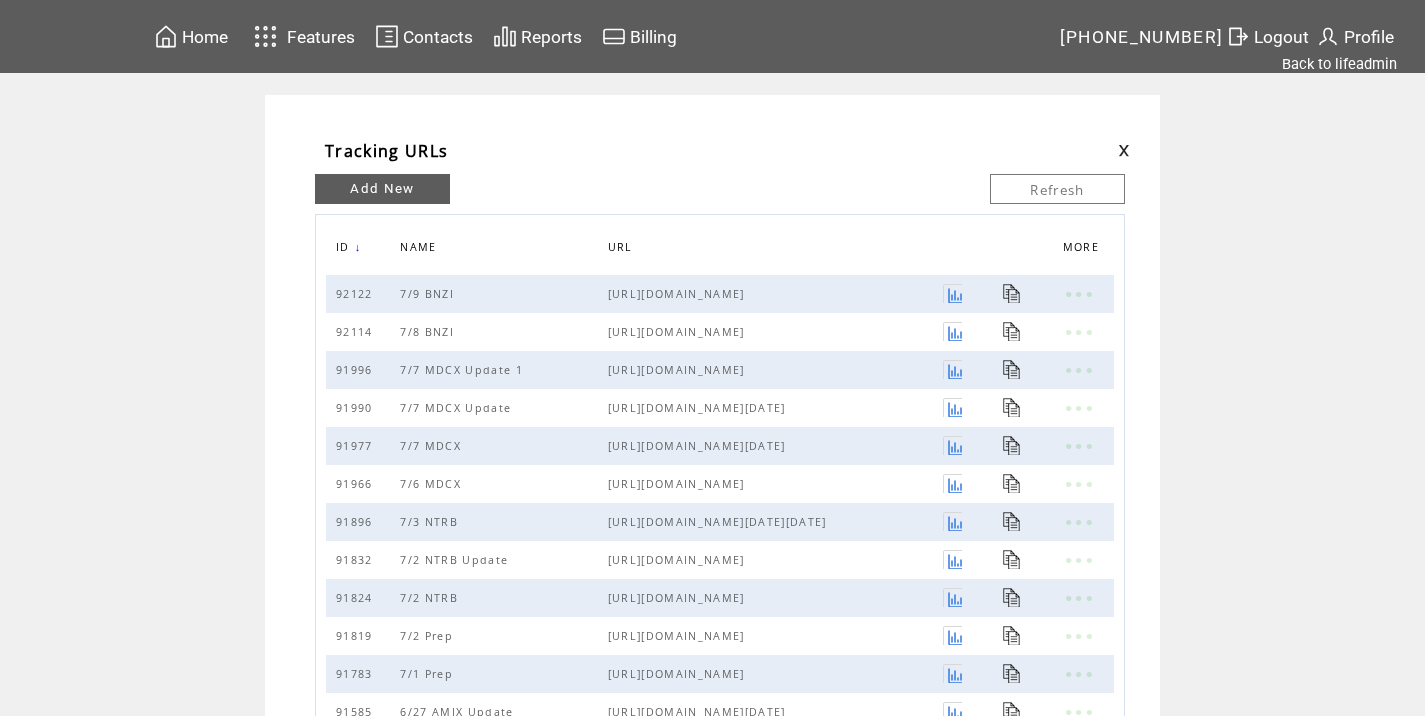 scroll, scrollTop: 0, scrollLeft: 0, axis: both 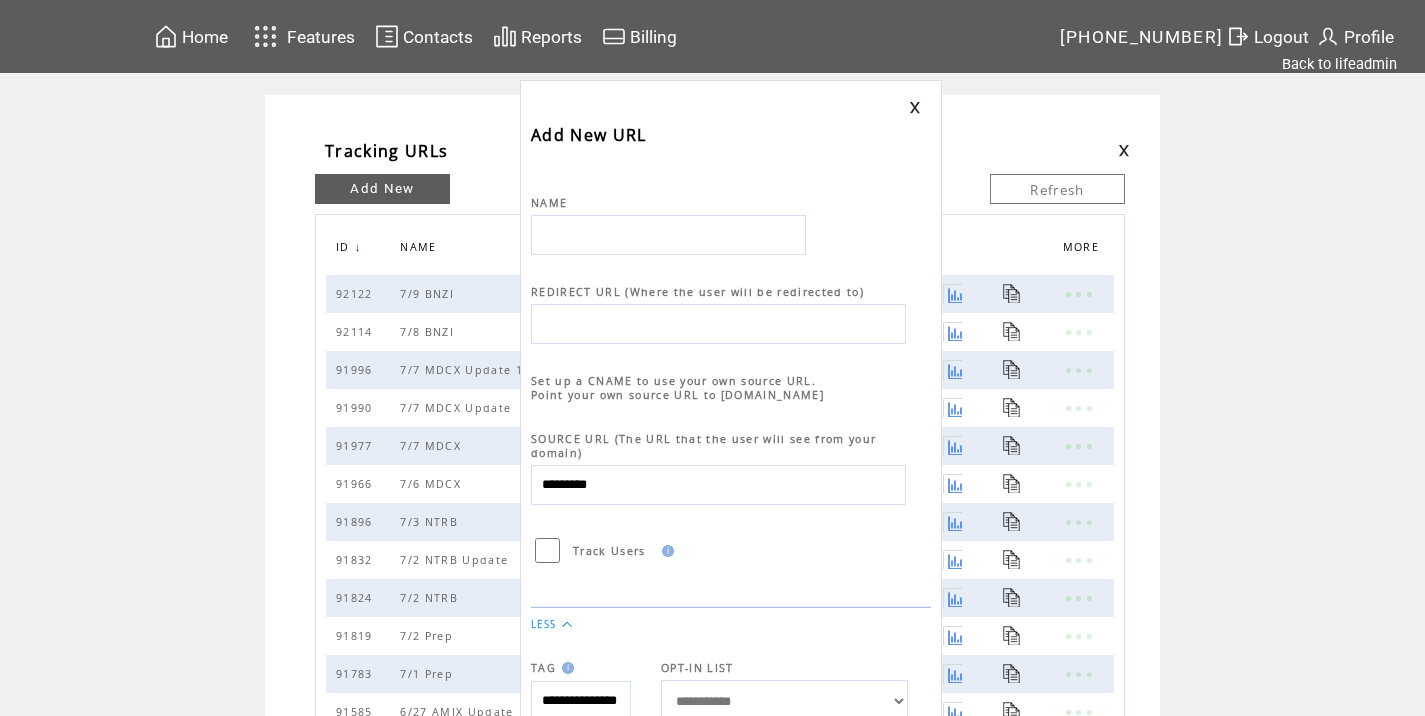 click at bounding box center [668, 235] 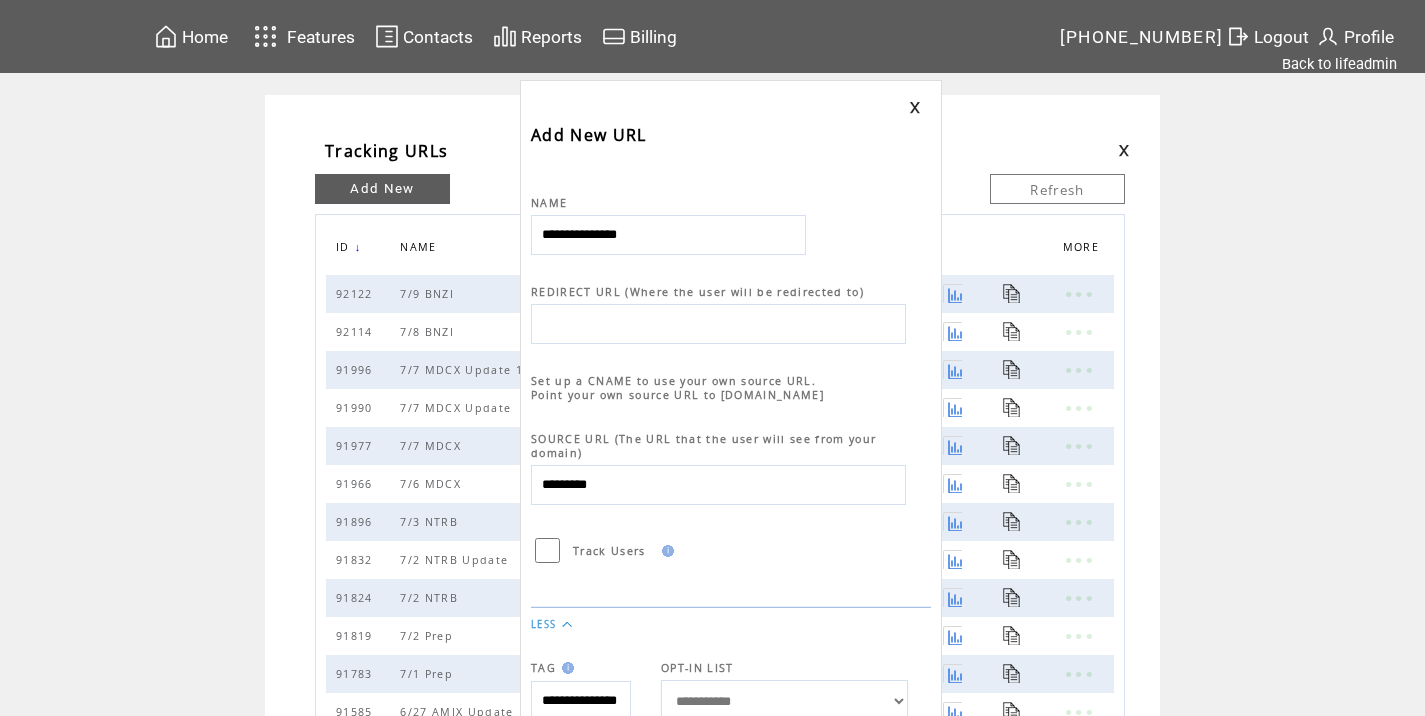 type on "**********" 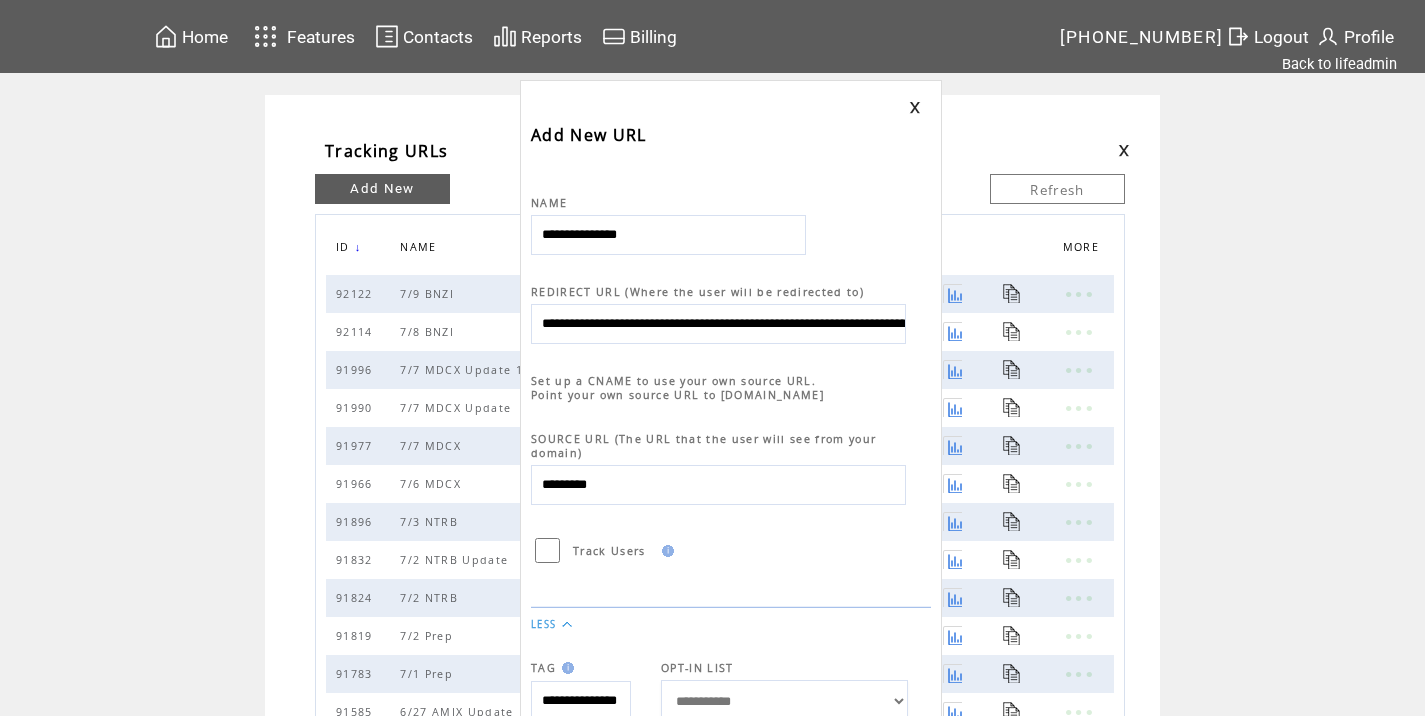 scroll, scrollTop: 0, scrollLeft: 948, axis: horizontal 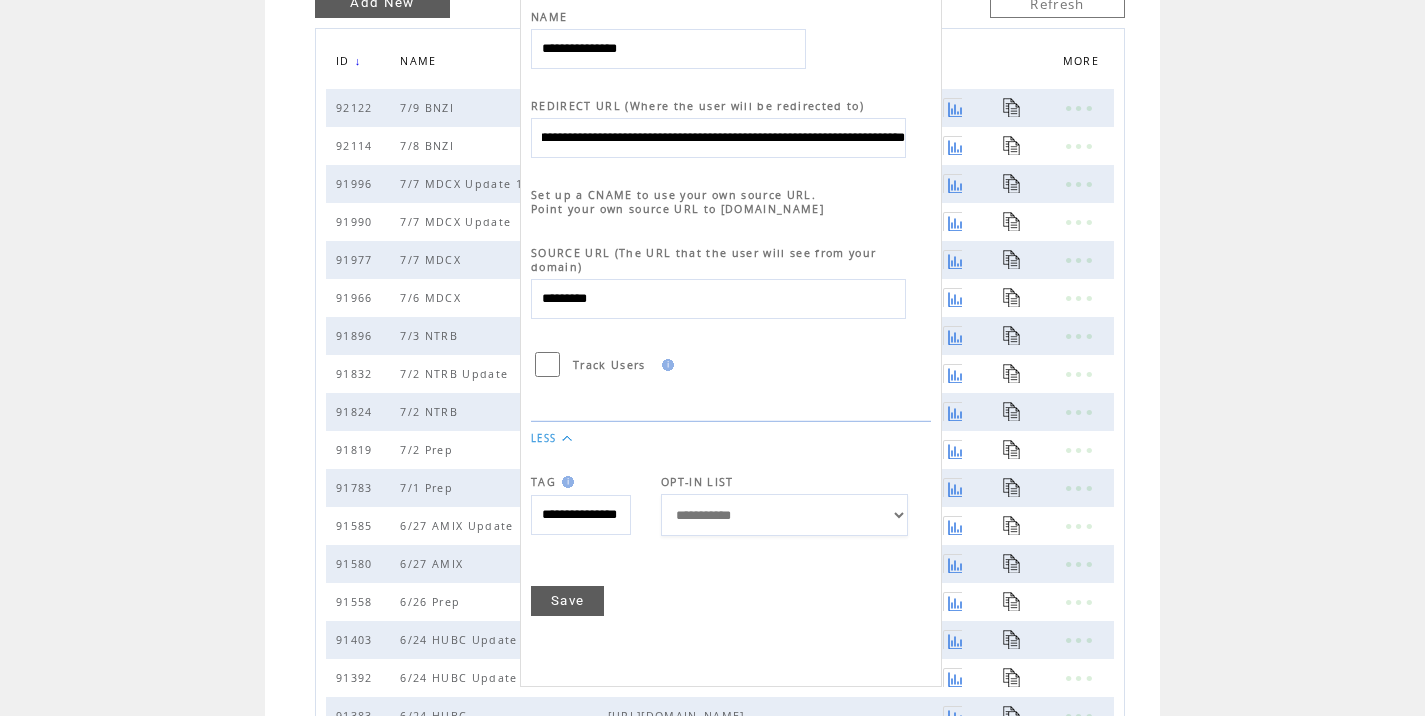 type on "**********" 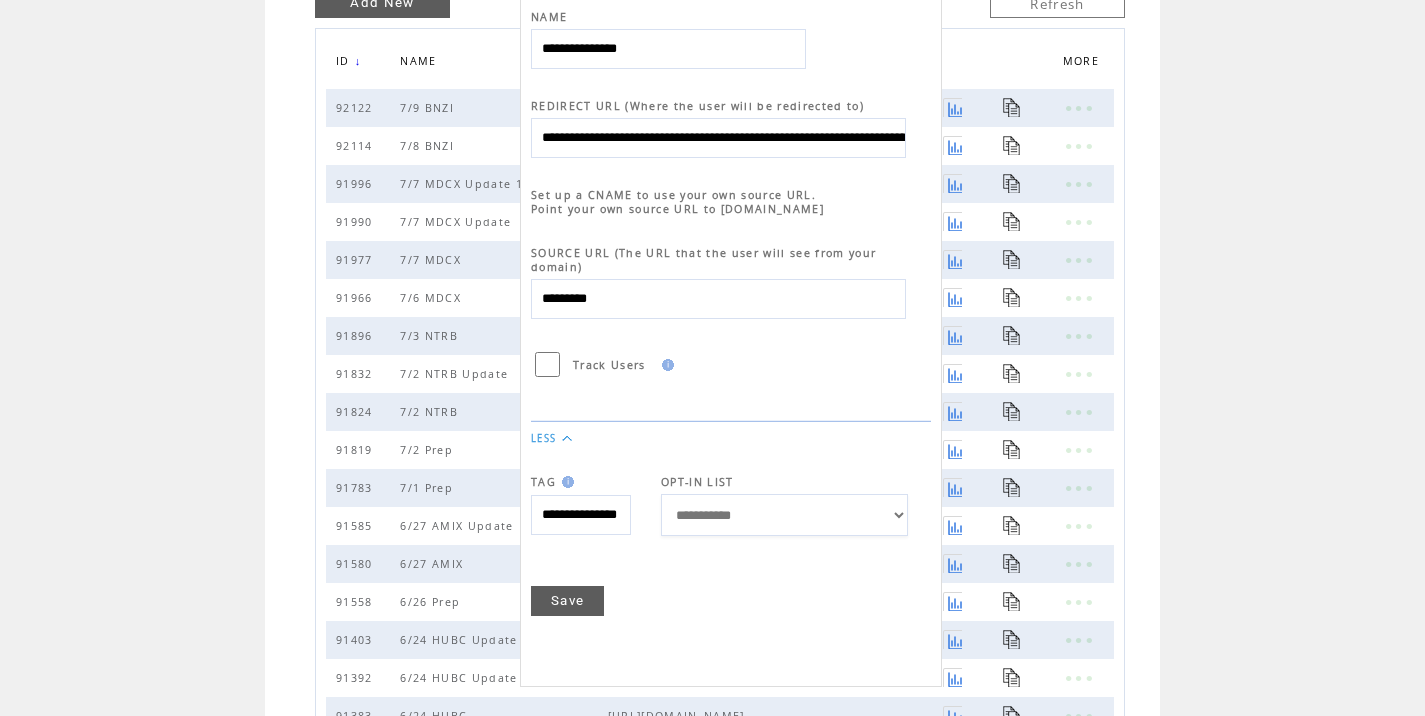 scroll, scrollTop: 0, scrollLeft: 0, axis: both 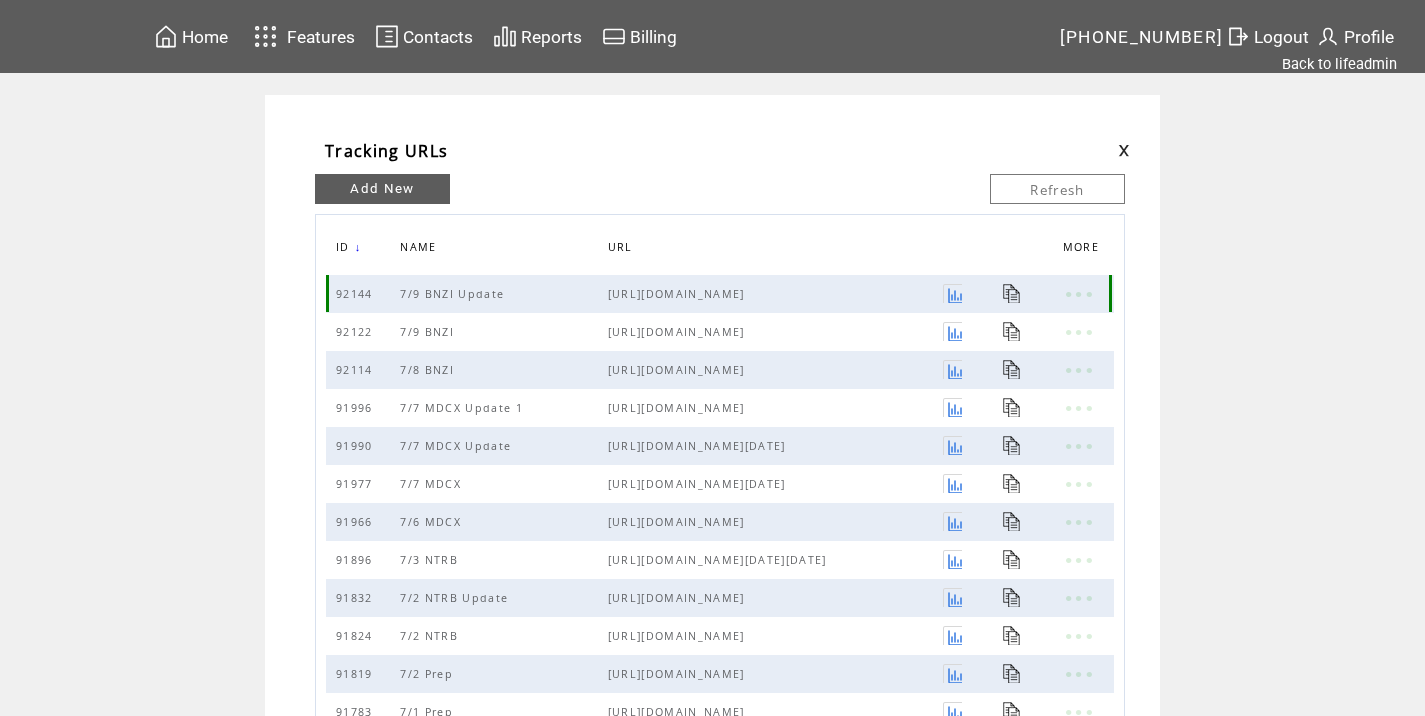 click at bounding box center [1012, 293] 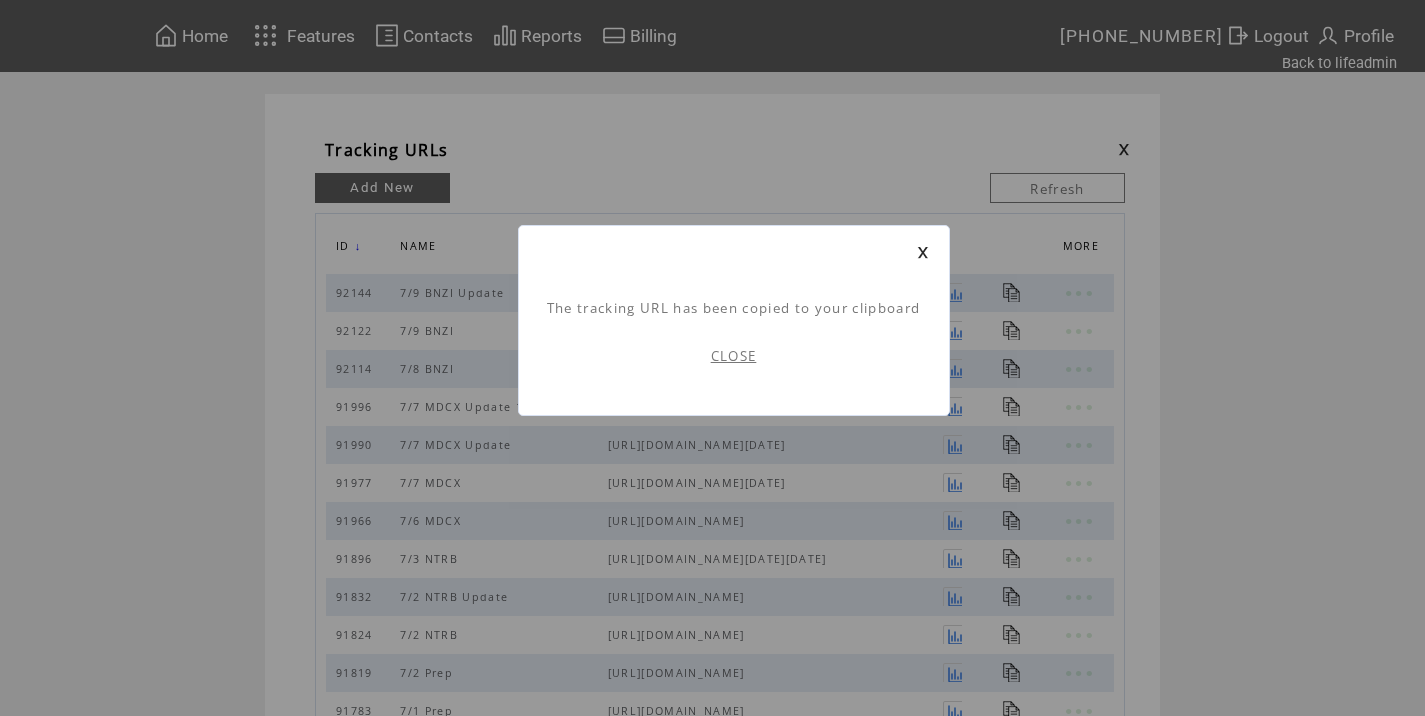 click on "CLOSE" at bounding box center [734, 356] 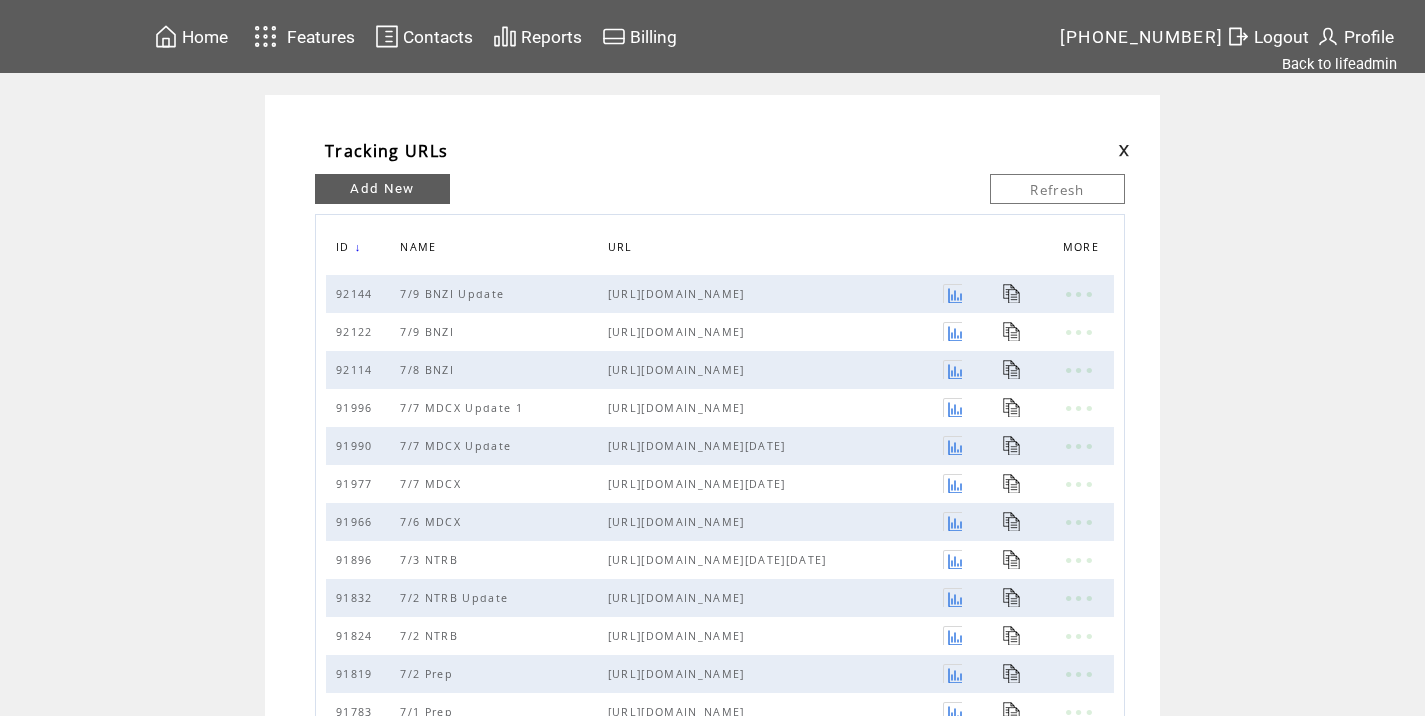click at bounding box center [1124, 150] 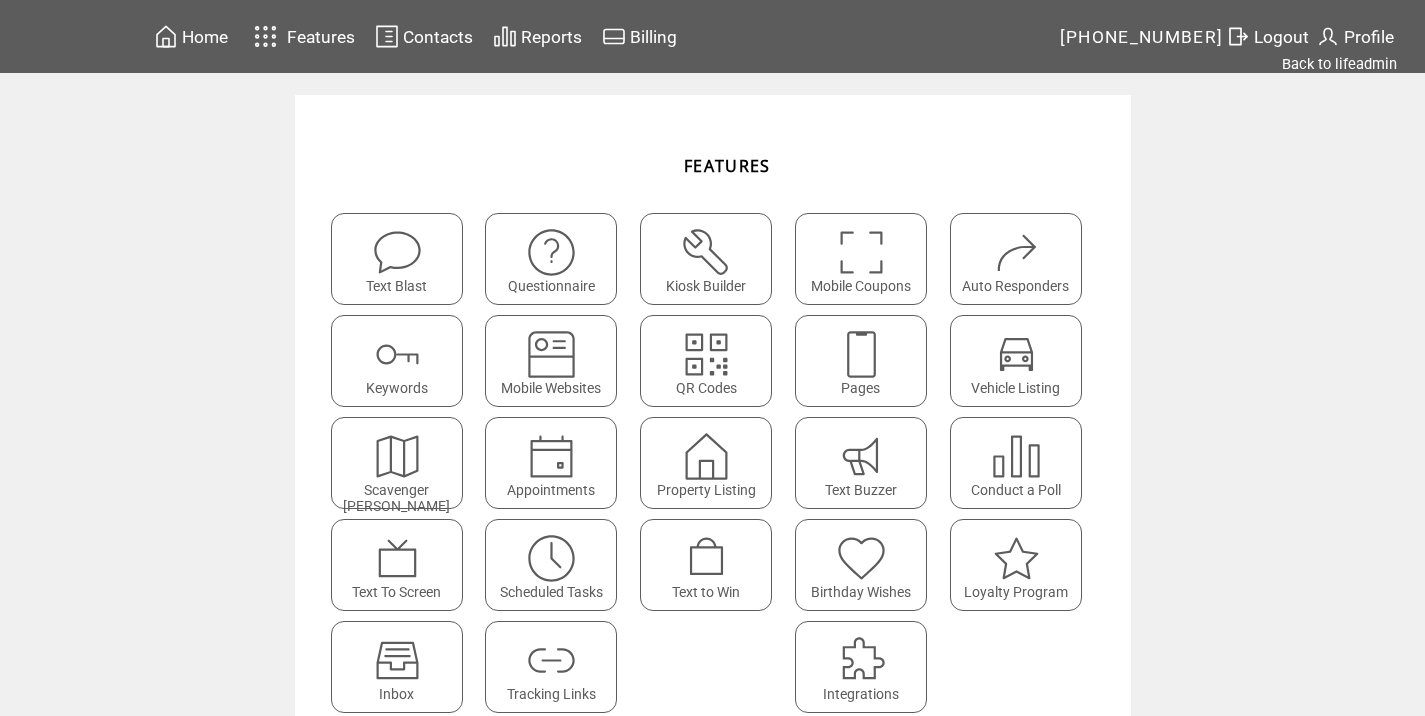 scroll, scrollTop: 0, scrollLeft: 0, axis: both 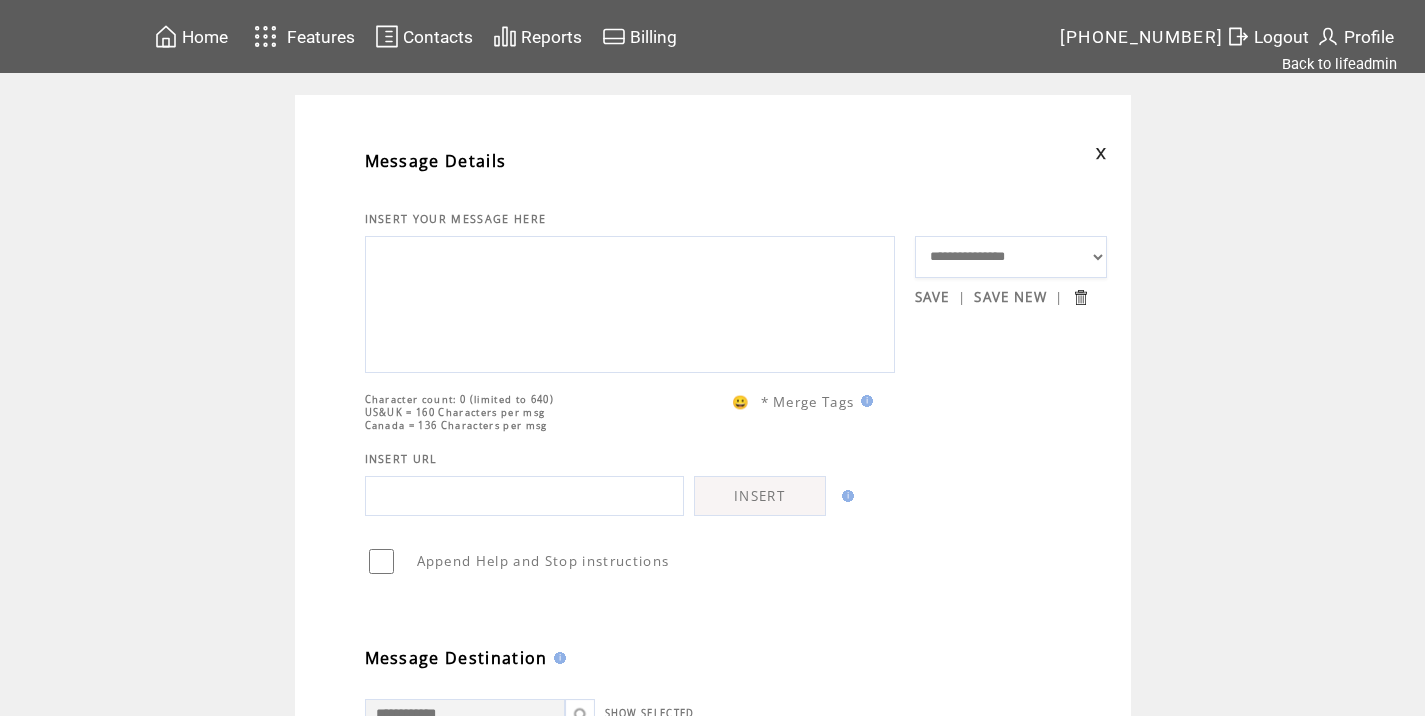 click at bounding box center [630, 302] 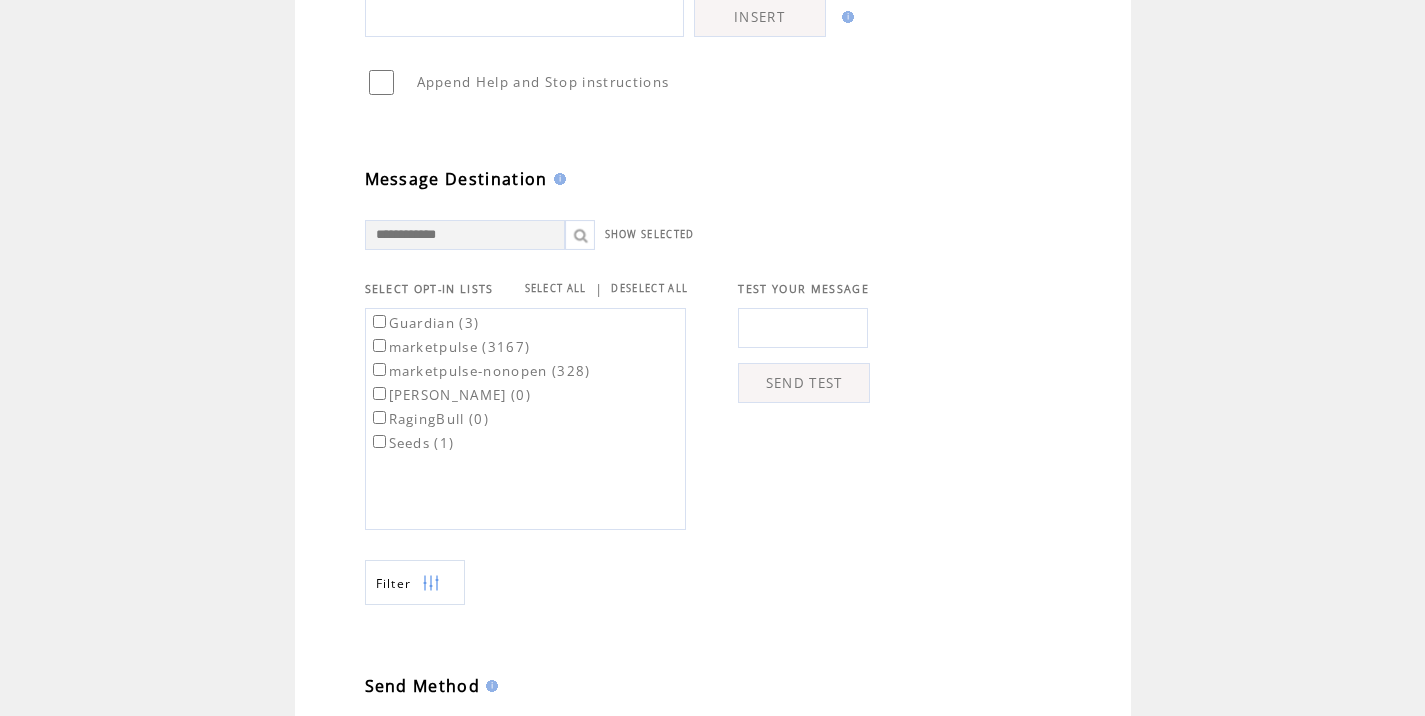 scroll, scrollTop: 511, scrollLeft: 0, axis: vertical 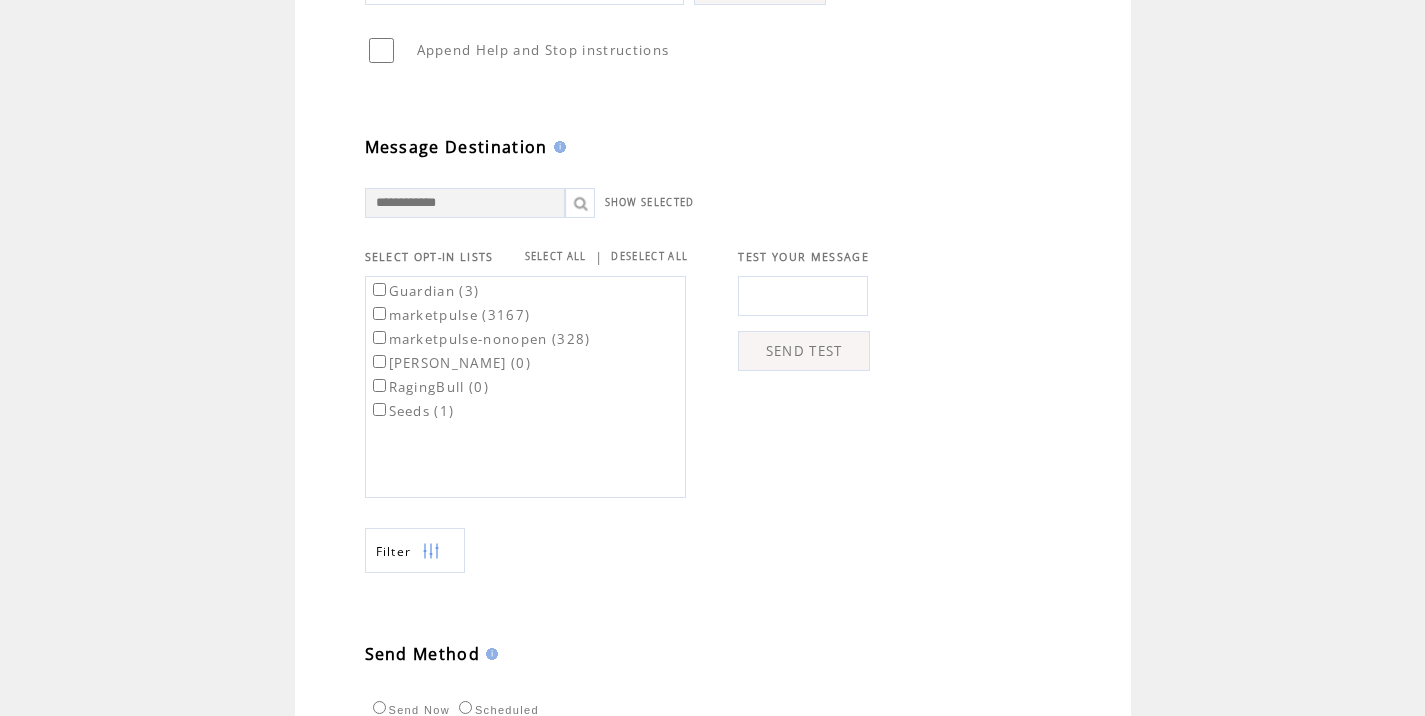 type on "**********" 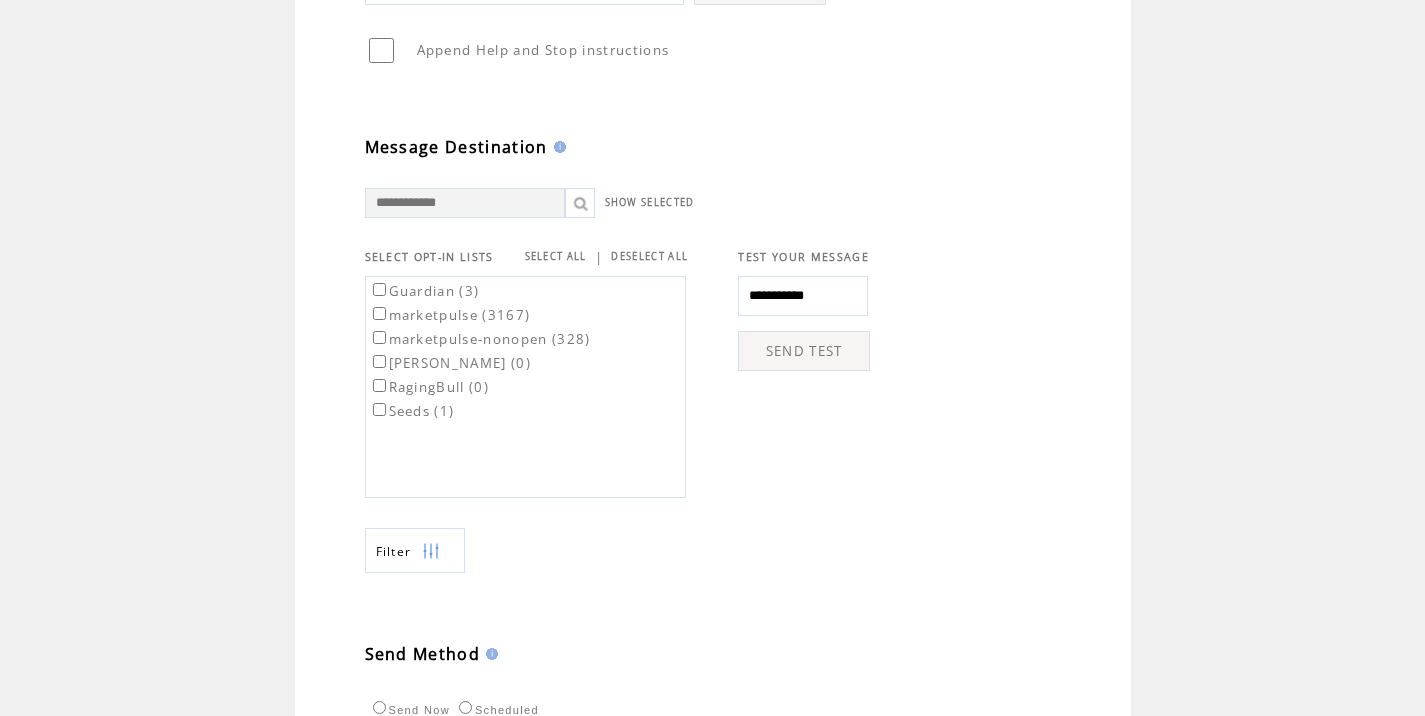 click on "SEND TEST" at bounding box center [804, 351] 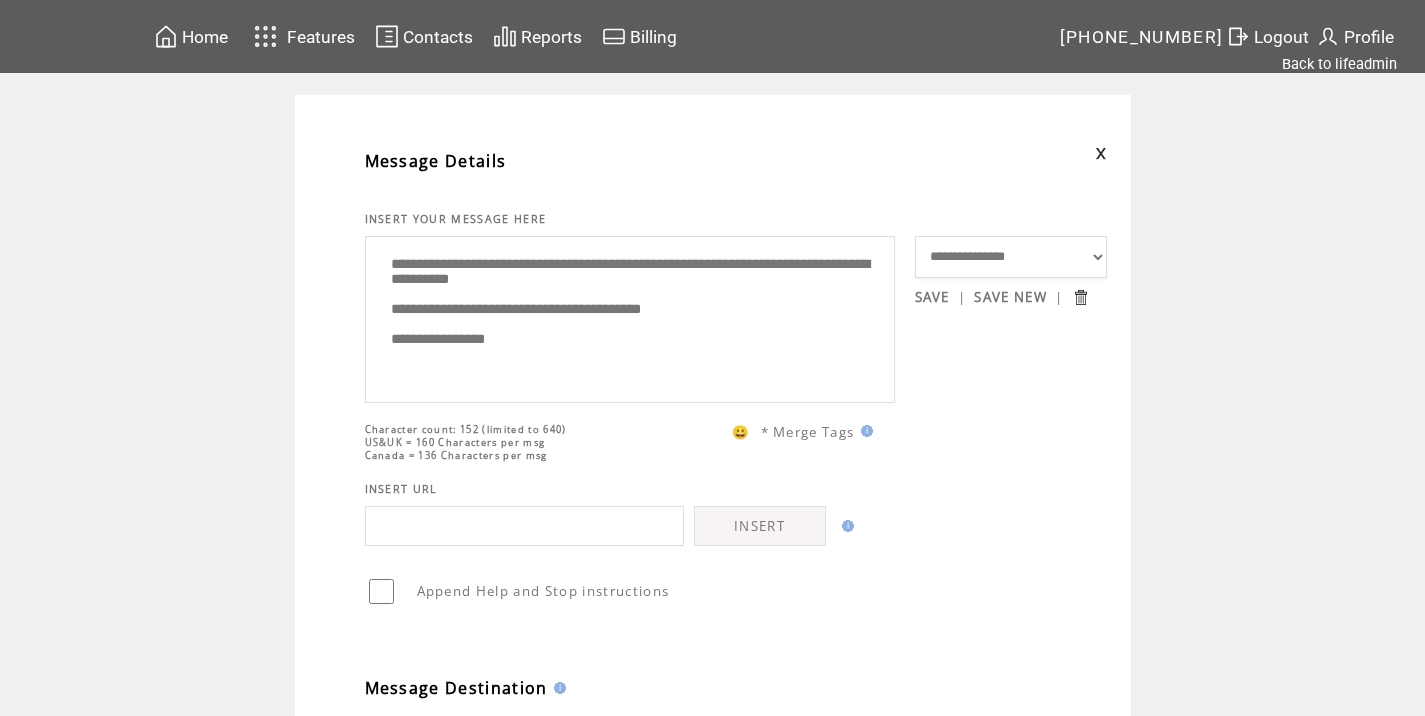 scroll, scrollTop: 774, scrollLeft: 0, axis: vertical 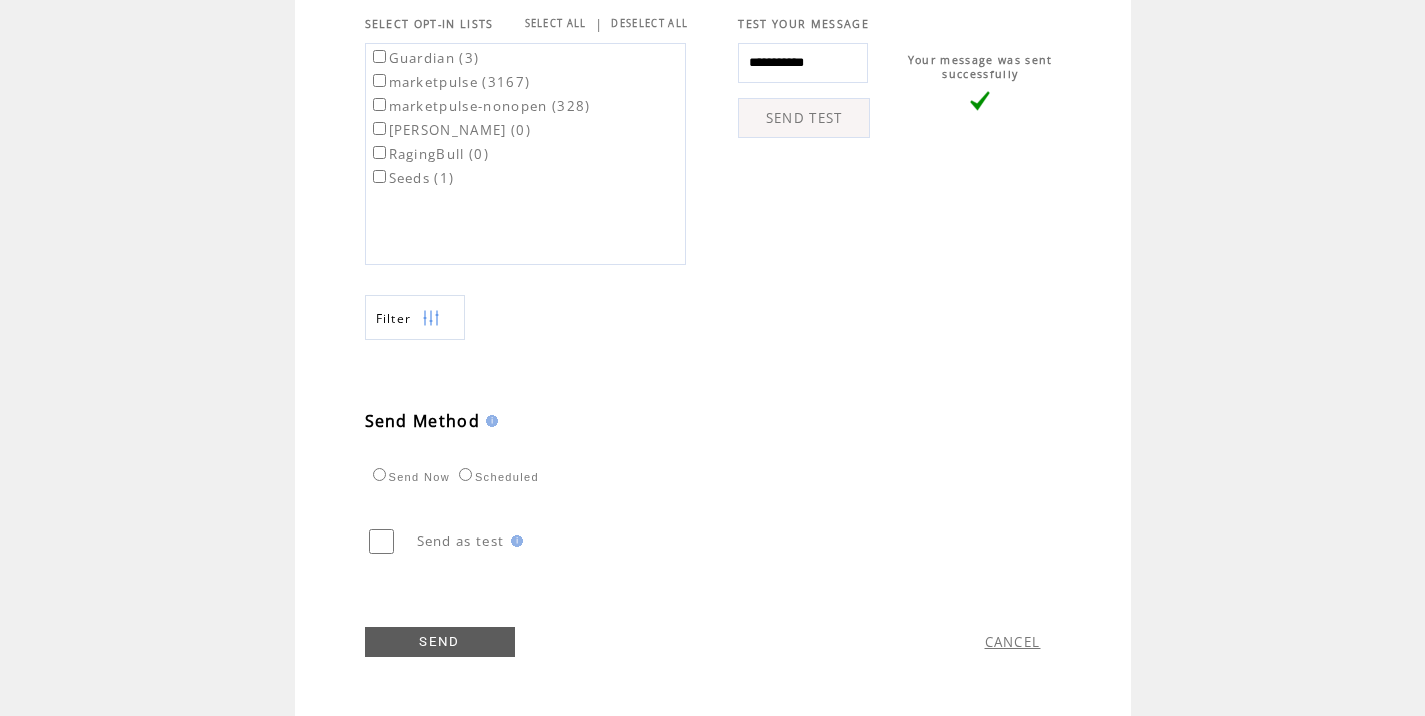 click on "marketpulse (3167)" at bounding box center (450, 82) 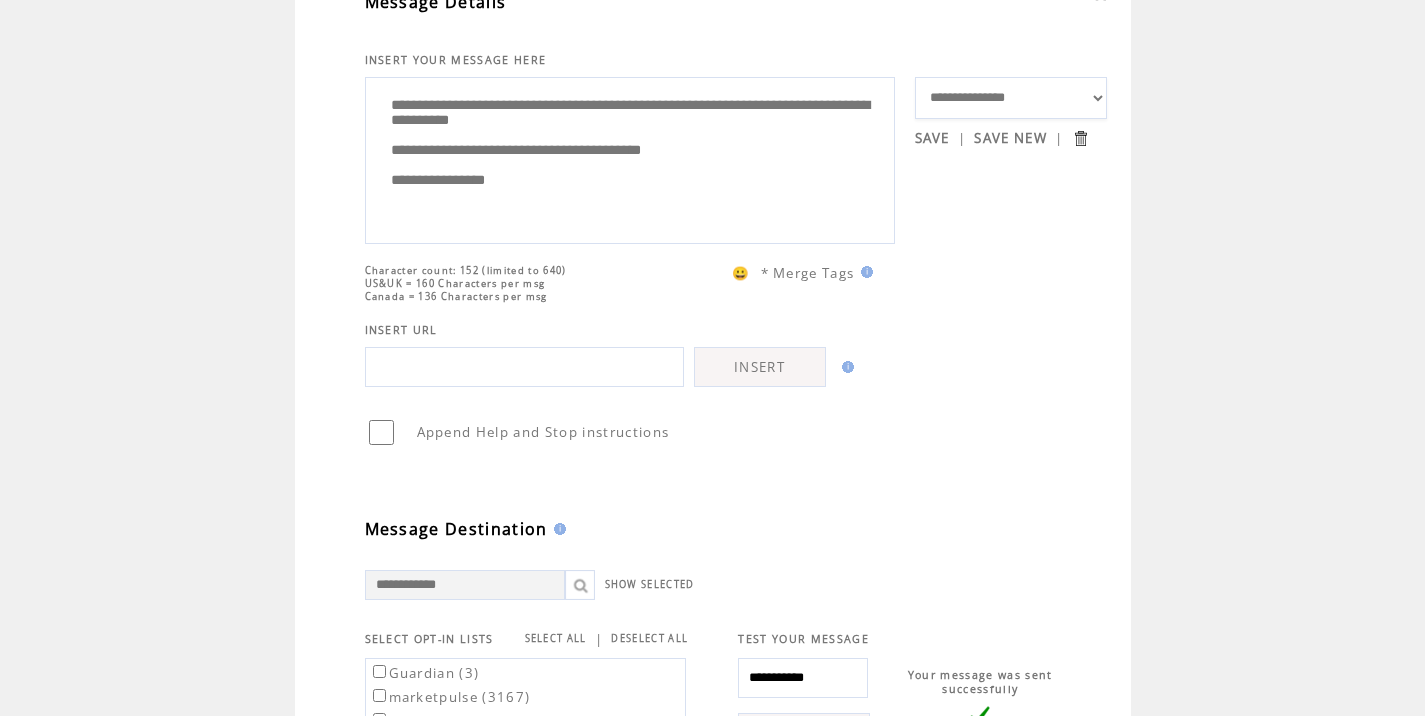 scroll, scrollTop: 0, scrollLeft: 0, axis: both 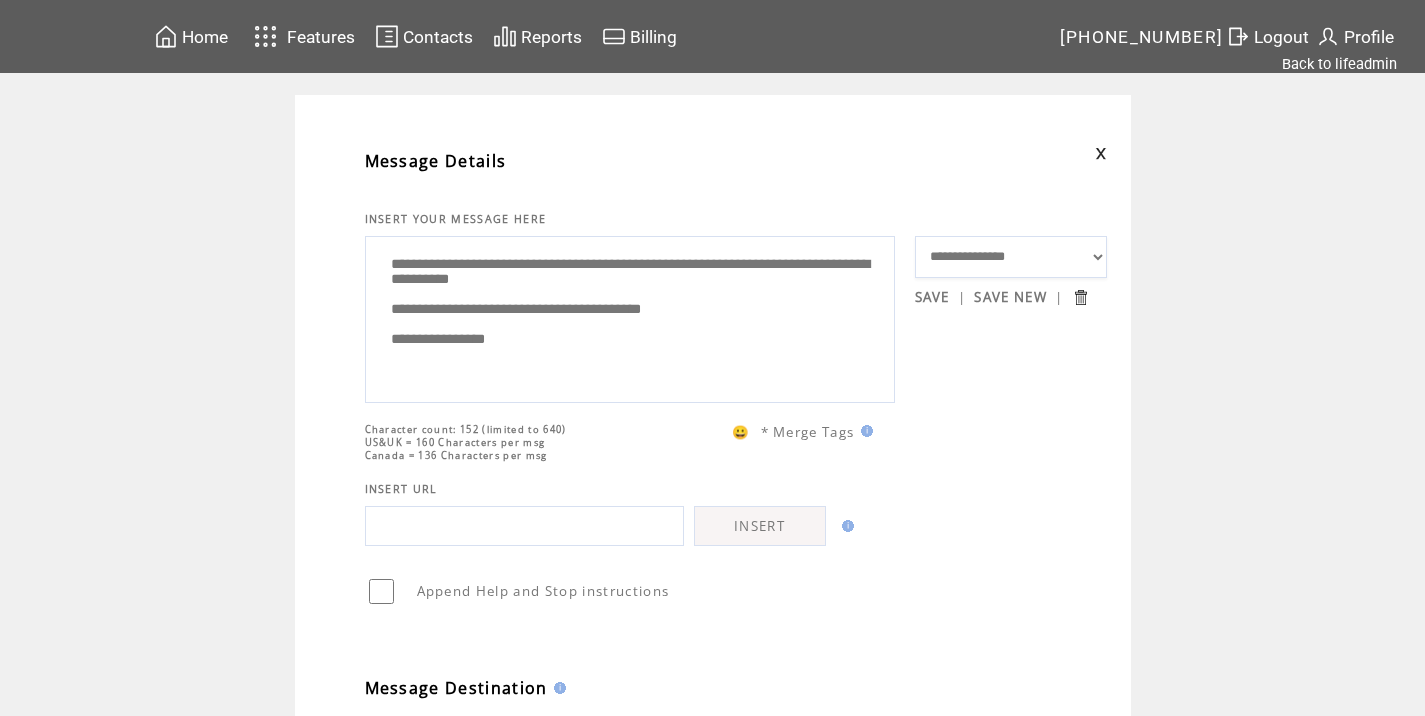 click on "Logout" at bounding box center (1281, 37) 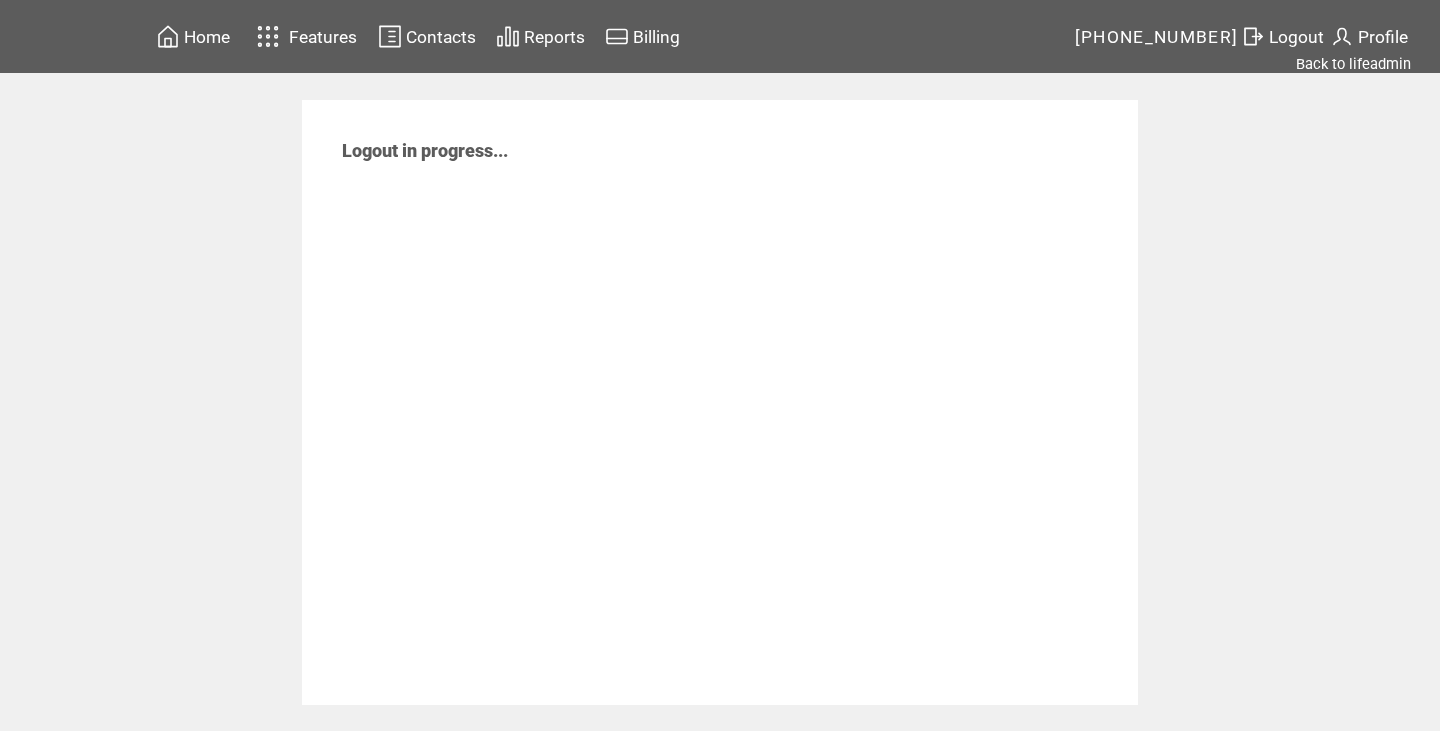 scroll, scrollTop: 0, scrollLeft: 0, axis: both 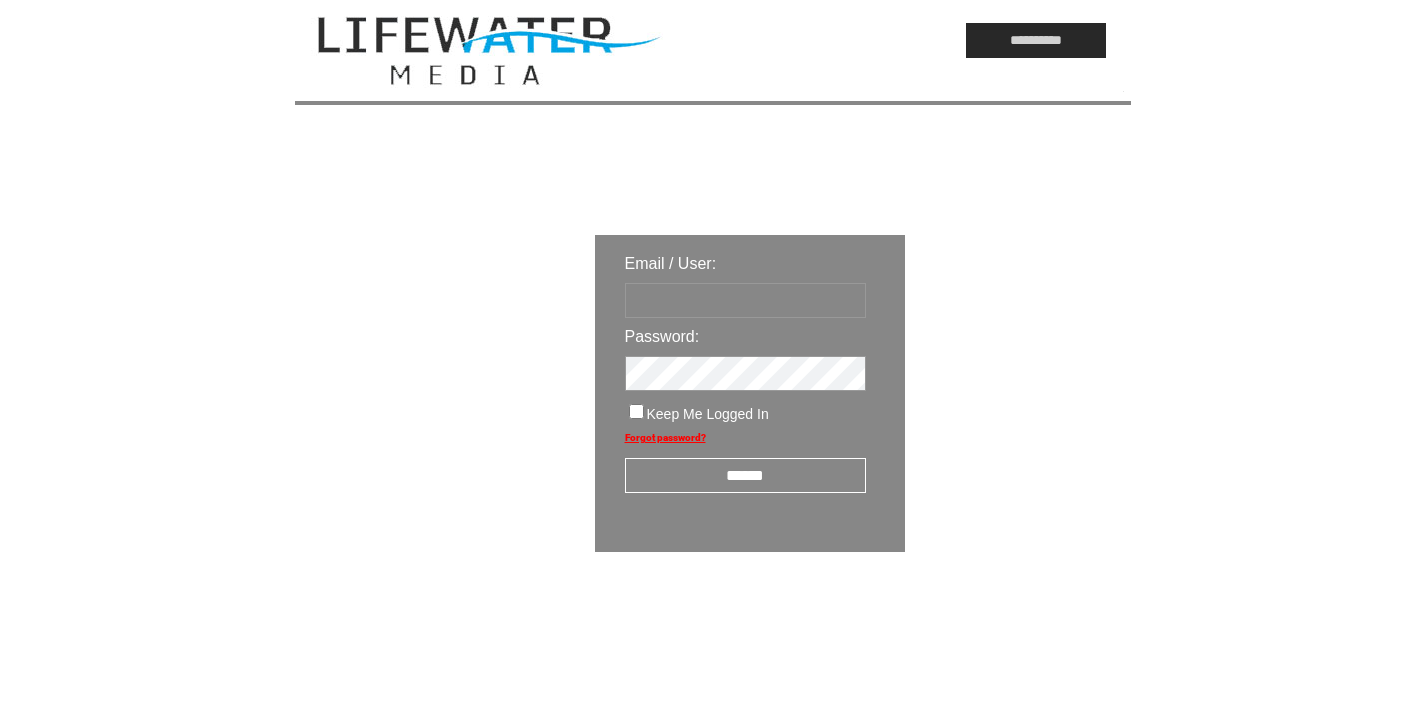 type on "*********" 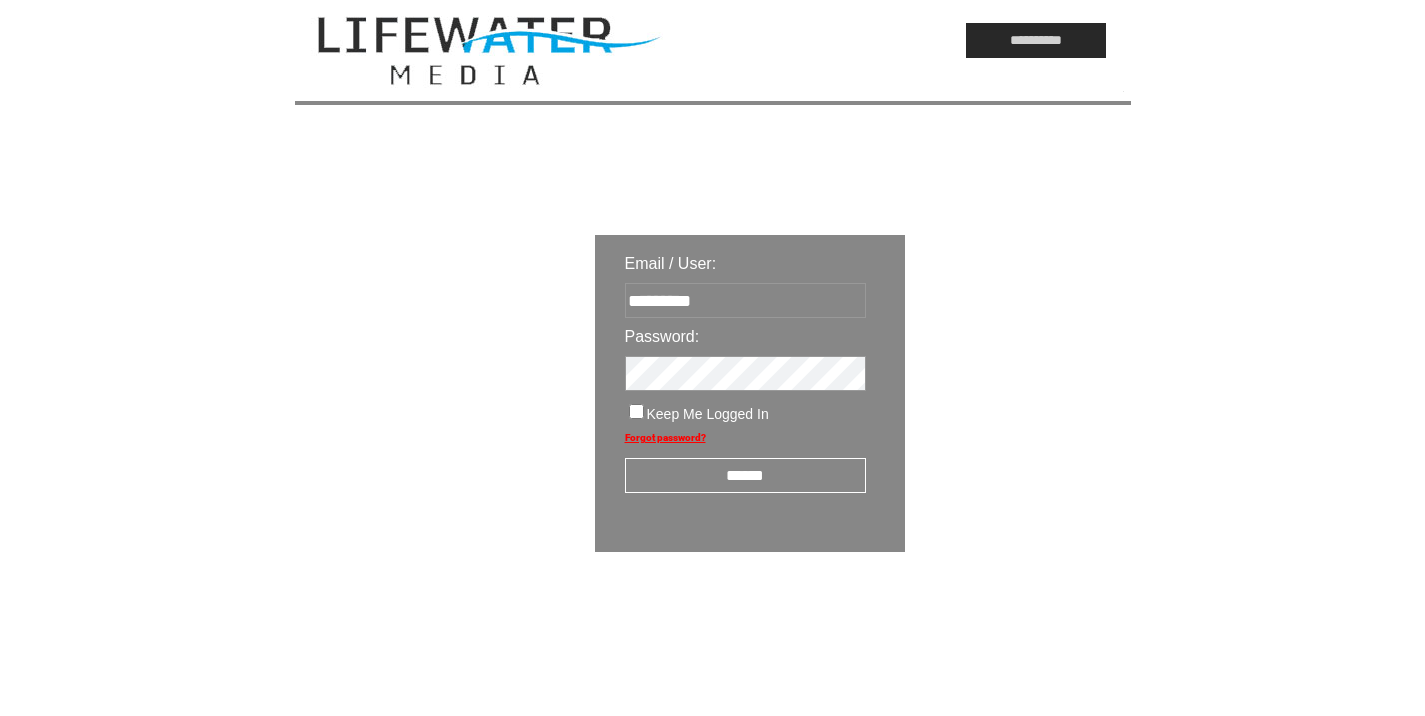 click on "******" at bounding box center [745, 475] 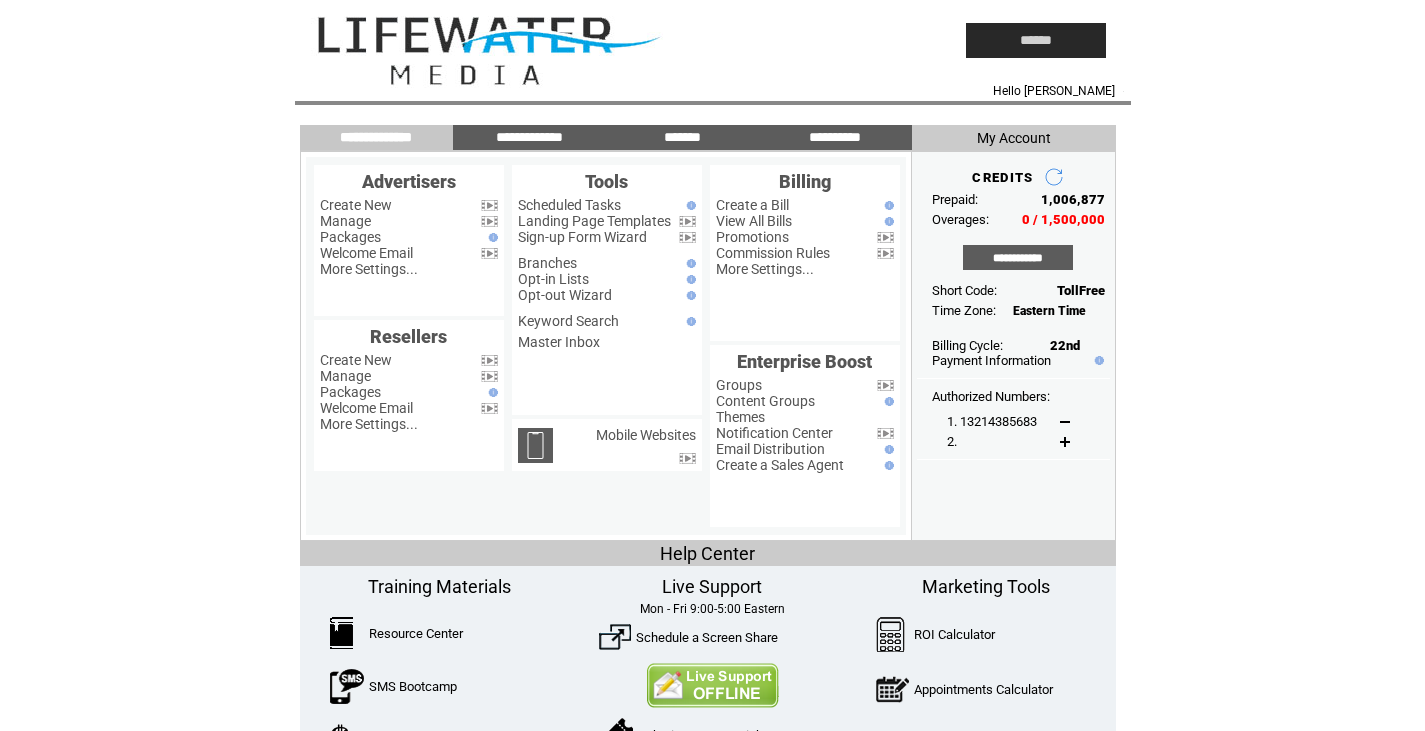 scroll, scrollTop: 0, scrollLeft: 0, axis: both 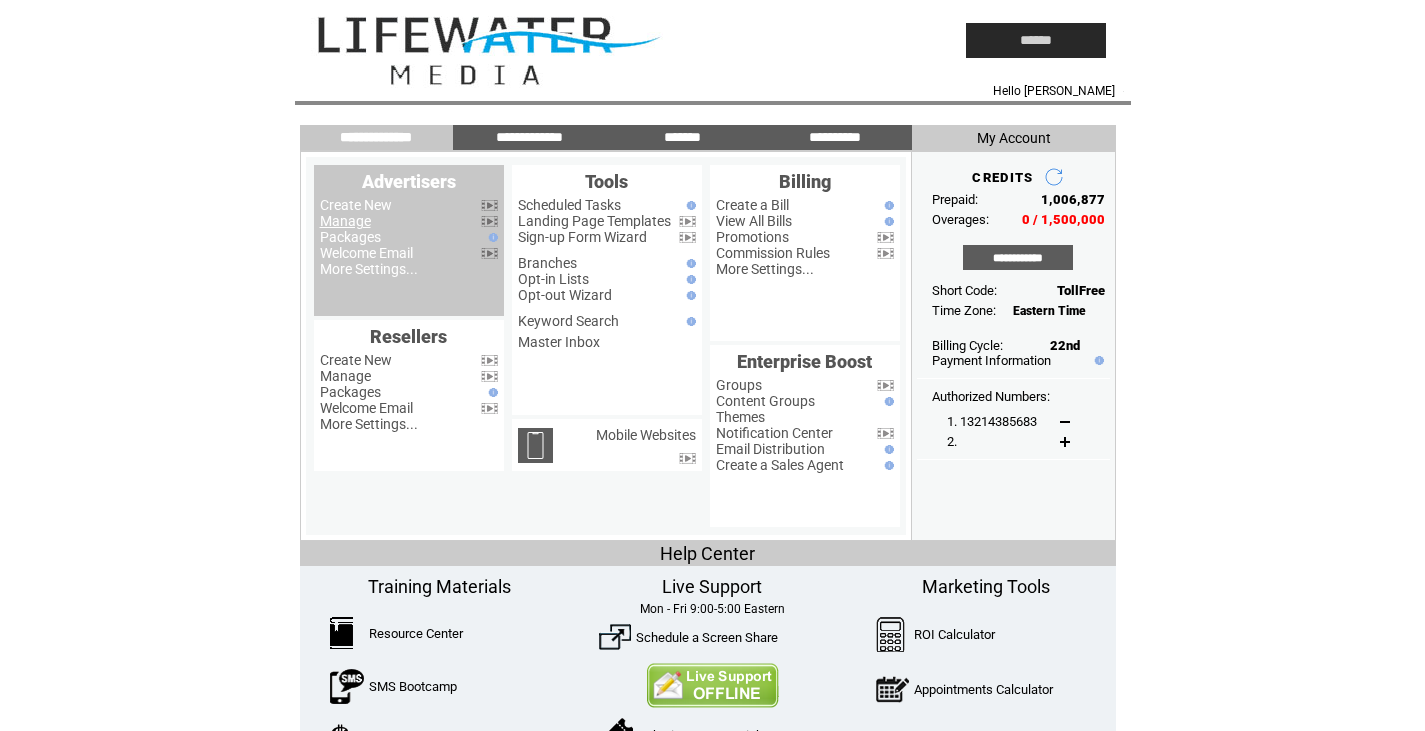 click on "Manage" at bounding box center [345, 221] 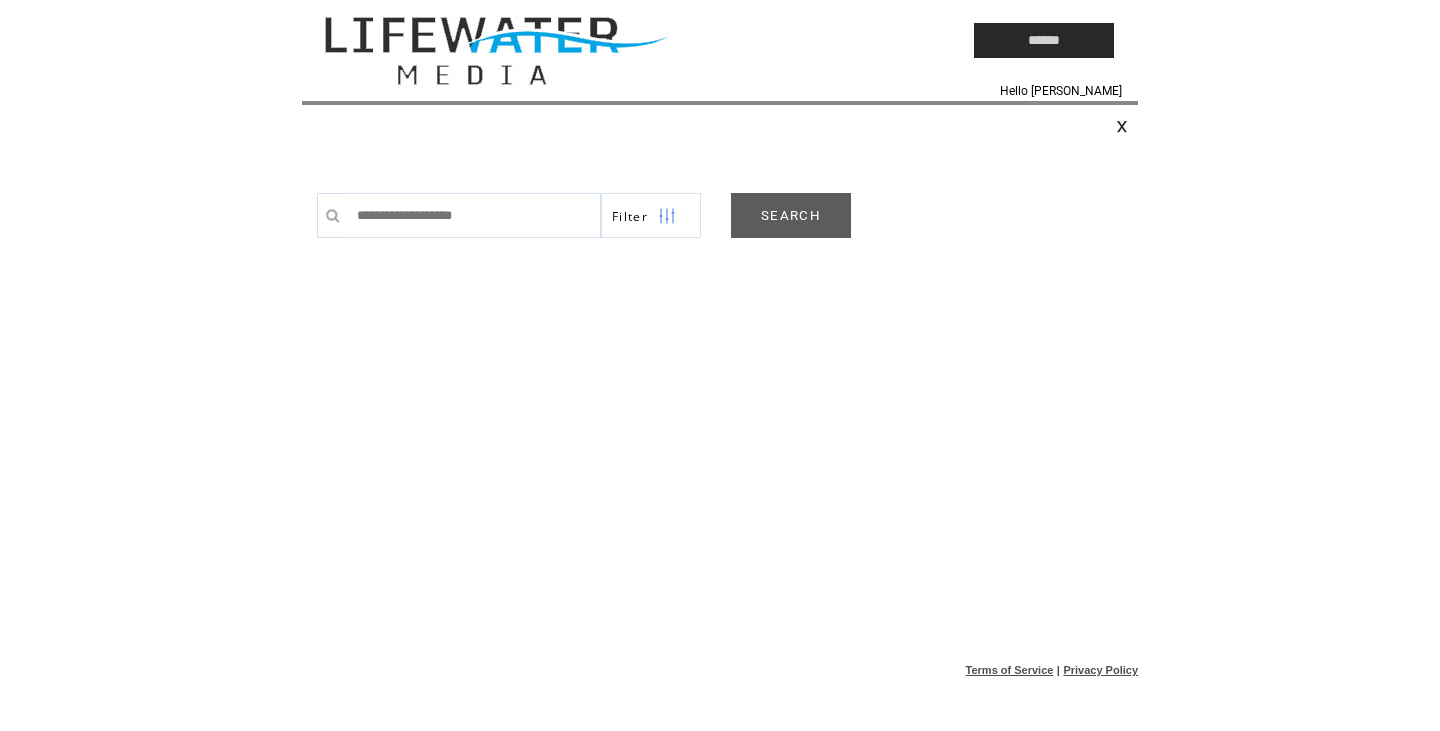 scroll, scrollTop: 0, scrollLeft: 0, axis: both 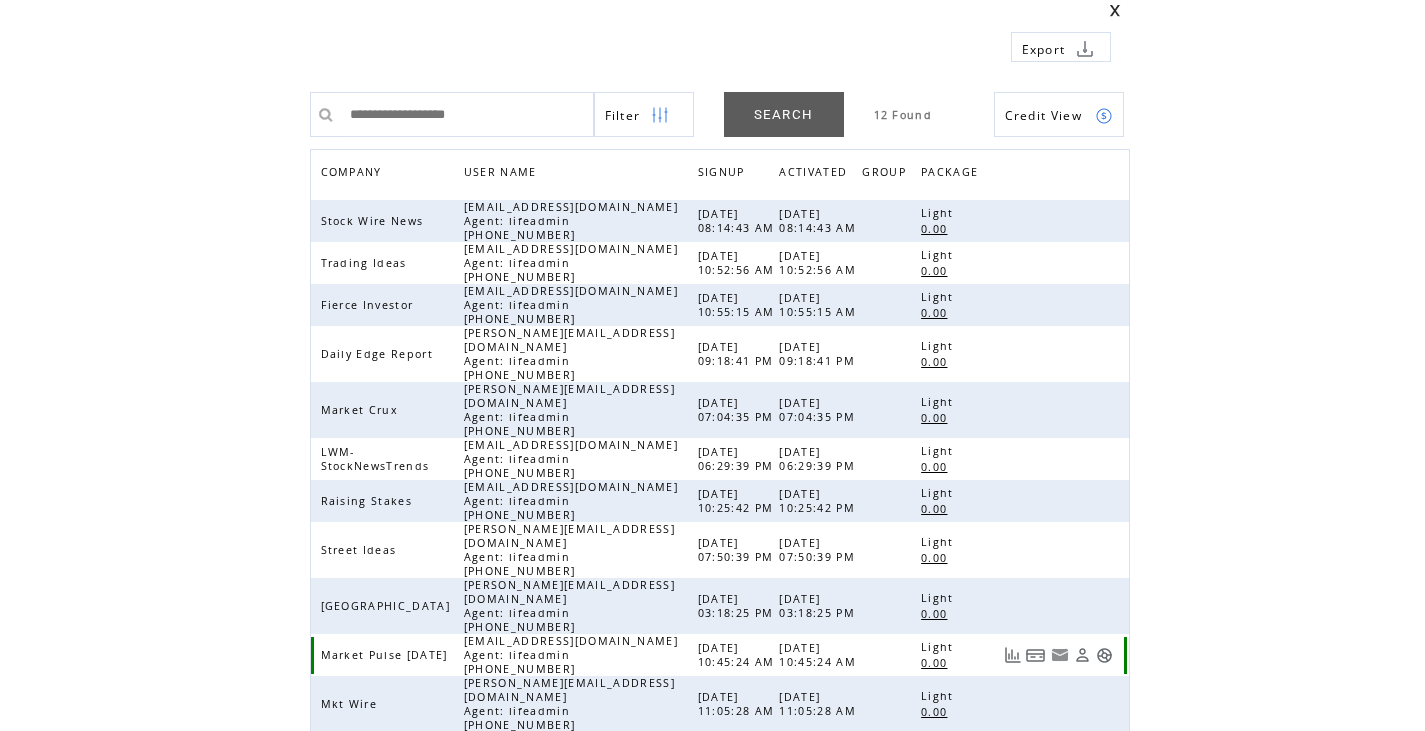 click at bounding box center [1104, 655] 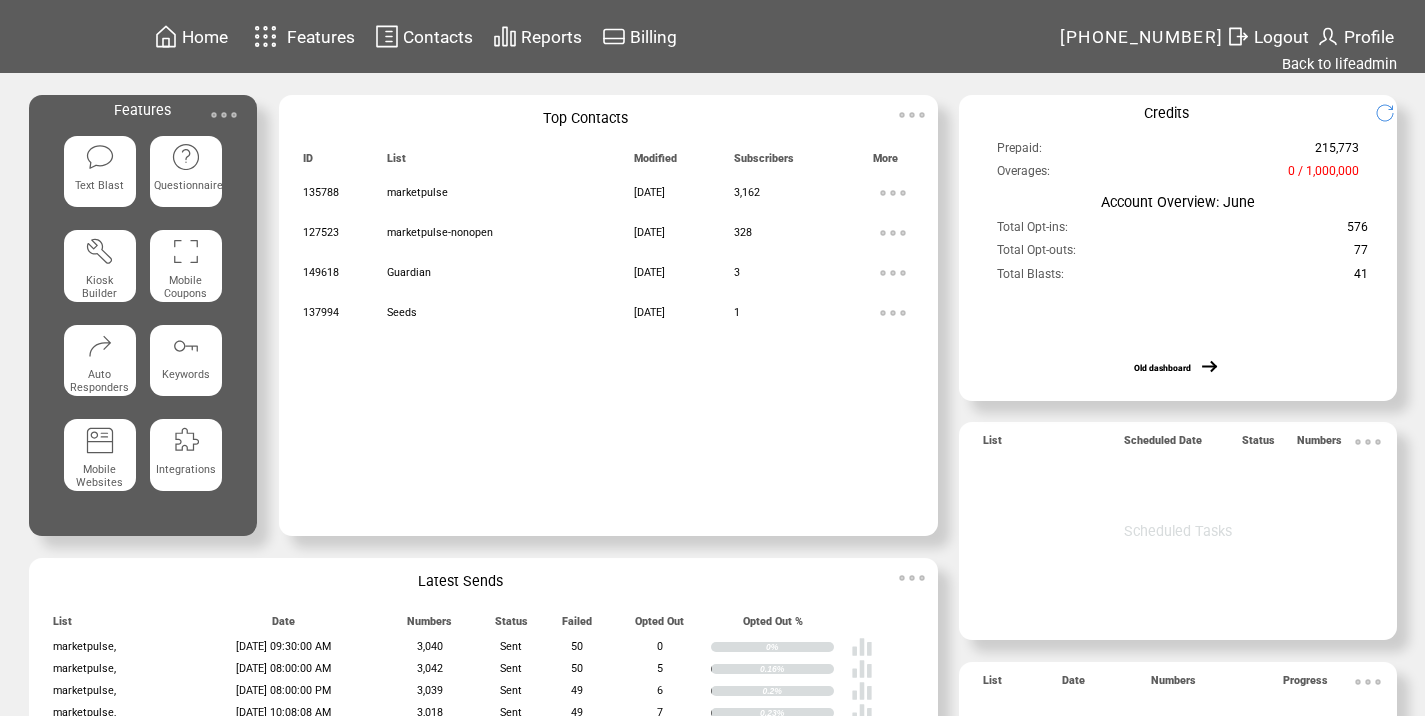 scroll, scrollTop: 0, scrollLeft: 0, axis: both 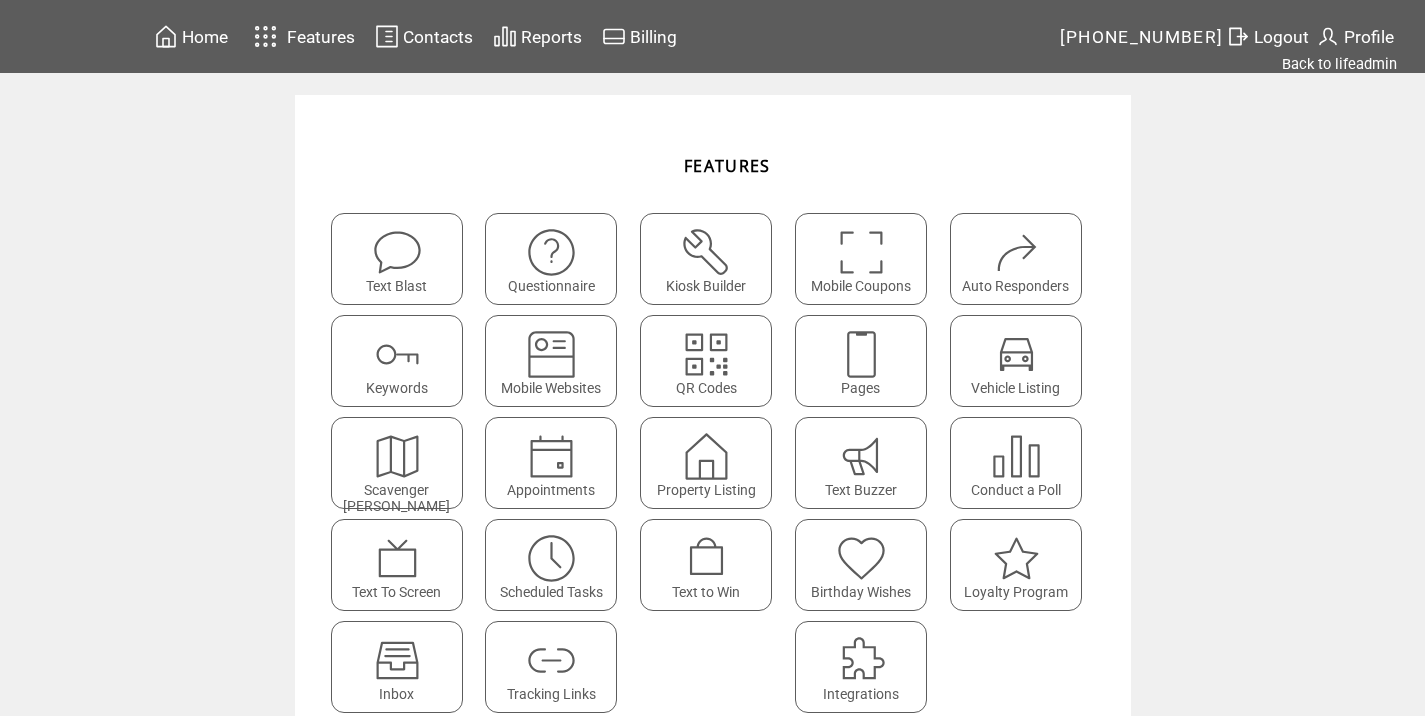 click at bounding box center [397, 252] 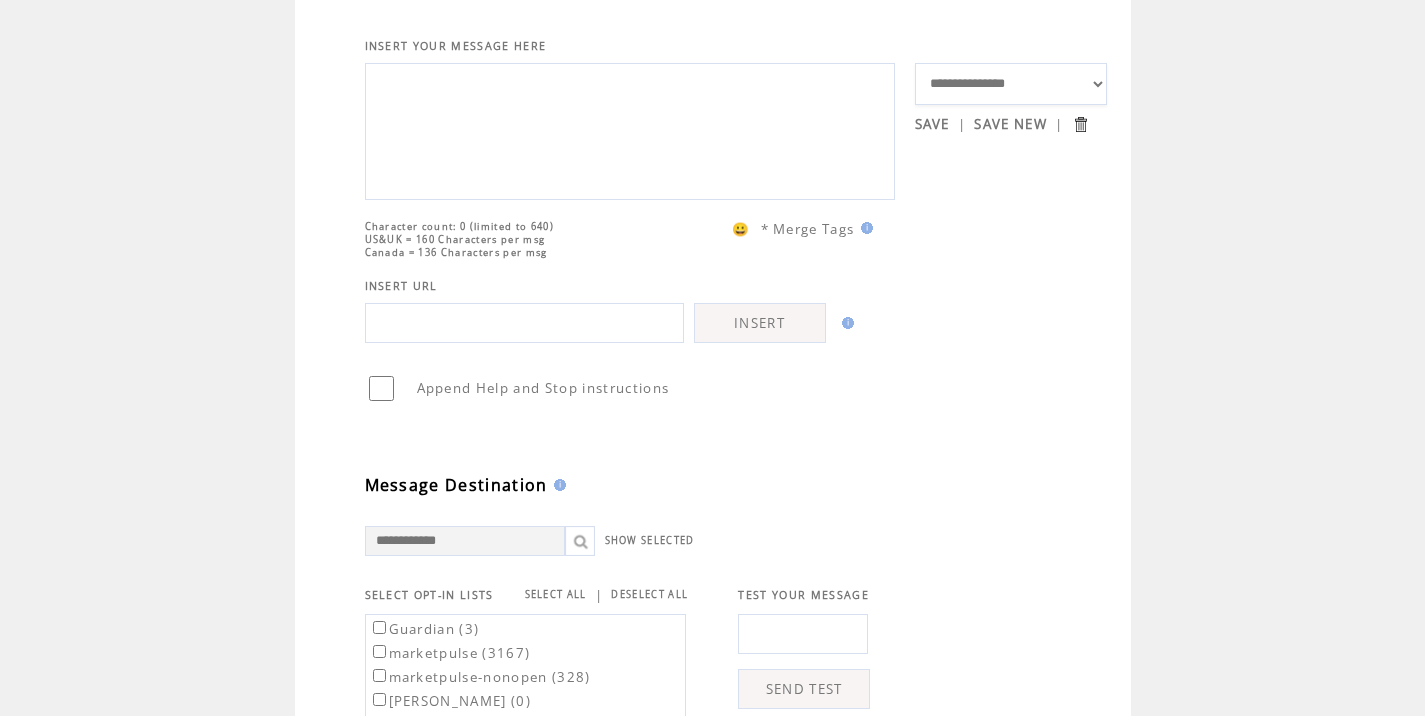scroll, scrollTop: 160, scrollLeft: 0, axis: vertical 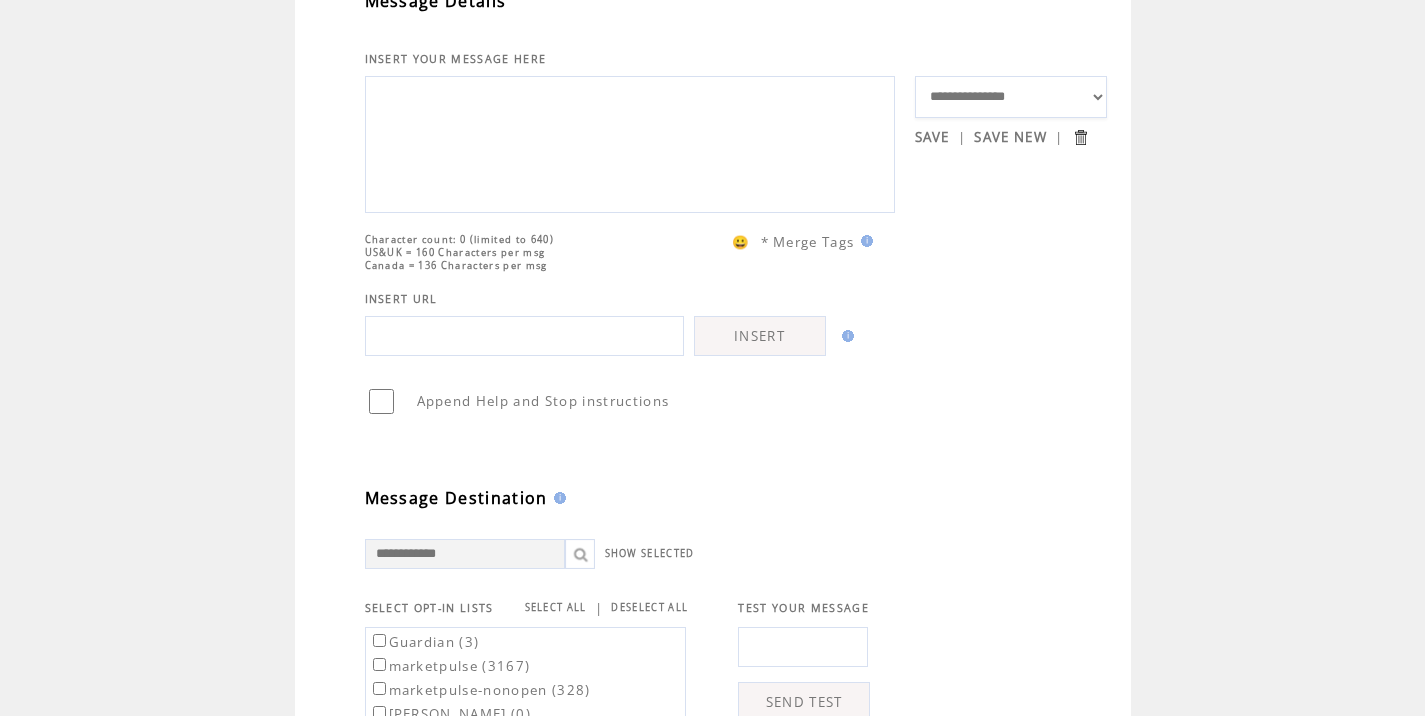 click at bounding box center [630, 142] 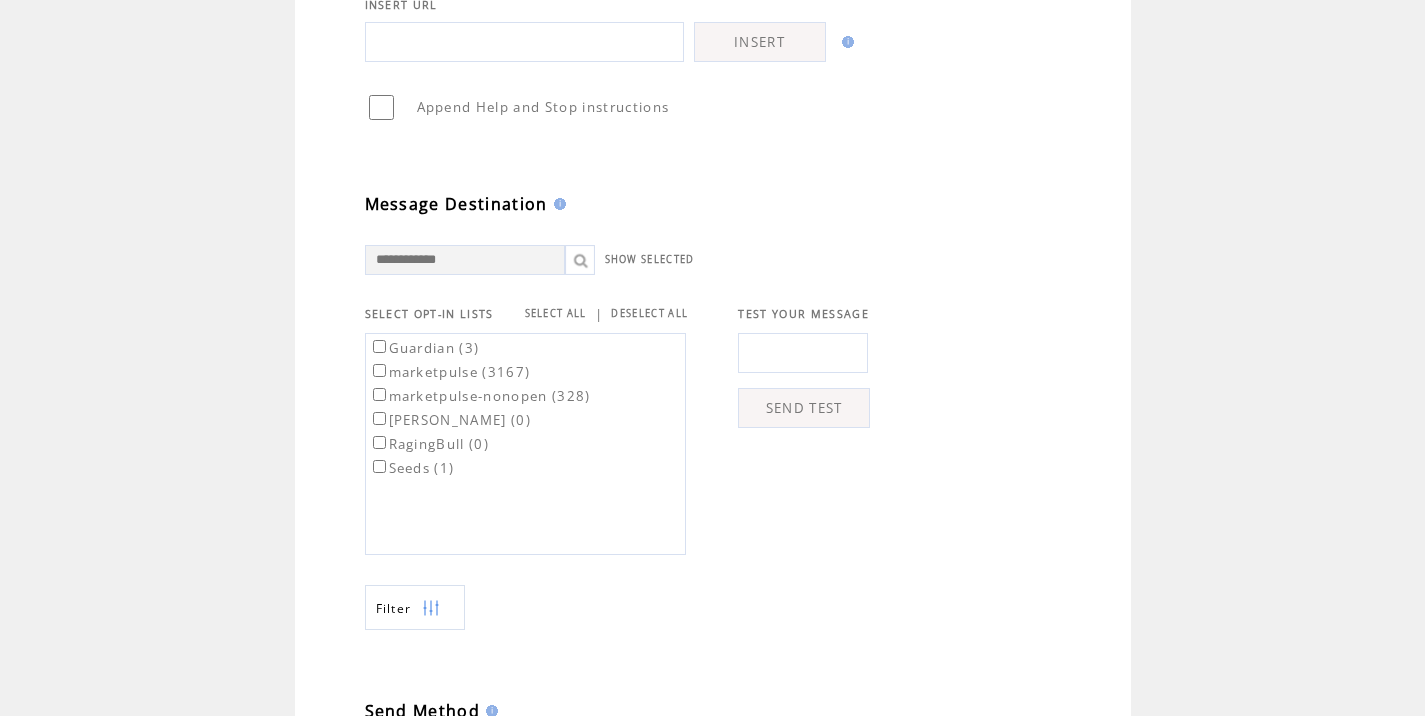 scroll, scrollTop: 455, scrollLeft: 0, axis: vertical 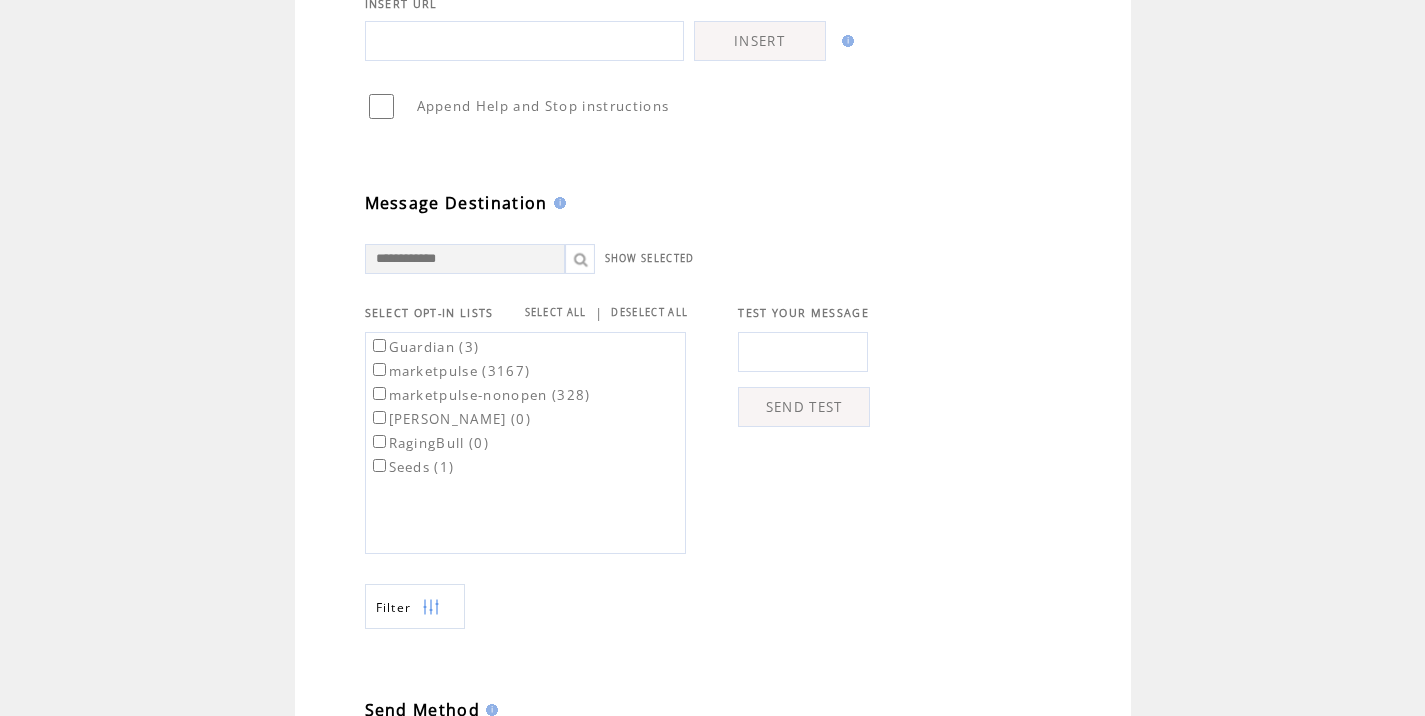type on "**********" 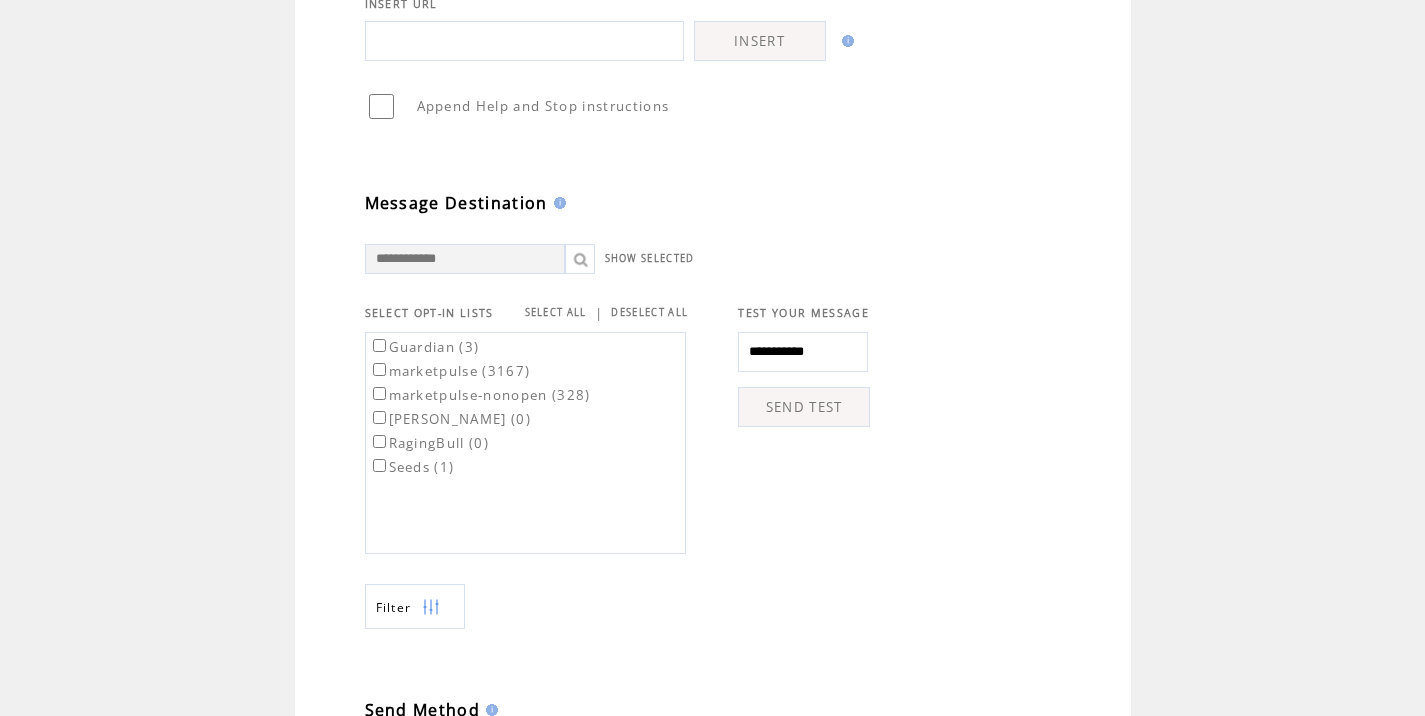 click on "SEND TEST" at bounding box center [804, 407] 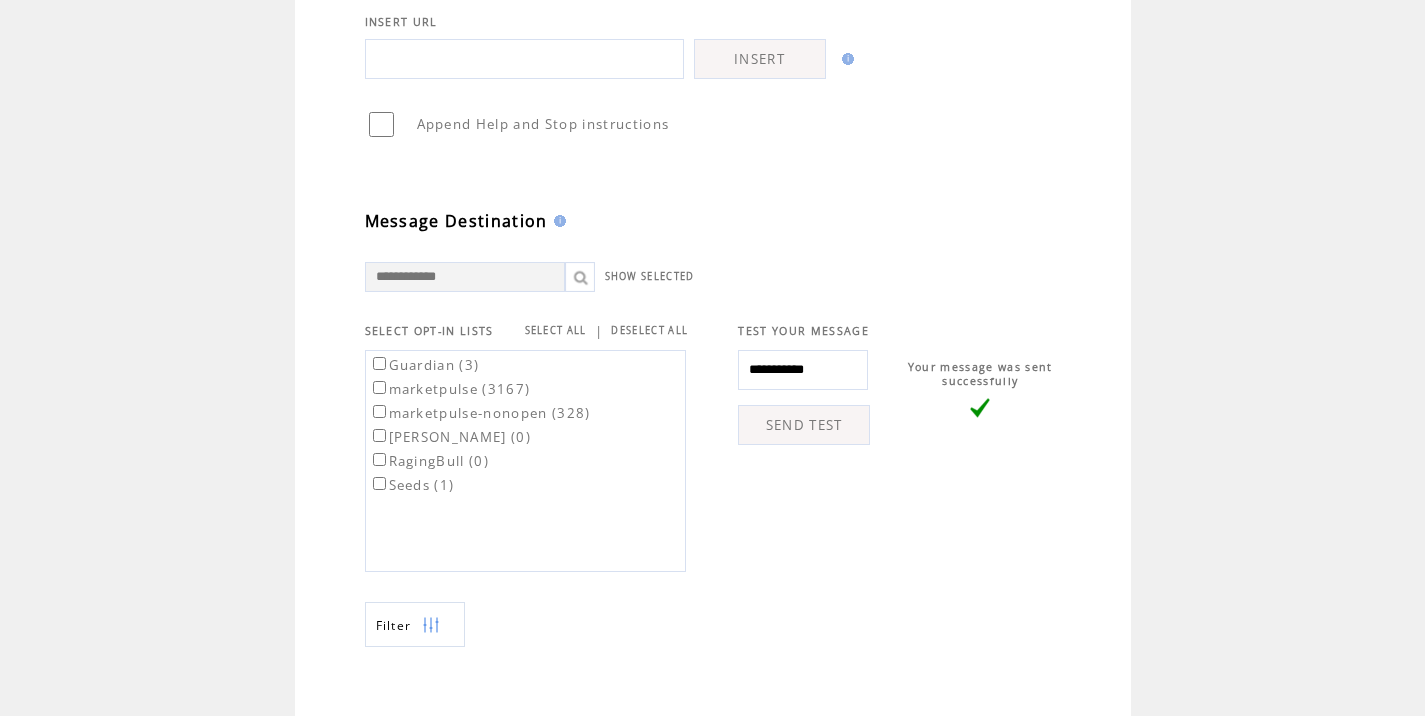 scroll, scrollTop: 493, scrollLeft: 0, axis: vertical 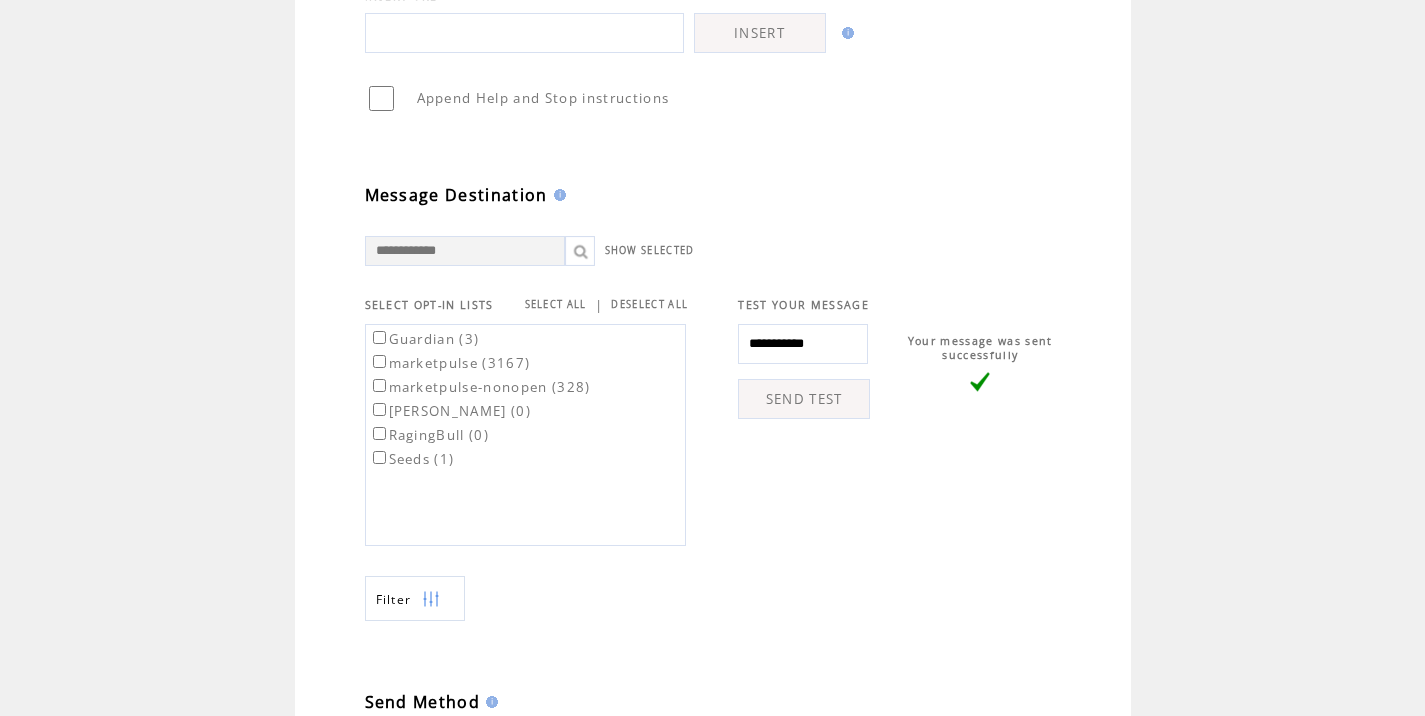 click on "marketpulse (3167)" at bounding box center (450, 363) 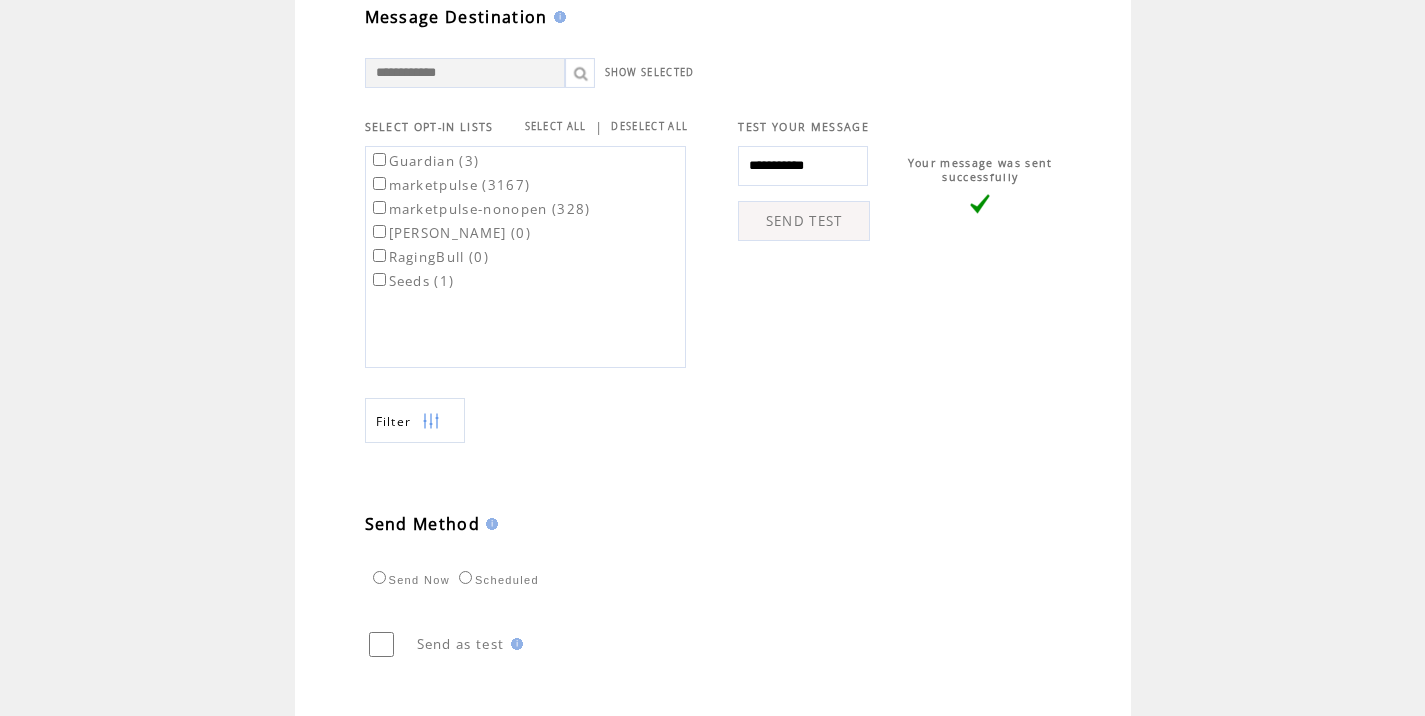 scroll, scrollTop: 685, scrollLeft: 0, axis: vertical 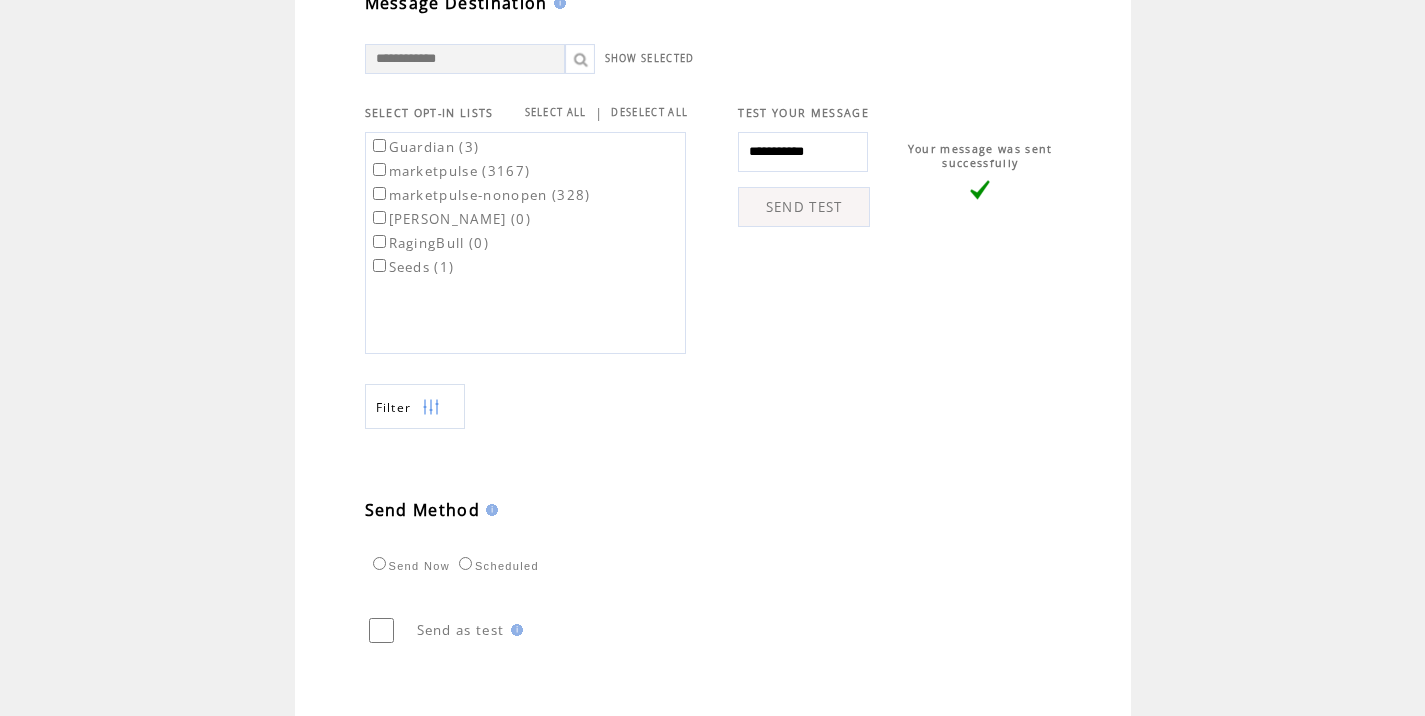 click on "Scheduled" at bounding box center (496, 563) 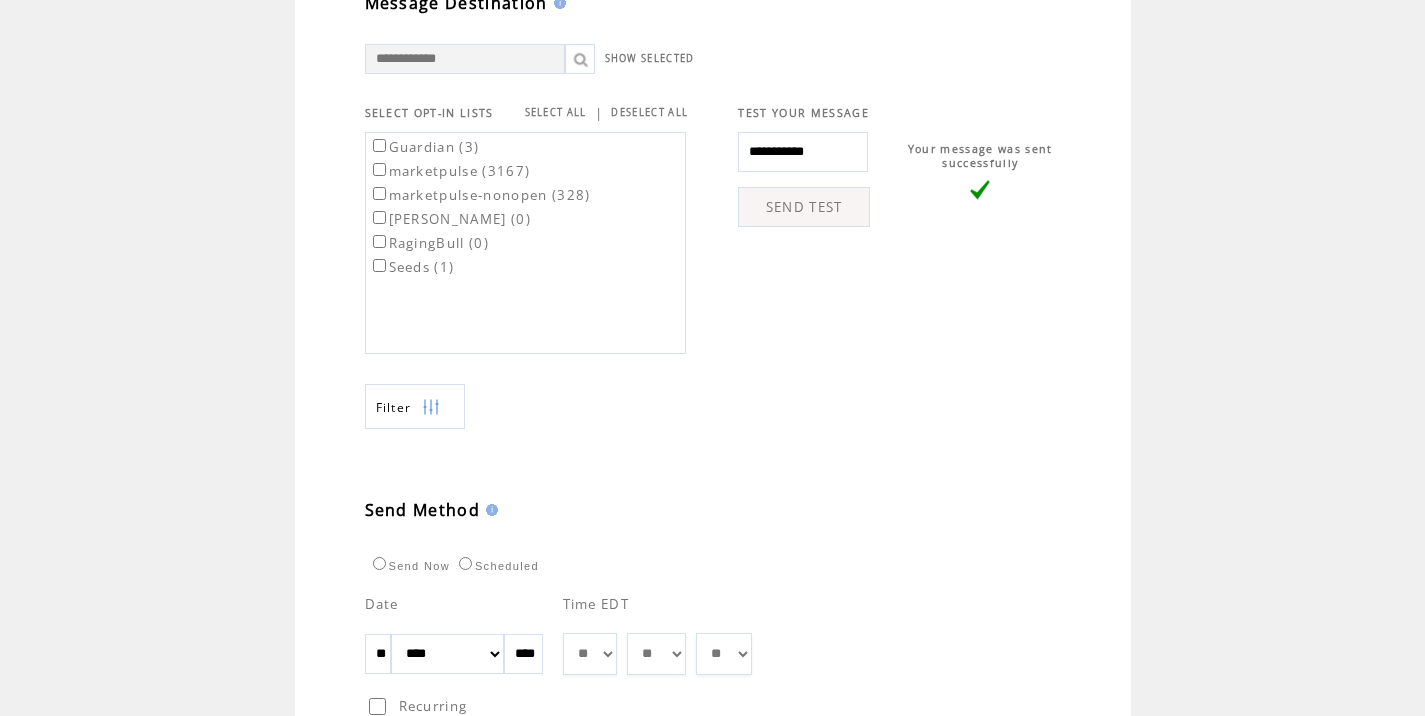 scroll, scrollTop: 744, scrollLeft: 0, axis: vertical 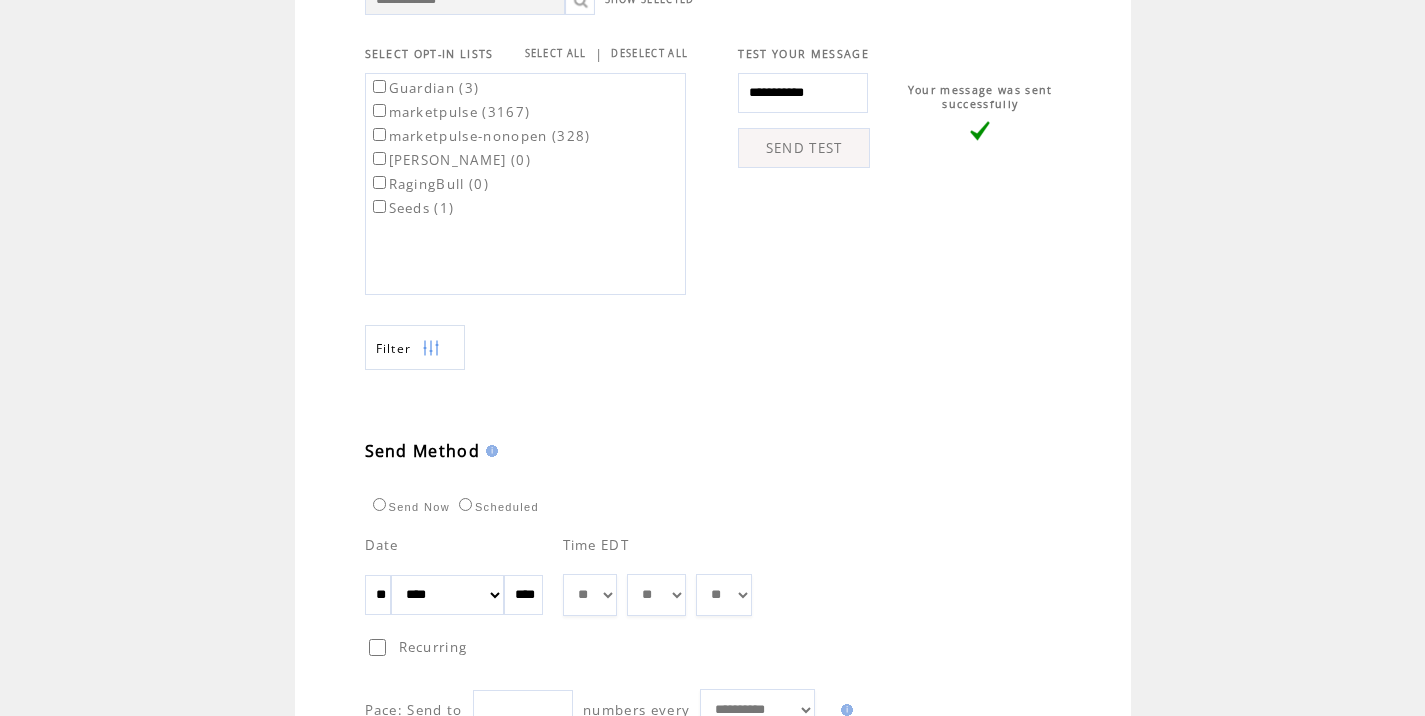 click on "** 	 ** 	 ** 	 ** 	 ** 	 ** 	 ** 	 ** 	 ** 	 ** 	 ** 	 ** 	 **" at bounding box center [590, 595] 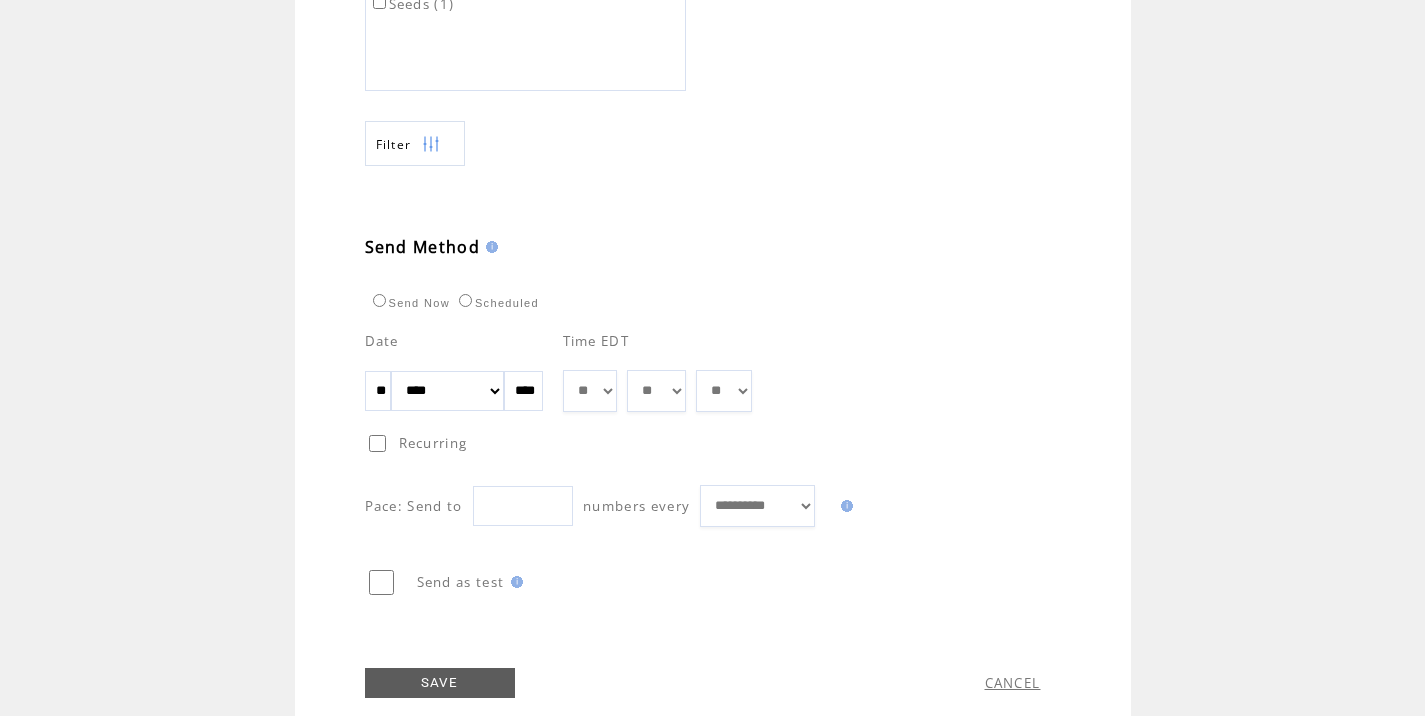 scroll, scrollTop: 989, scrollLeft: 0, axis: vertical 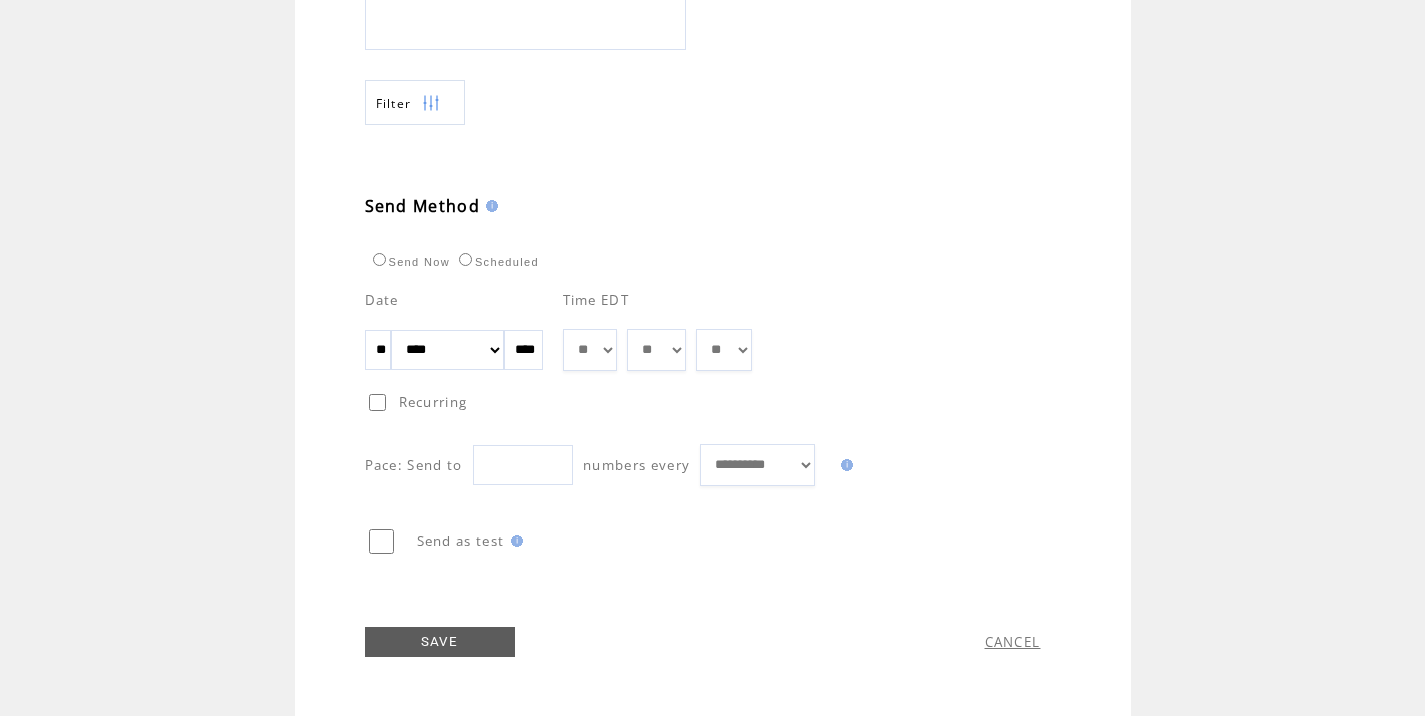 click on "SAVE" at bounding box center [440, 642] 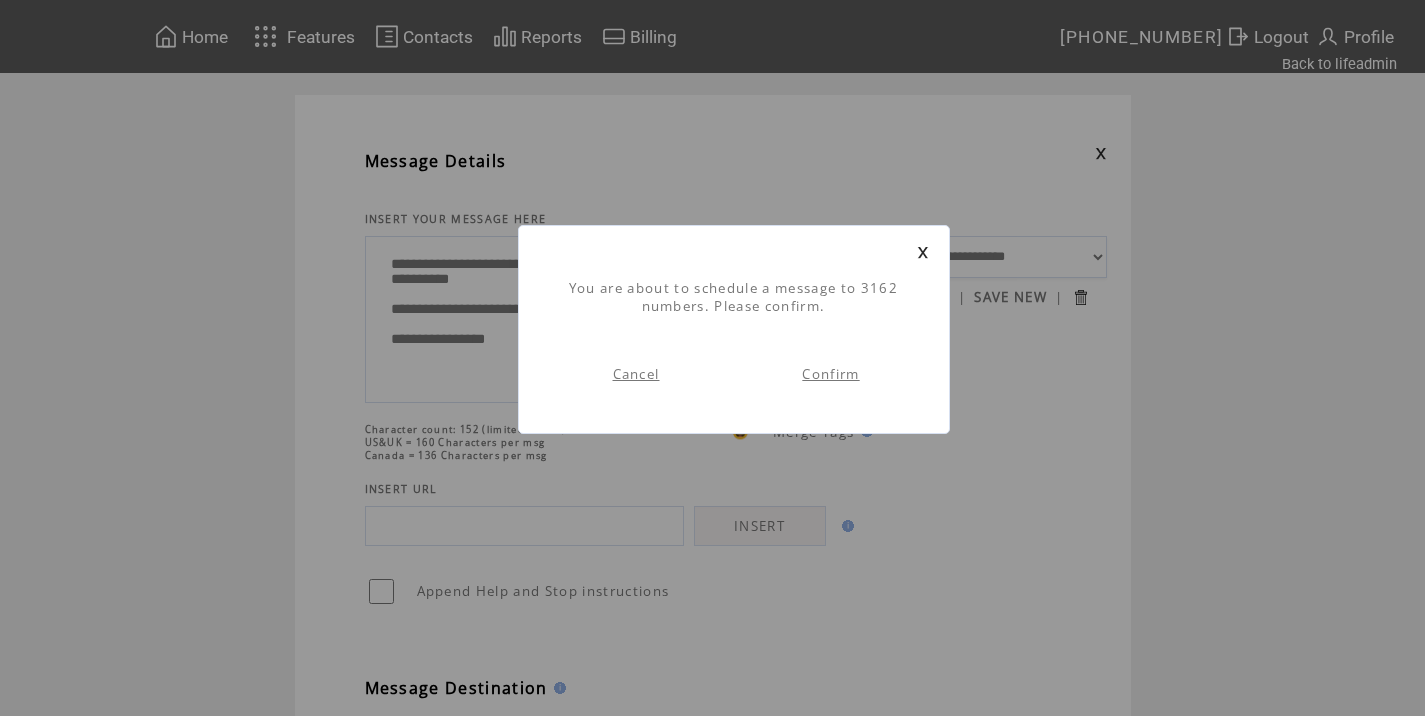 scroll, scrollTop: 1, scrollLeft: 0, axis: vertical 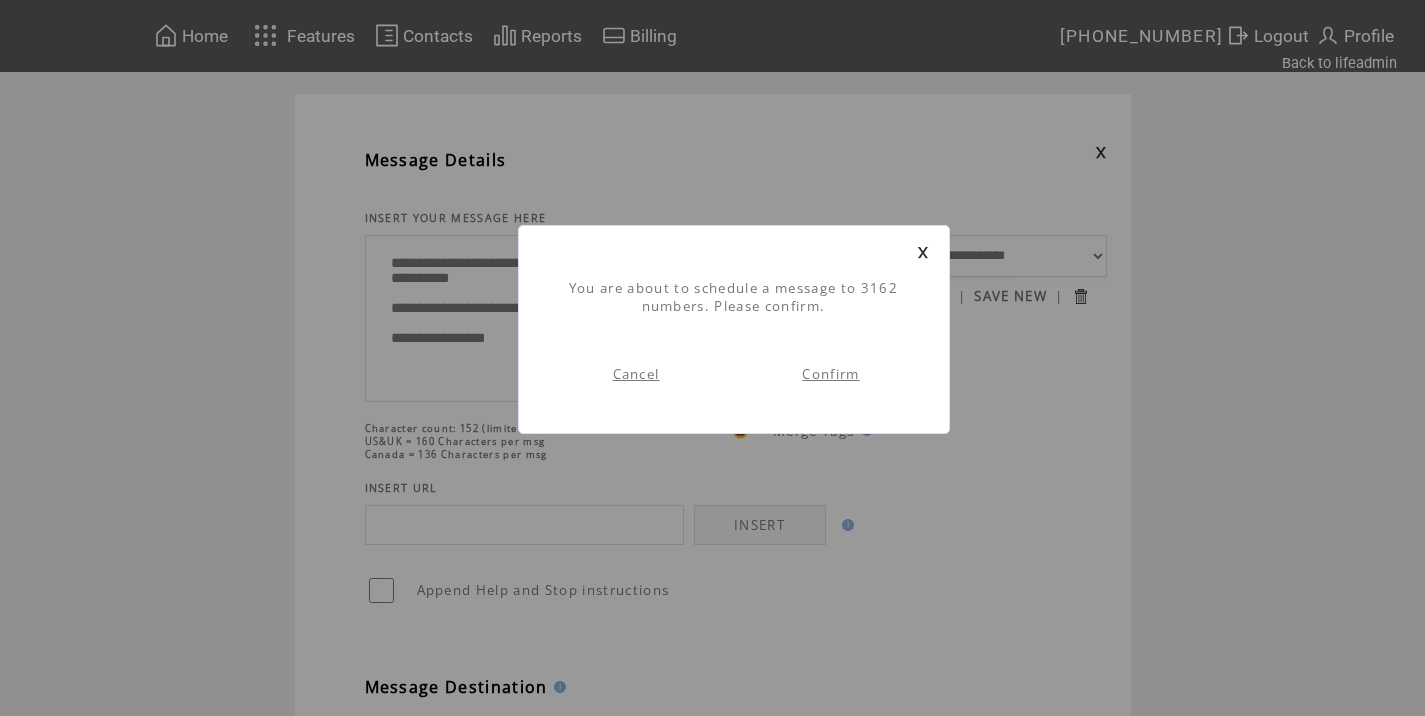 click on "Confirm" at bounding box center (830, 374) 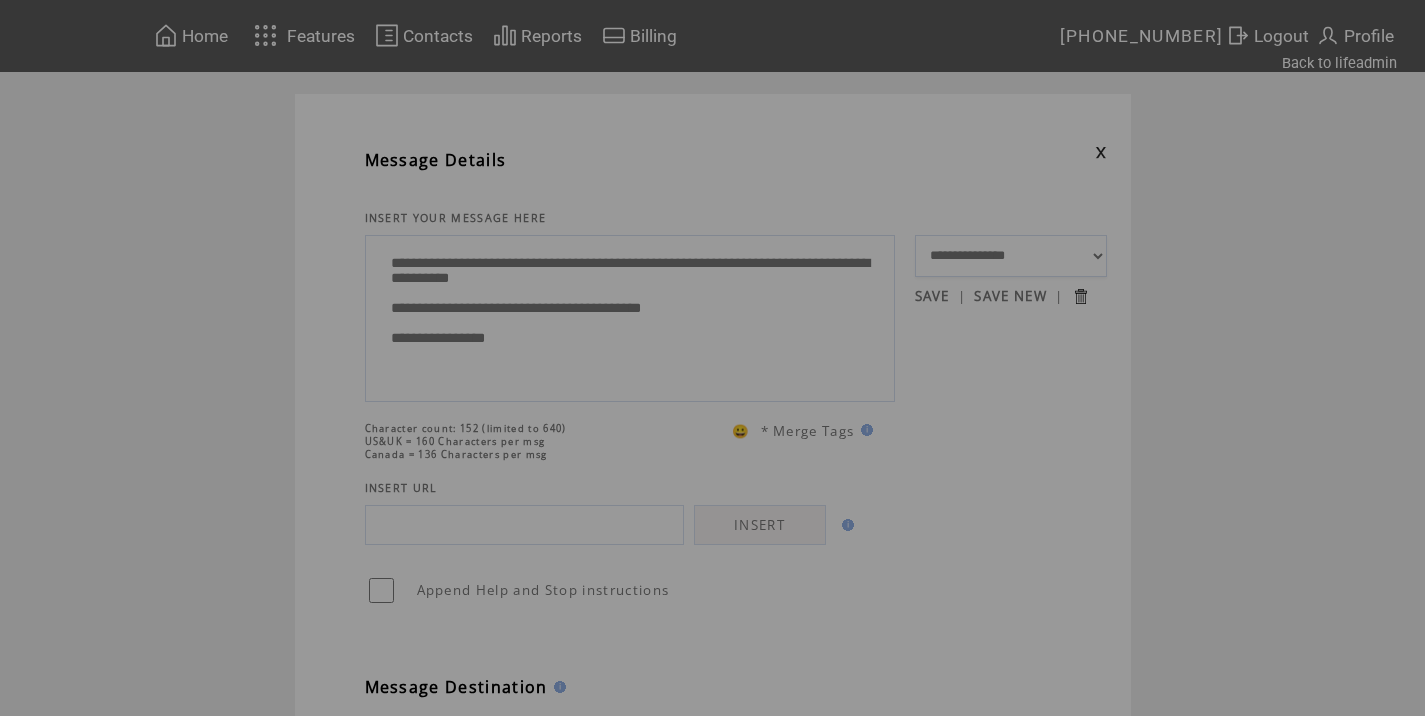 scroll, scrollTop: 0, scrollLeft: 0, axis: both 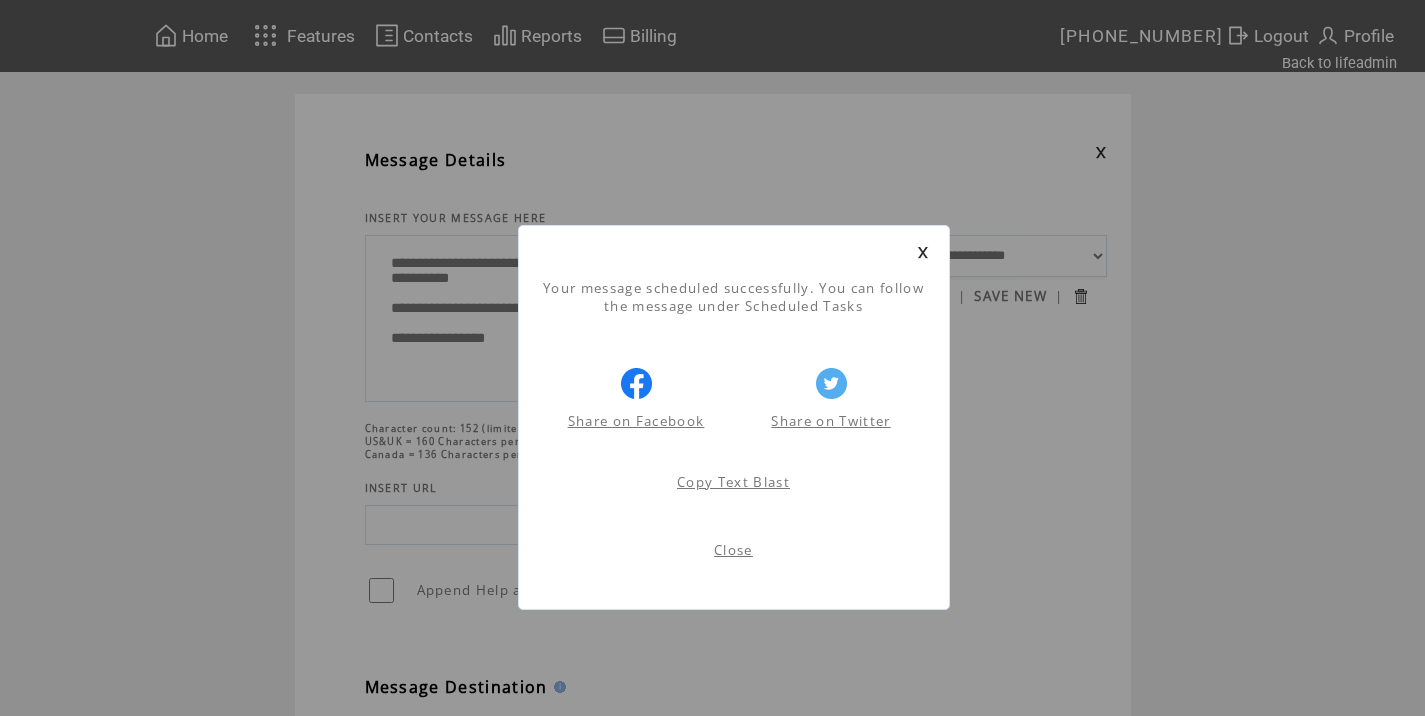 click on "Close" at bounding box center [733, 550] 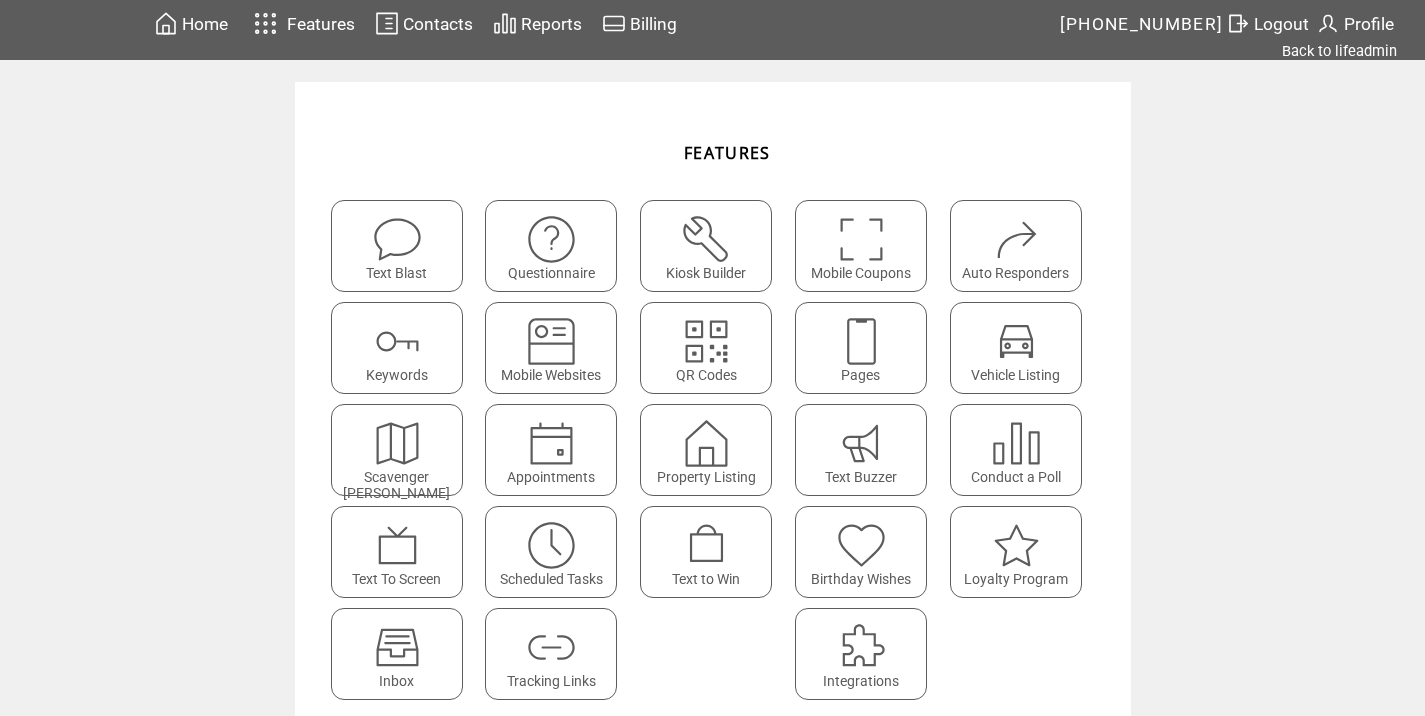 scroll, scrollTop: 12, scrollLeft: 0, axis: vertical 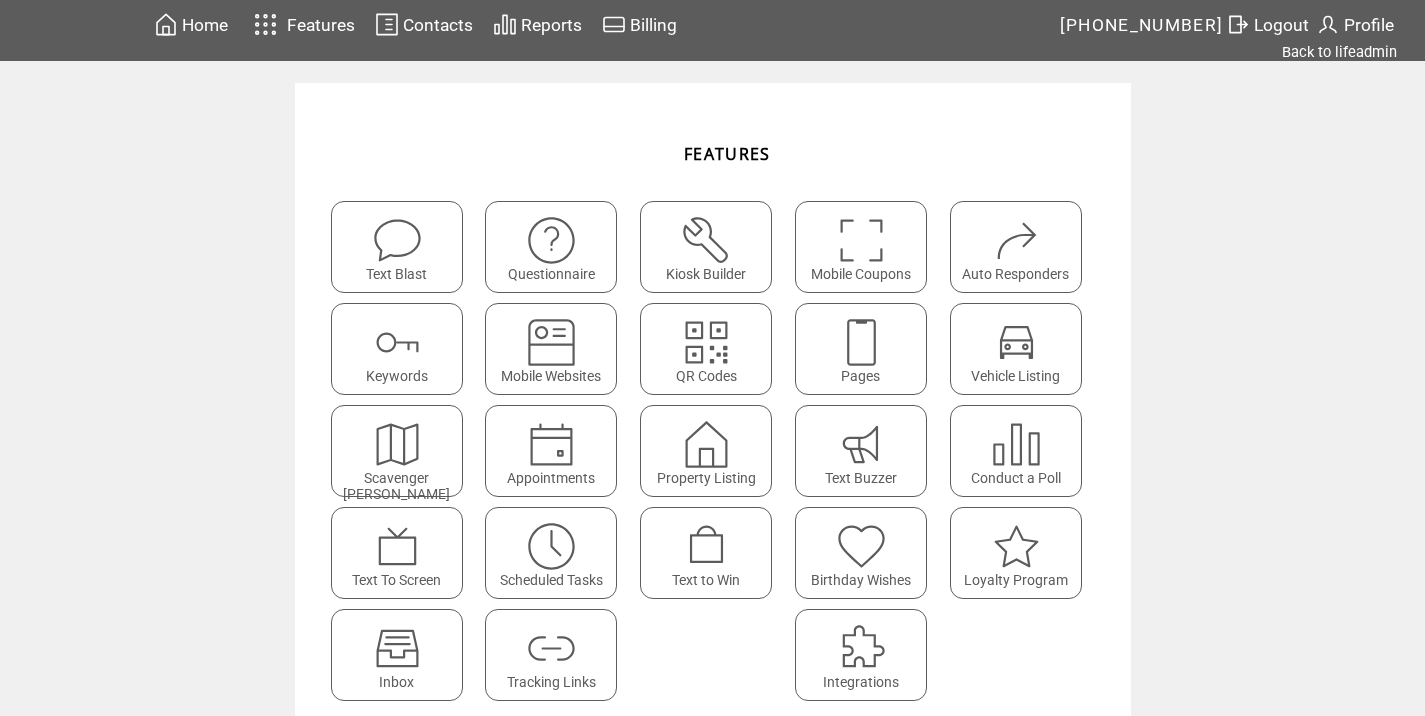 click on "Logout" at bounding box center [1281, 25] 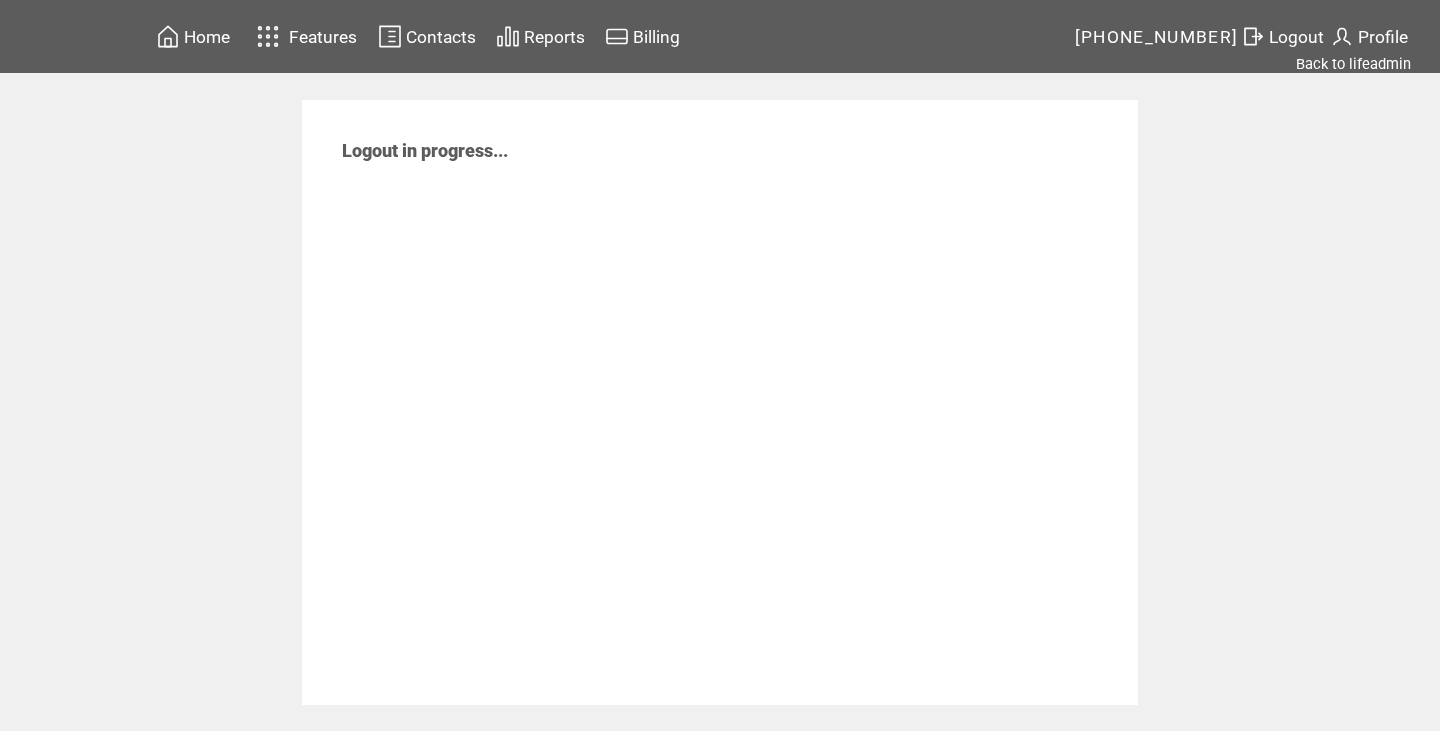 scroll, scrollTop: 0, scrollLeft: 0, axis: both 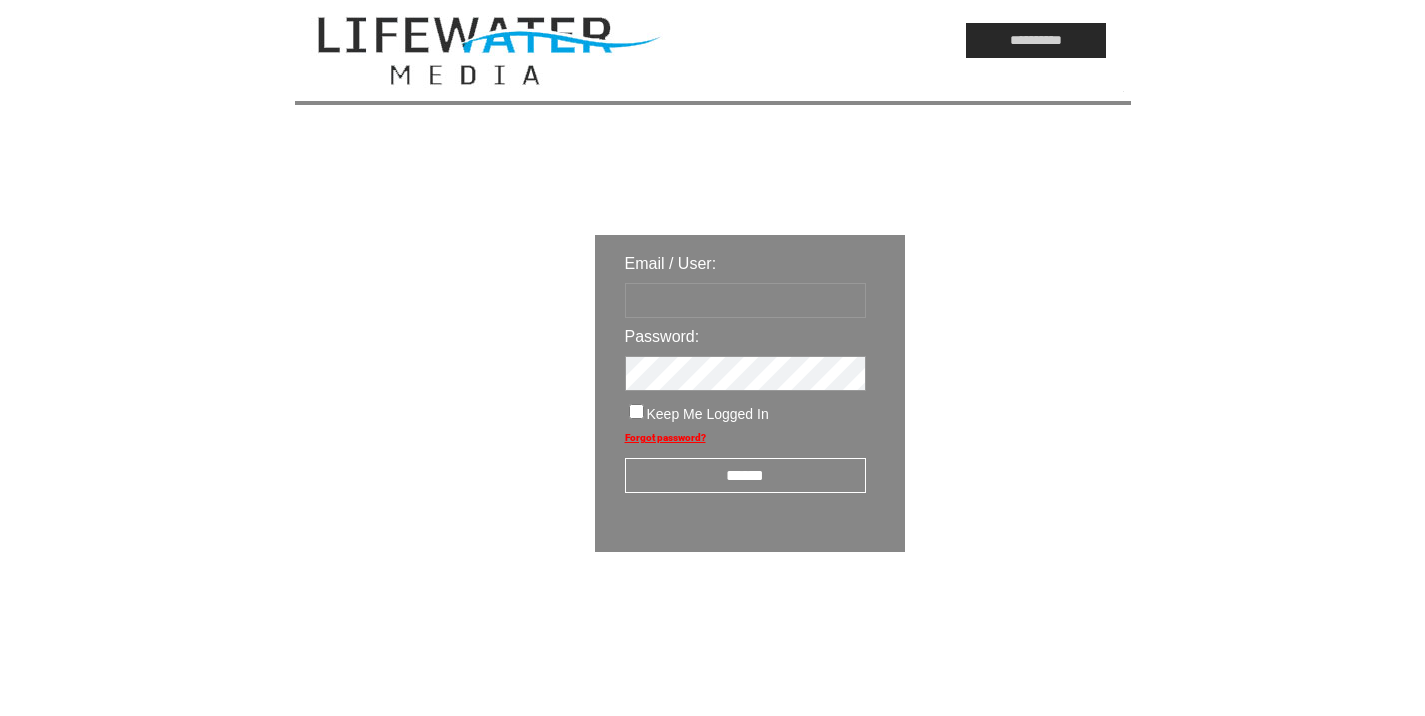 type on "*********" 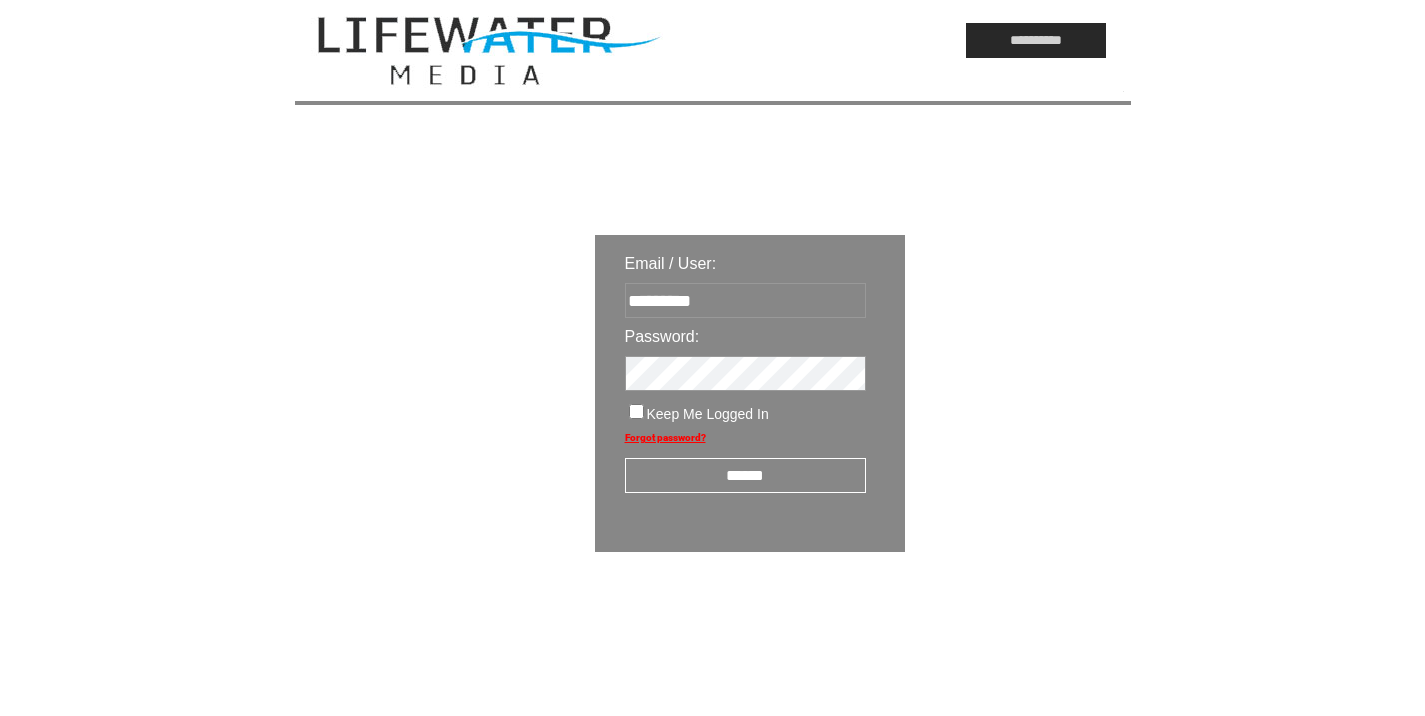 click on "******" at bounding box center [745, 475] 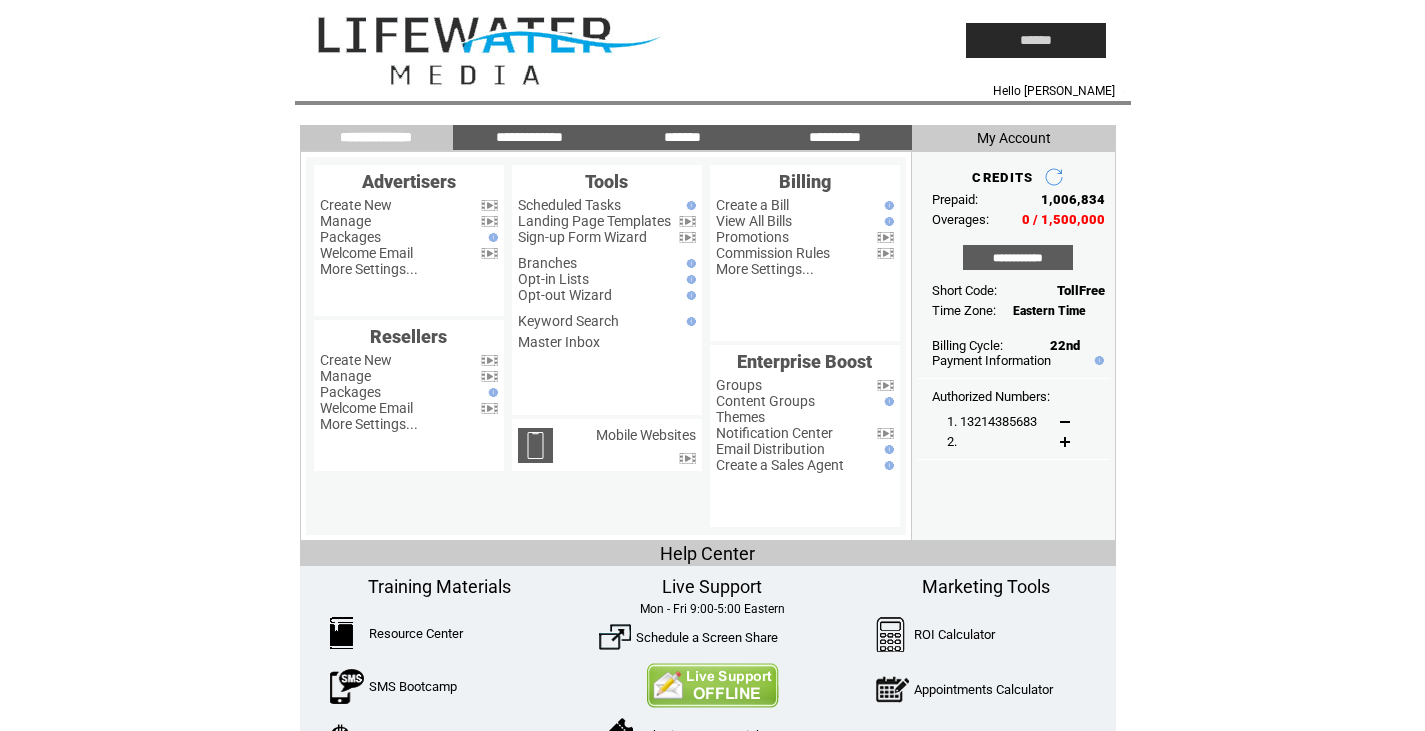 scroll, scrollTop: 0, scrollLeft: 0, axis: both 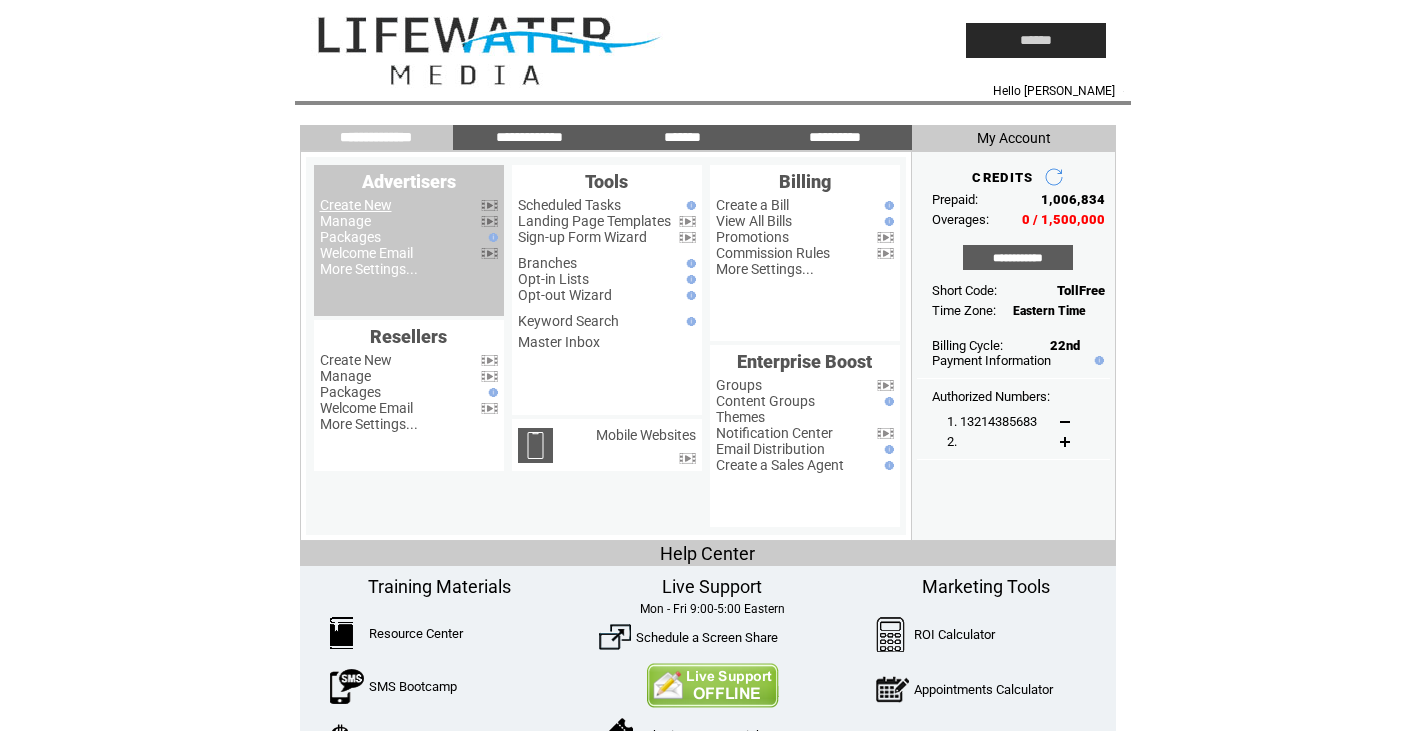 click on "Manage" at bounding box center (345, 221) 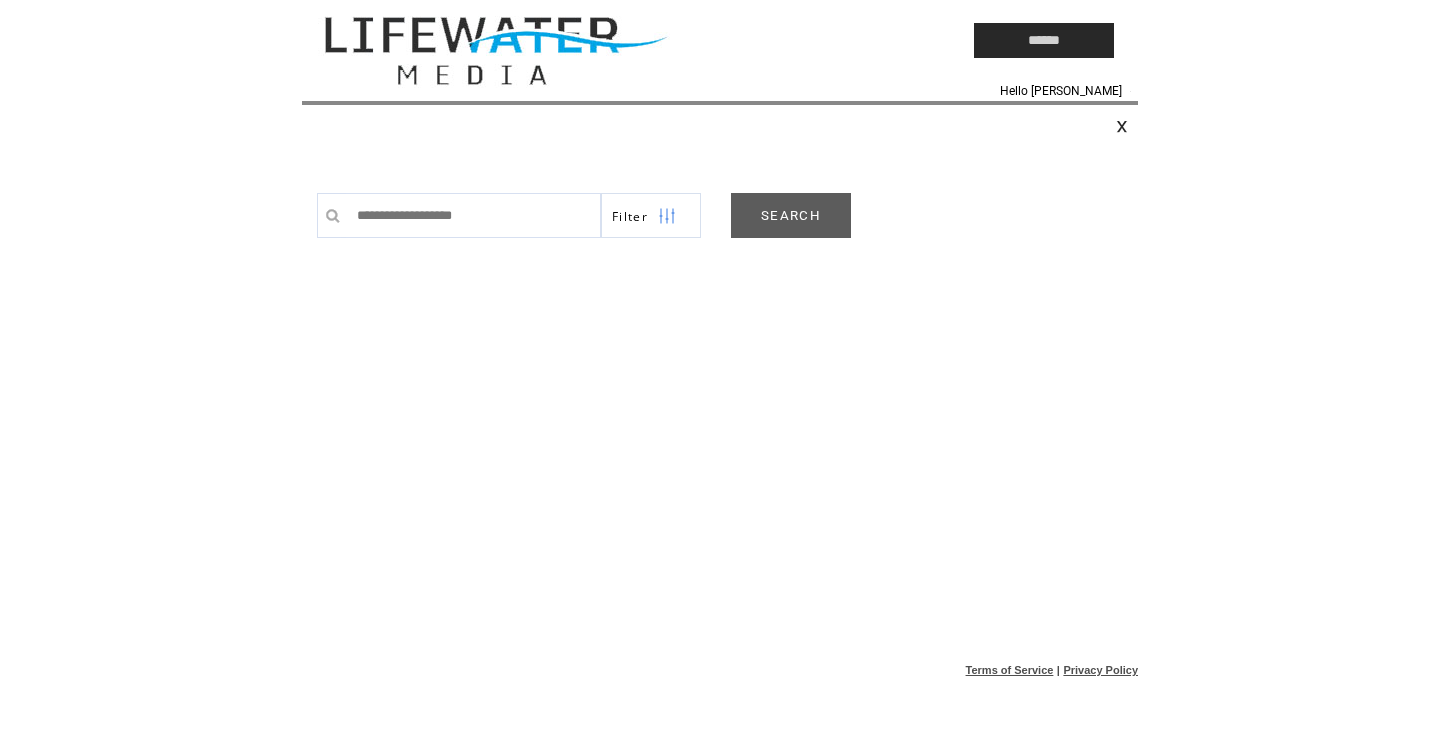 scroll, scrollTop: 0, scrollLeft: 0, axis: both 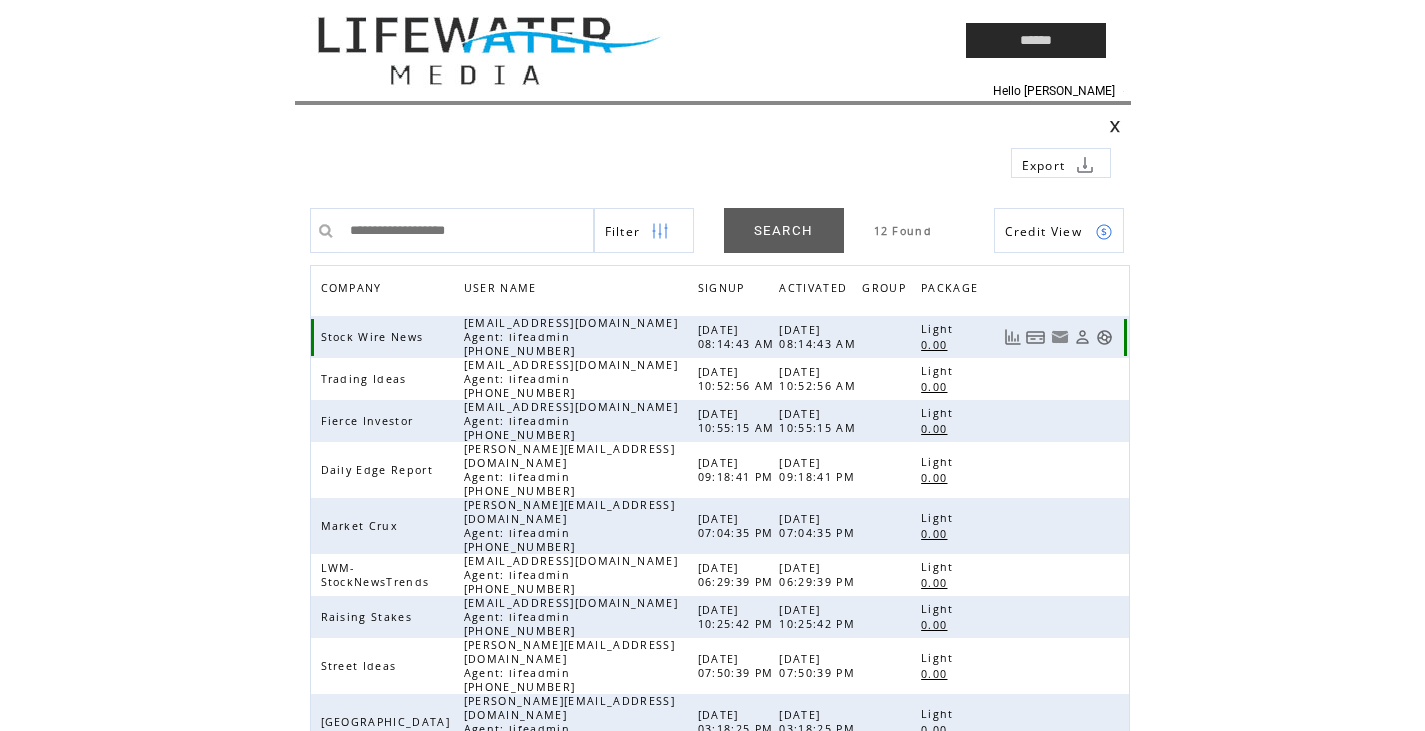click at bounding box center (1104, 337) 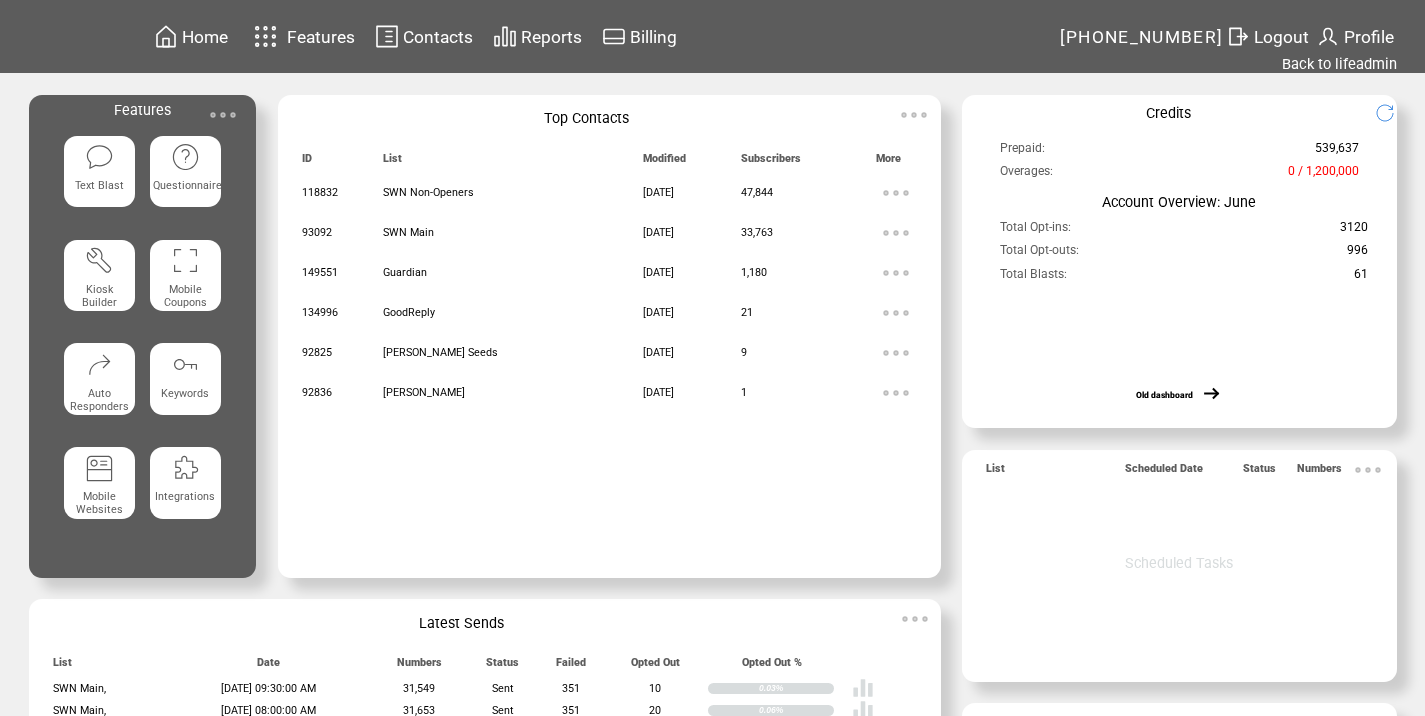 scroll, scrollTop: 0, scrollLeft: 0, axis: both 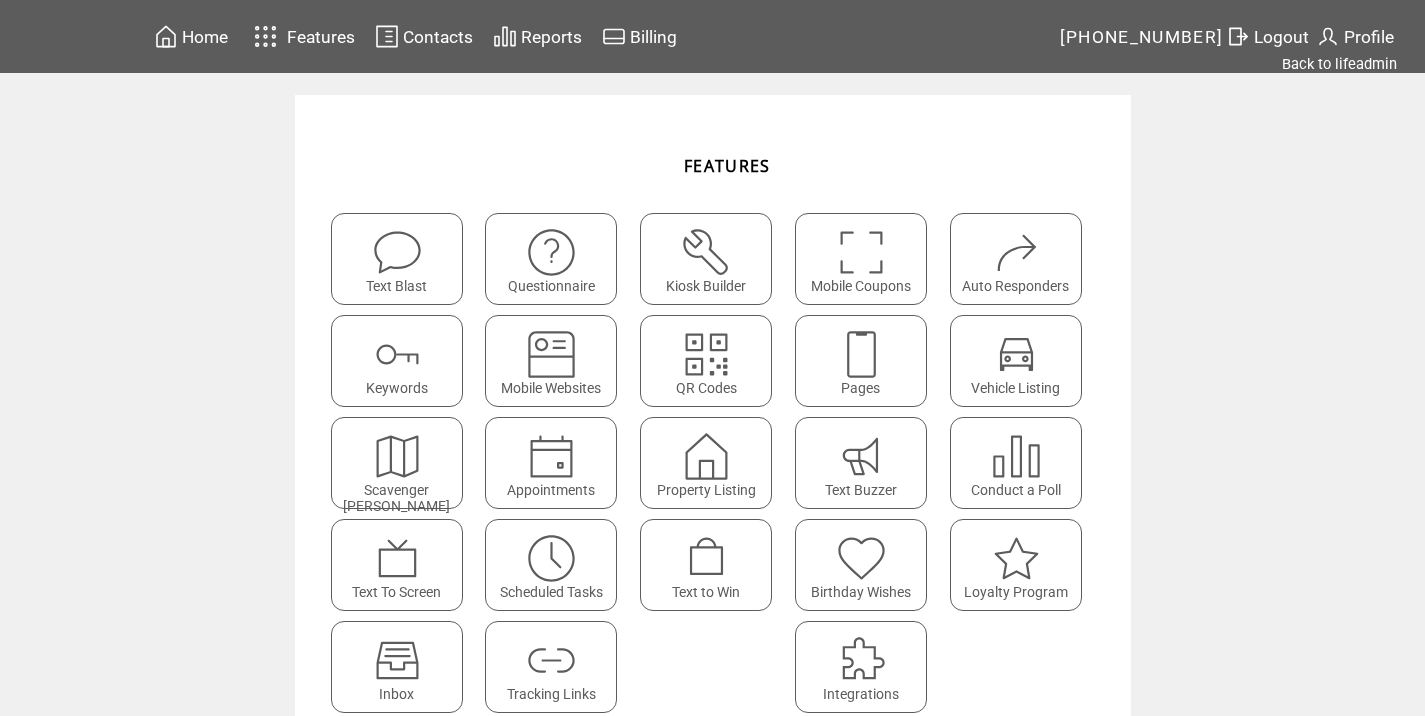 click at bounding box center [551, 660] 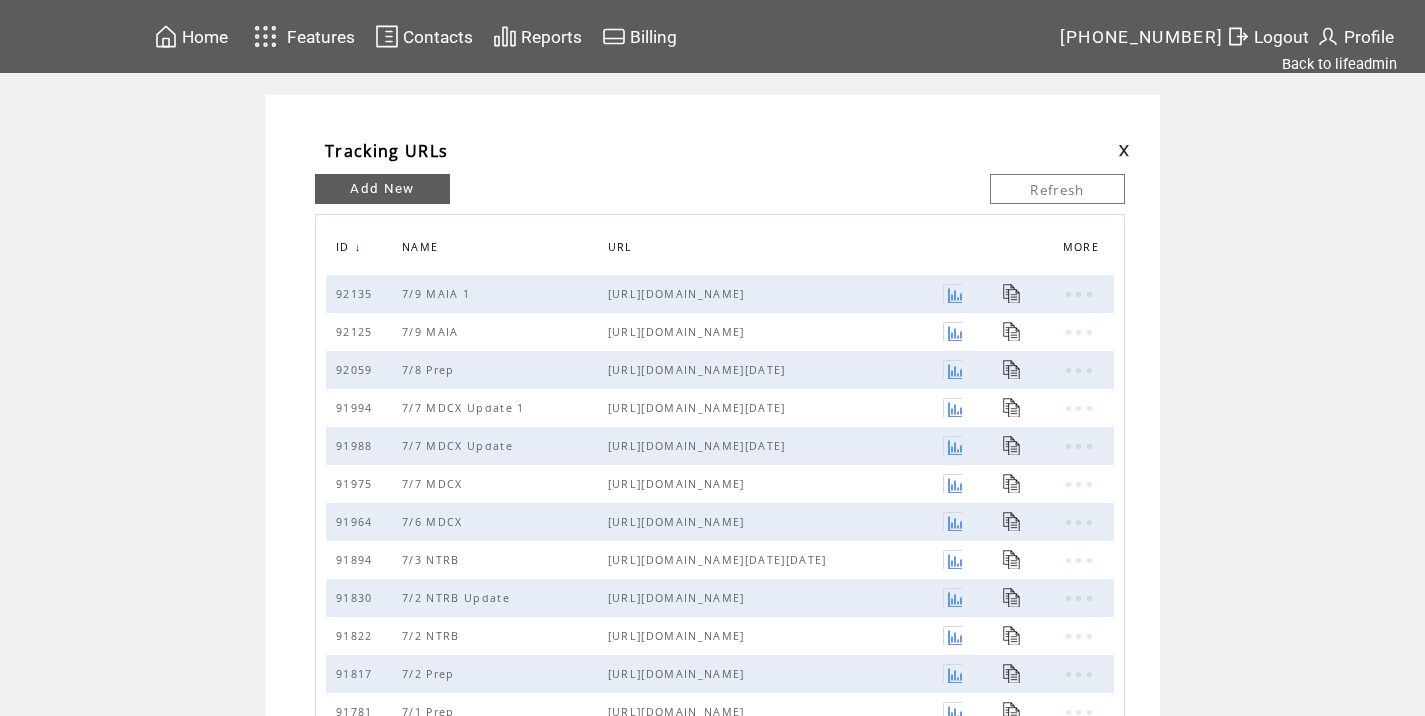scroll, scrollTop: 0, scrollLeft: 0, axis: both 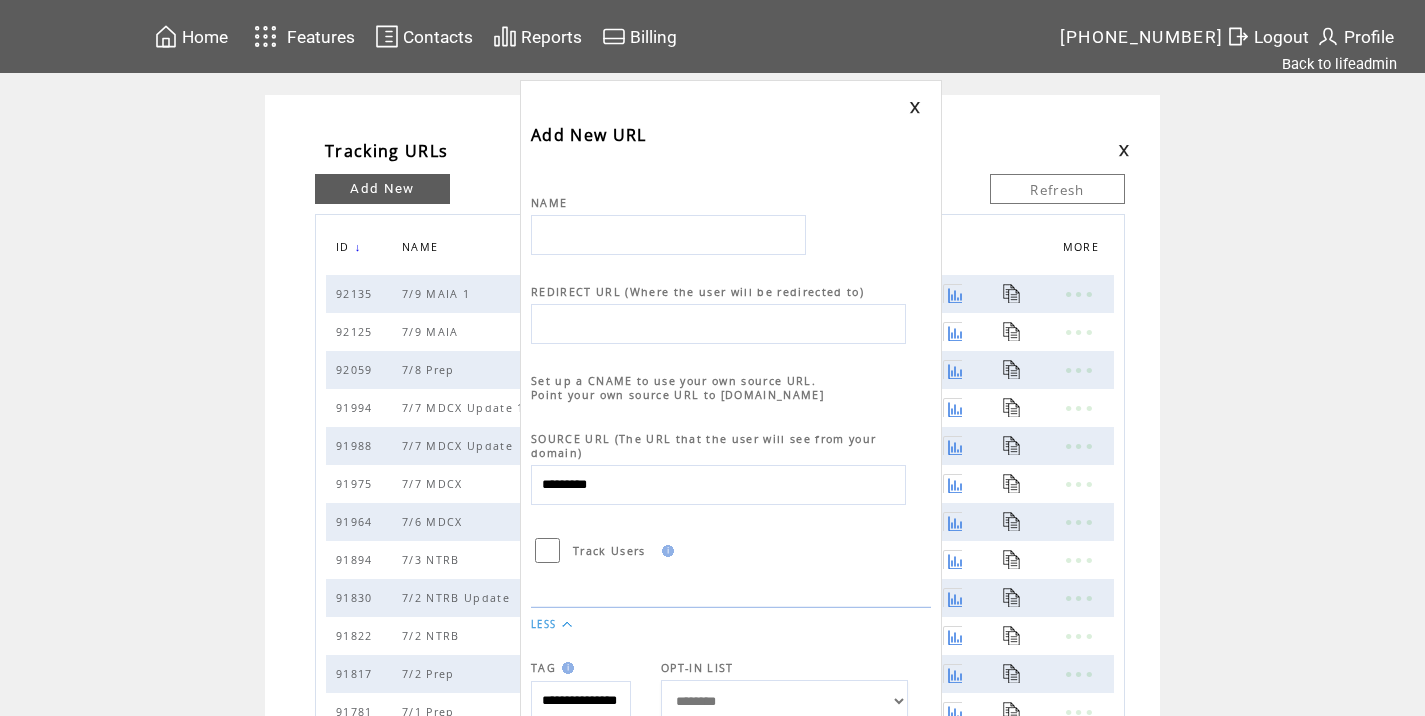 click at bounding box center [668, 235] 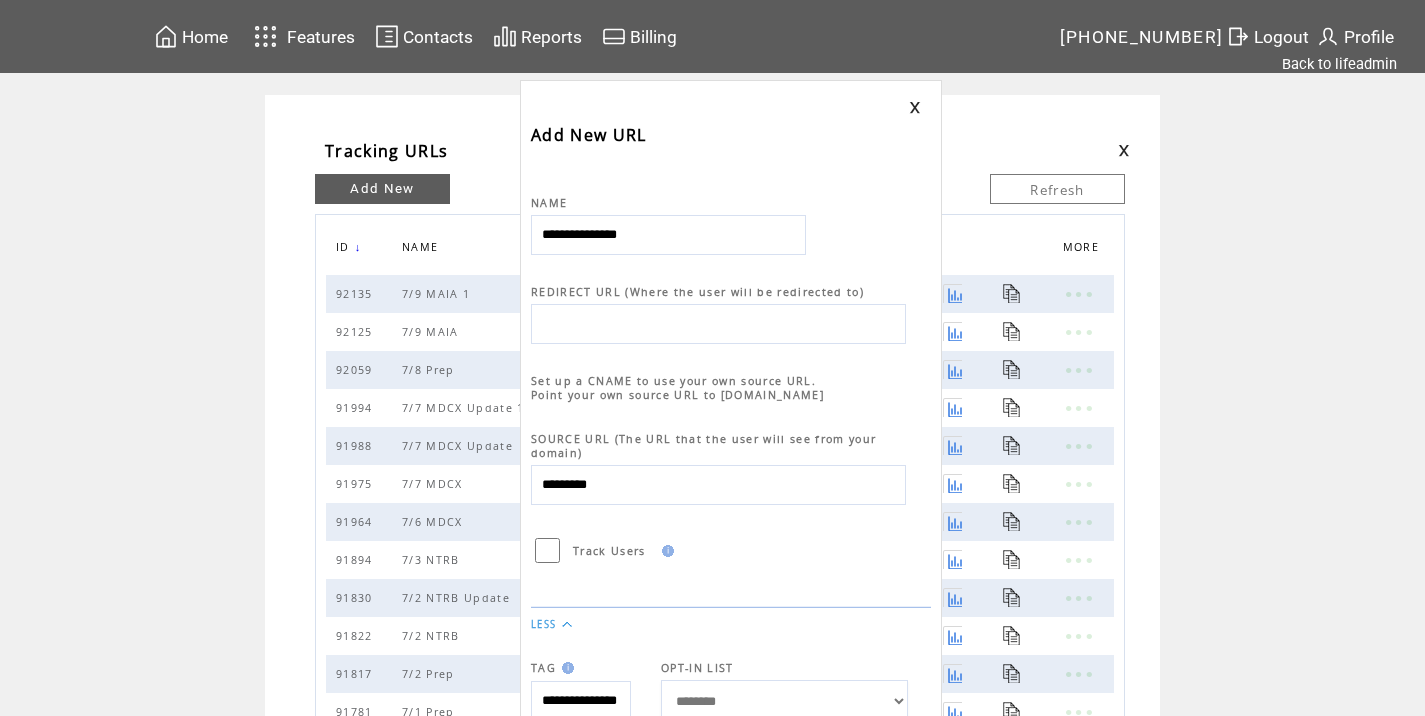 type on "**********" 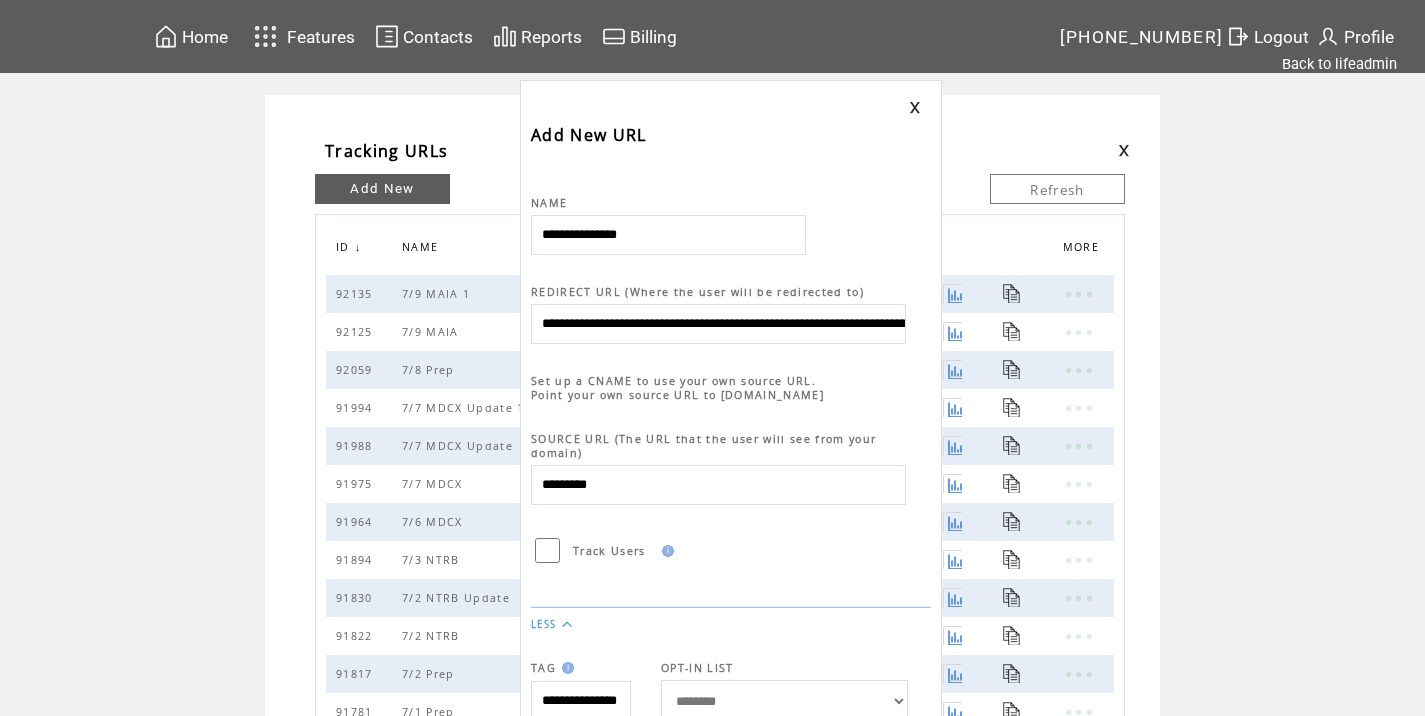 scroll, scrollTop: 0, scrollLeft: 921, axis: horizontal 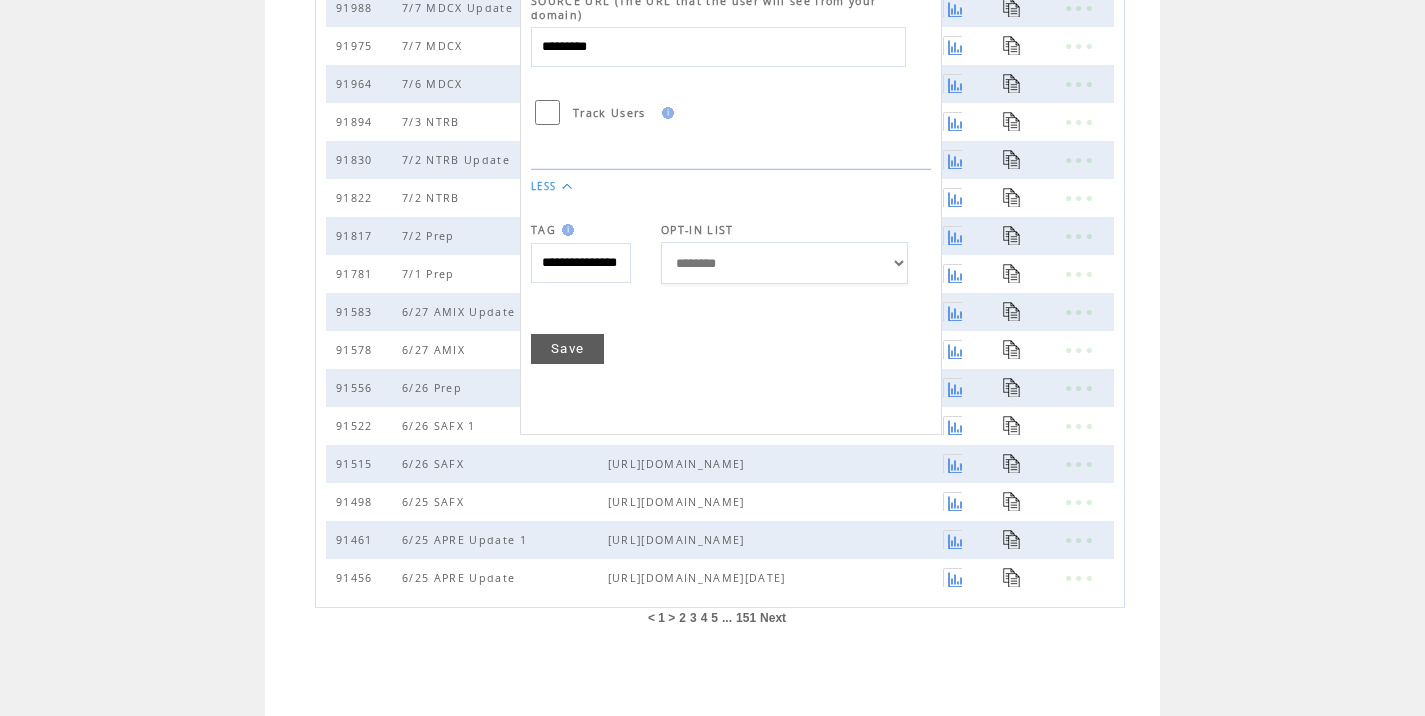 type on "**********" 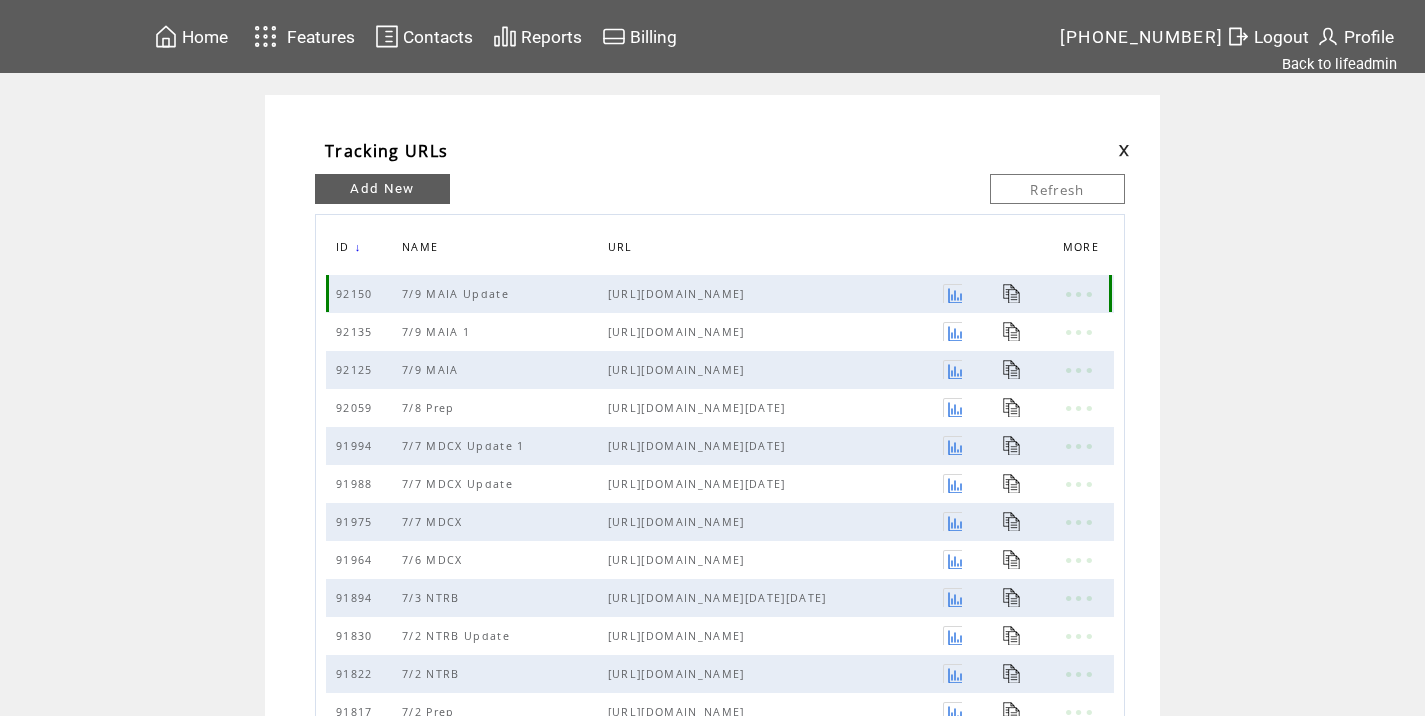 click at bounding box center [1012, 293] 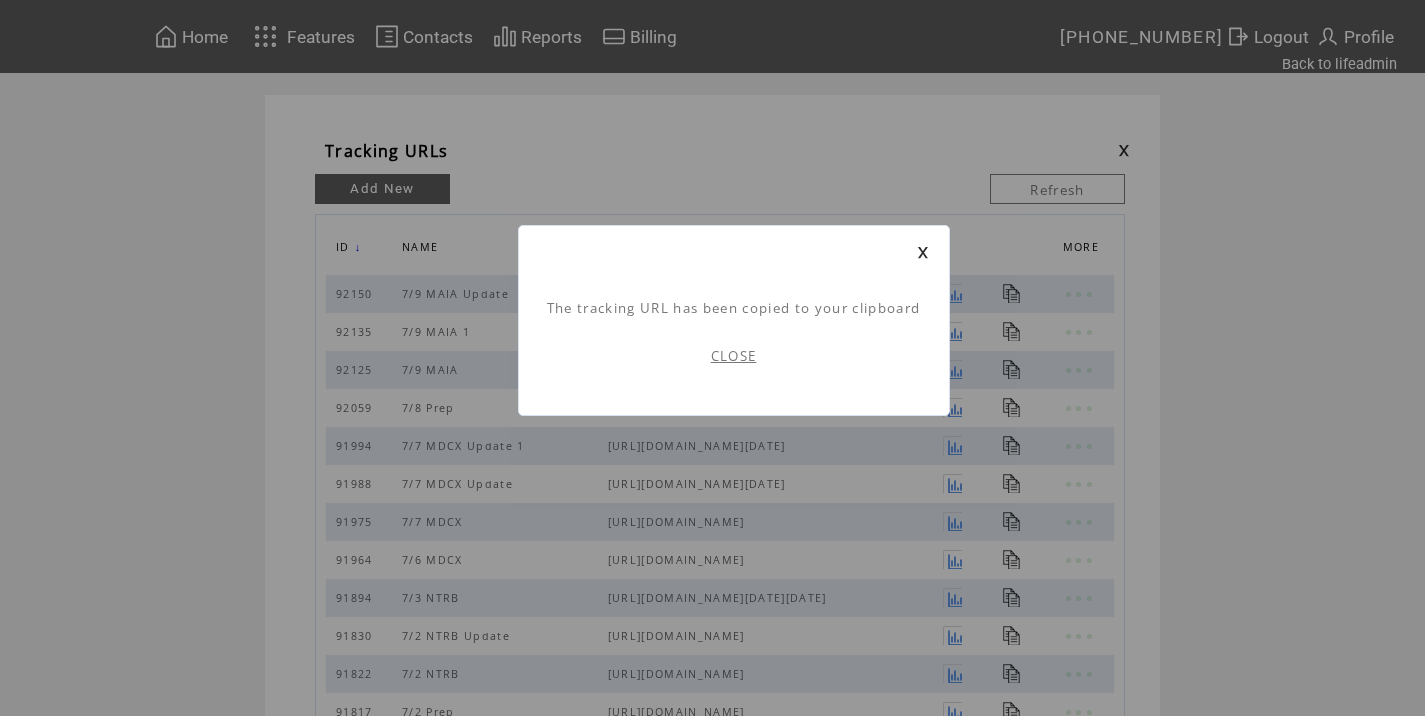 scroll, scrollTop: 1, scrollLeft: 0, axis: vertical 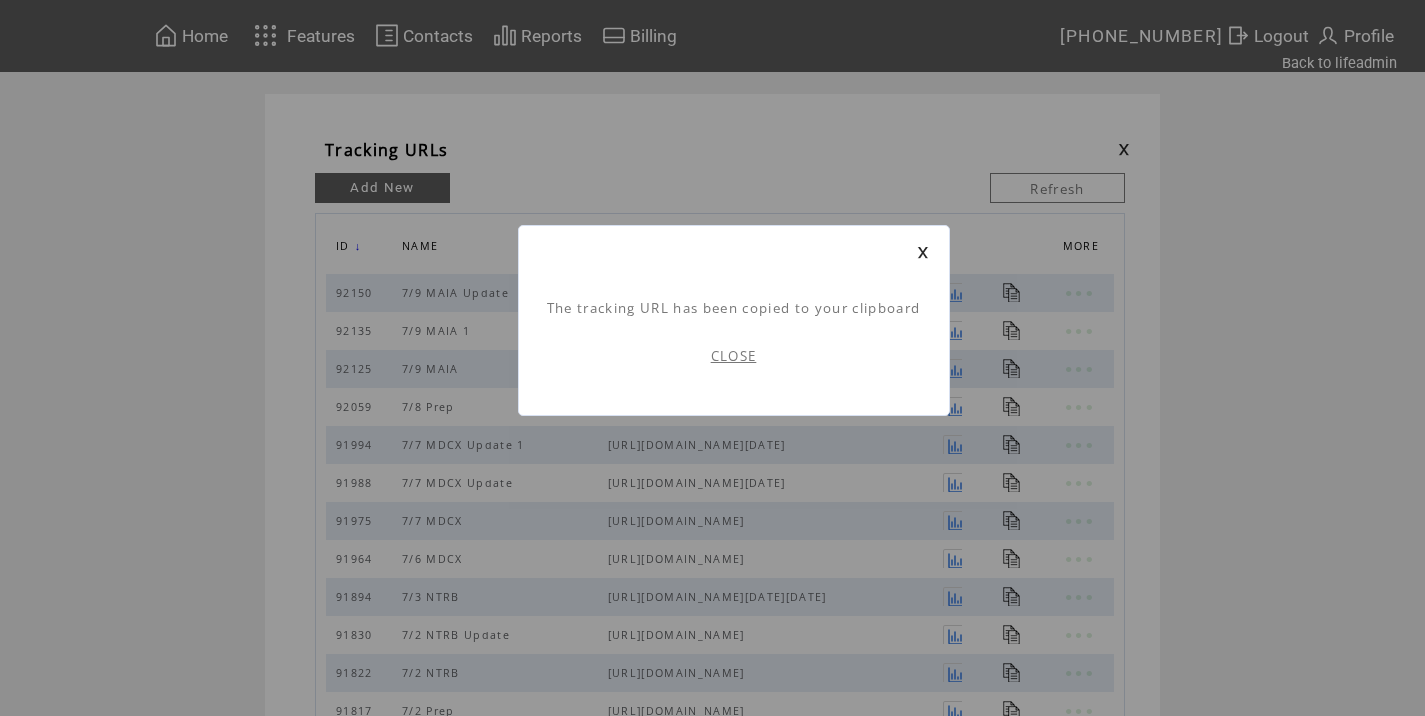 click on "CLOSE" at bounding box center [734, 356] 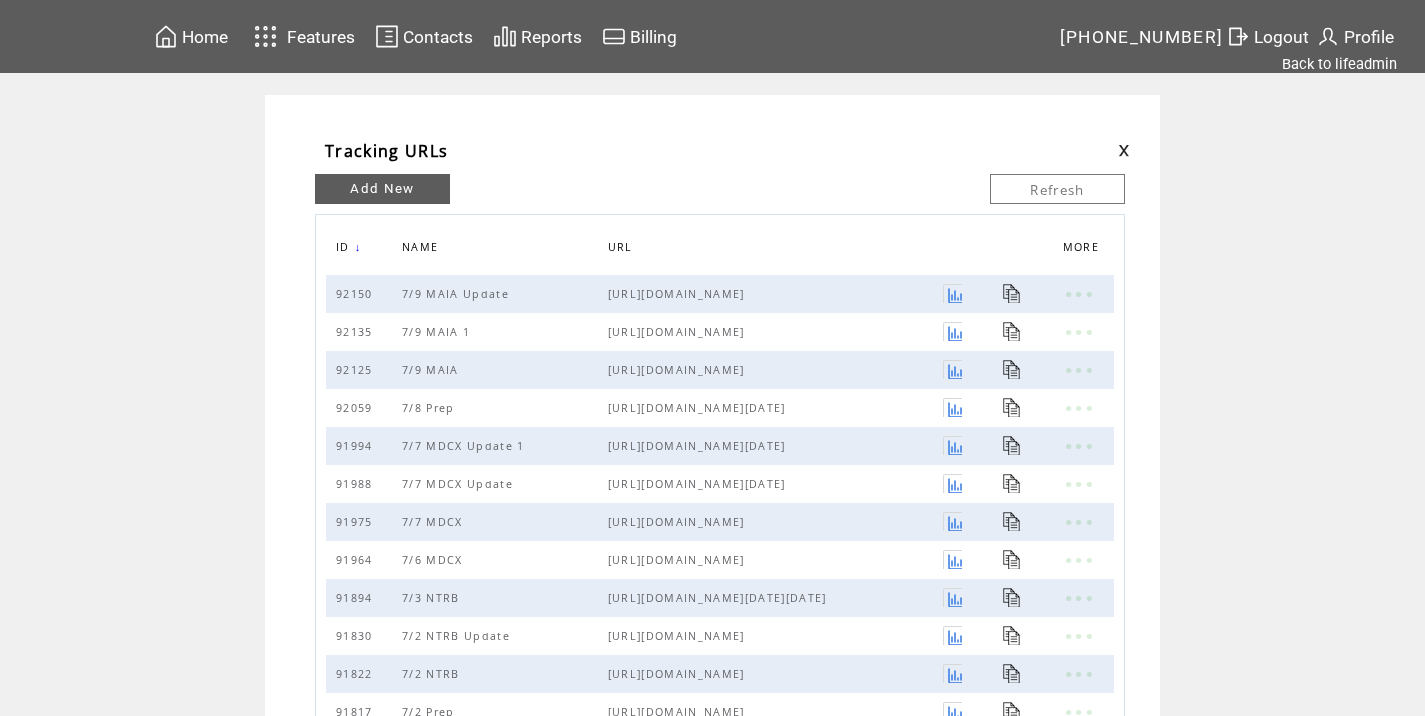 click at bounding box center (1124, 150) 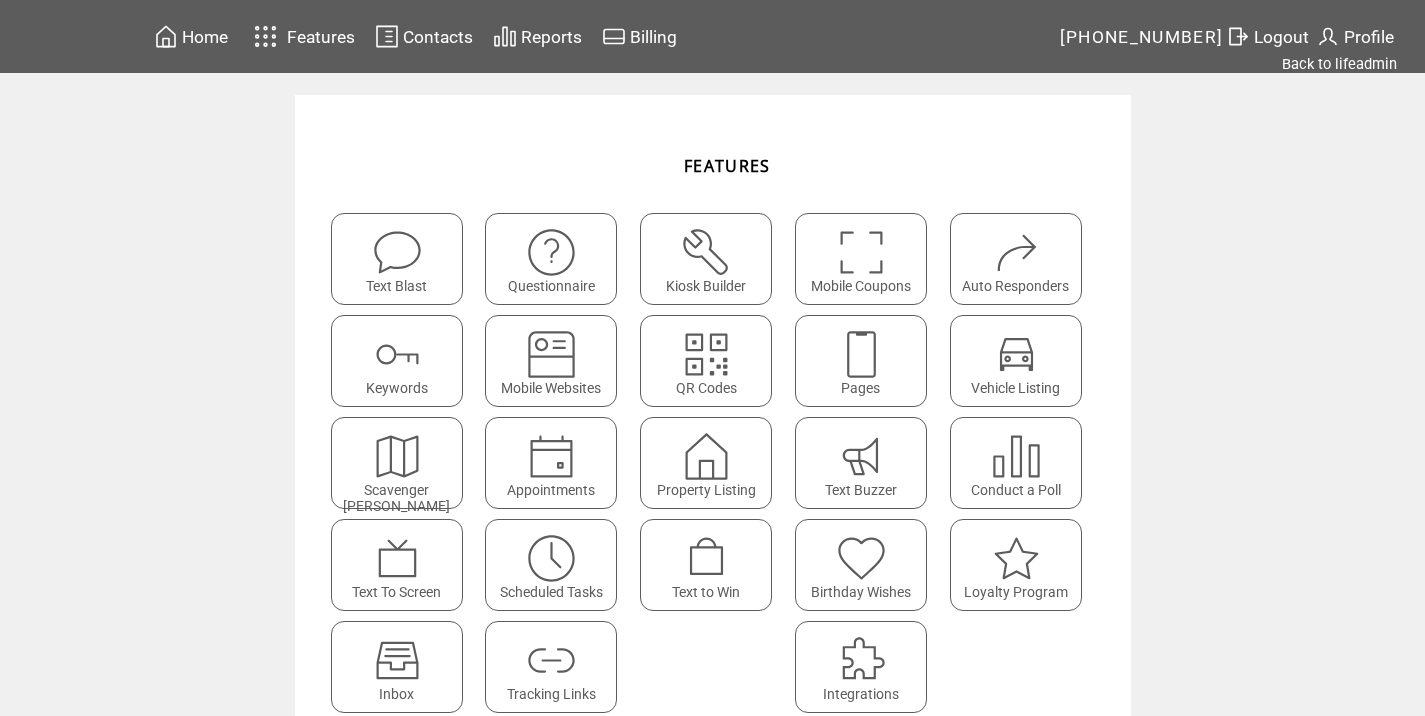scroll, scrollTop: 0, scrollLeft: 0, axis: both 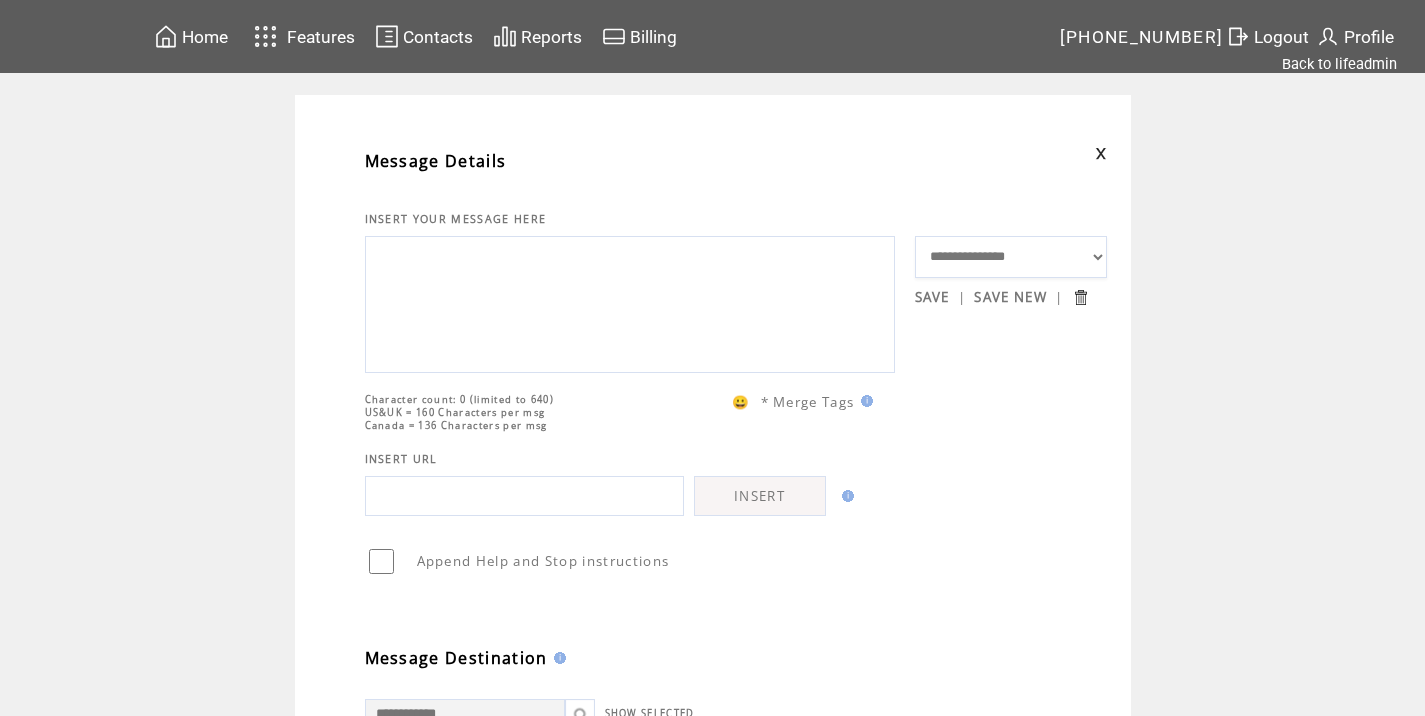click at bounding box center (630, 302) 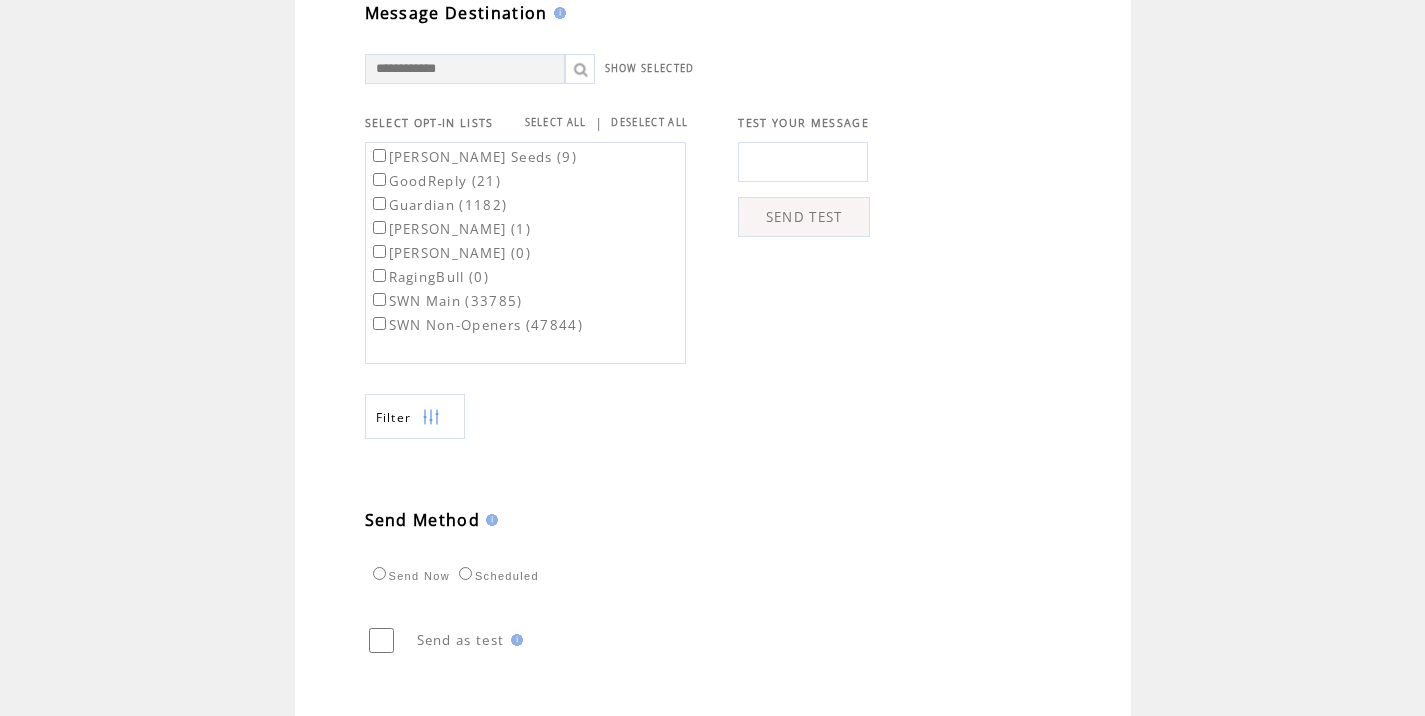 scroll, scrollTop: 651, scrollLeft: 0, axis: vertical 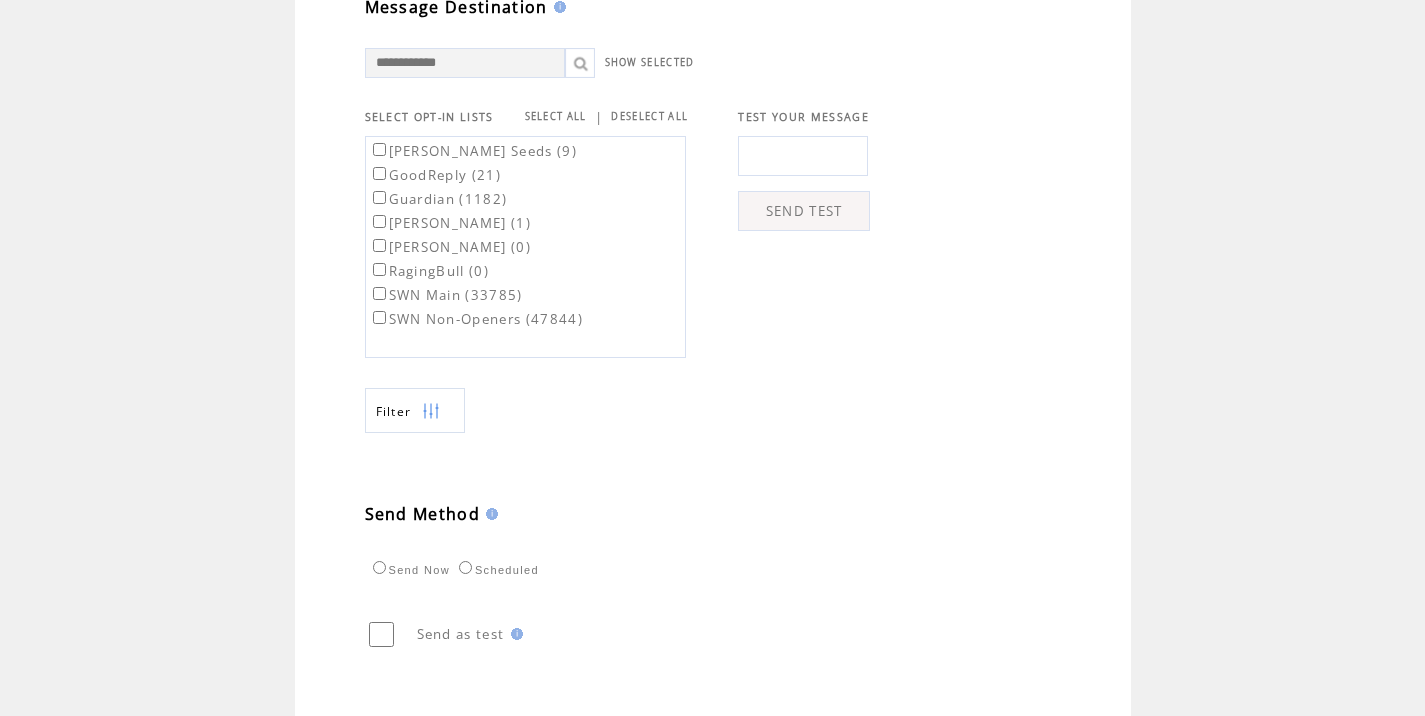 type on "**********" 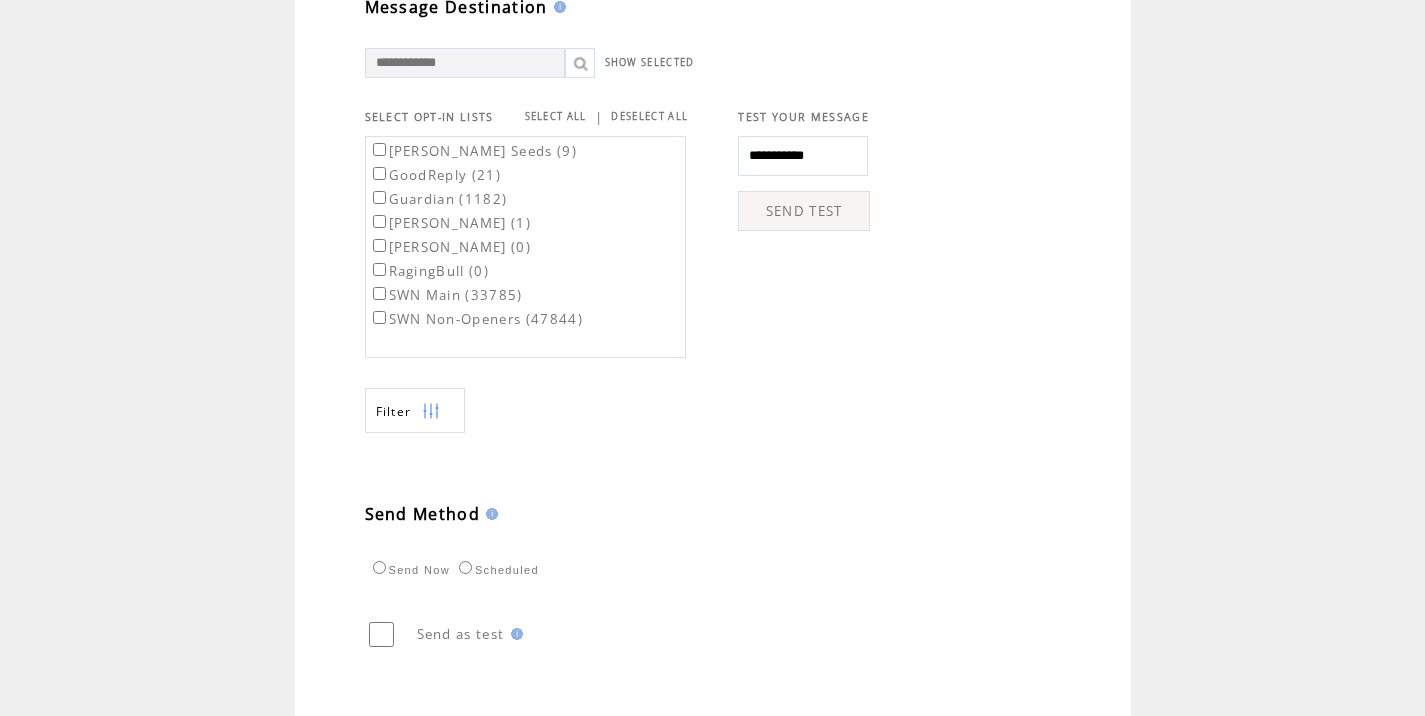 click on "SEND TEST" at bounding box center [804, 211] 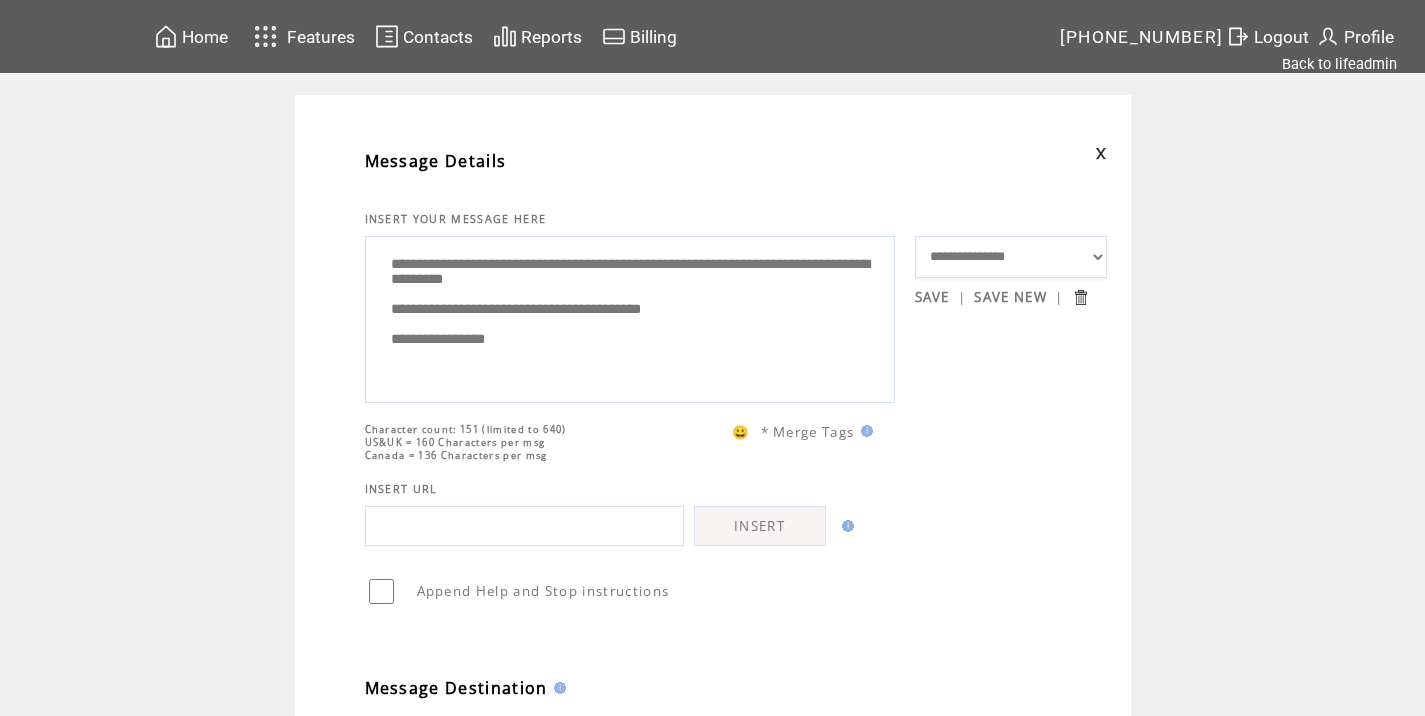 scroll, scrollTop: 774, scrollLeft: 0, axis: vertical 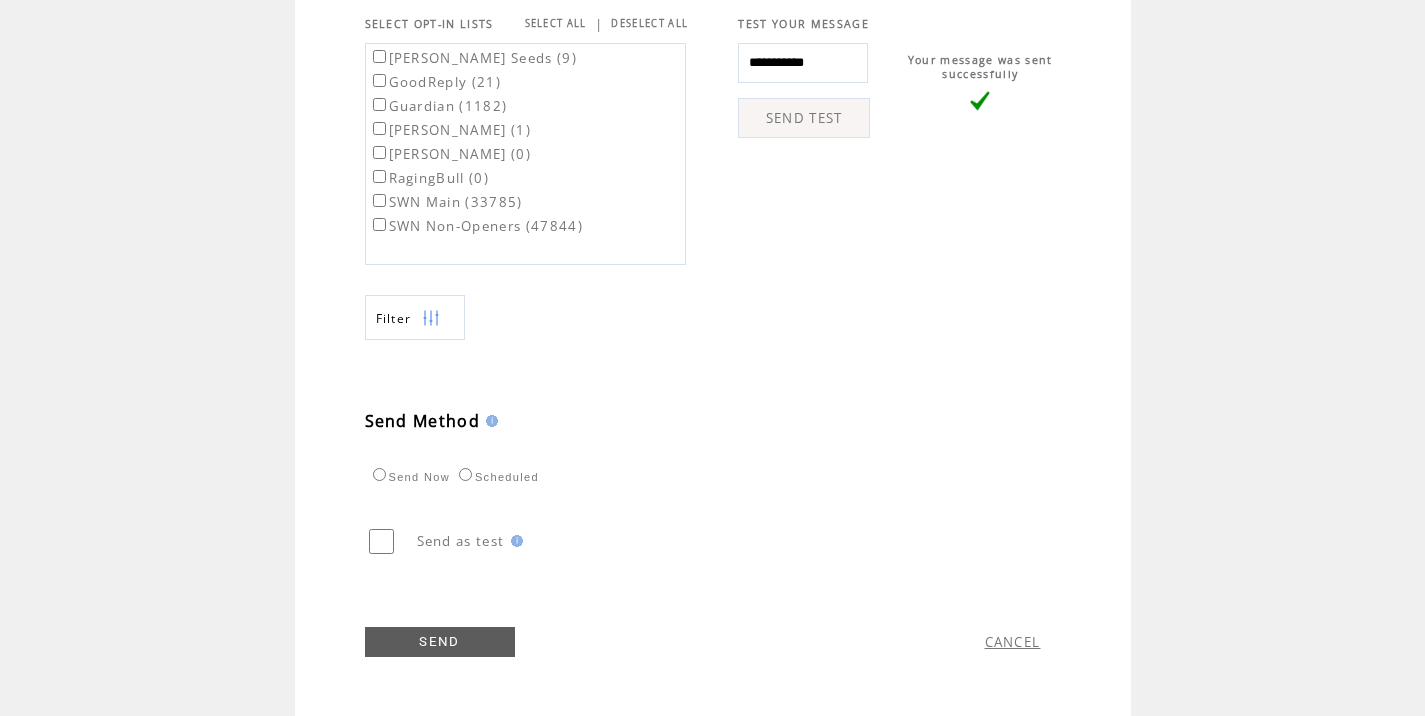 click on "SWN Main (33785)" at bounding box center [446, 202] 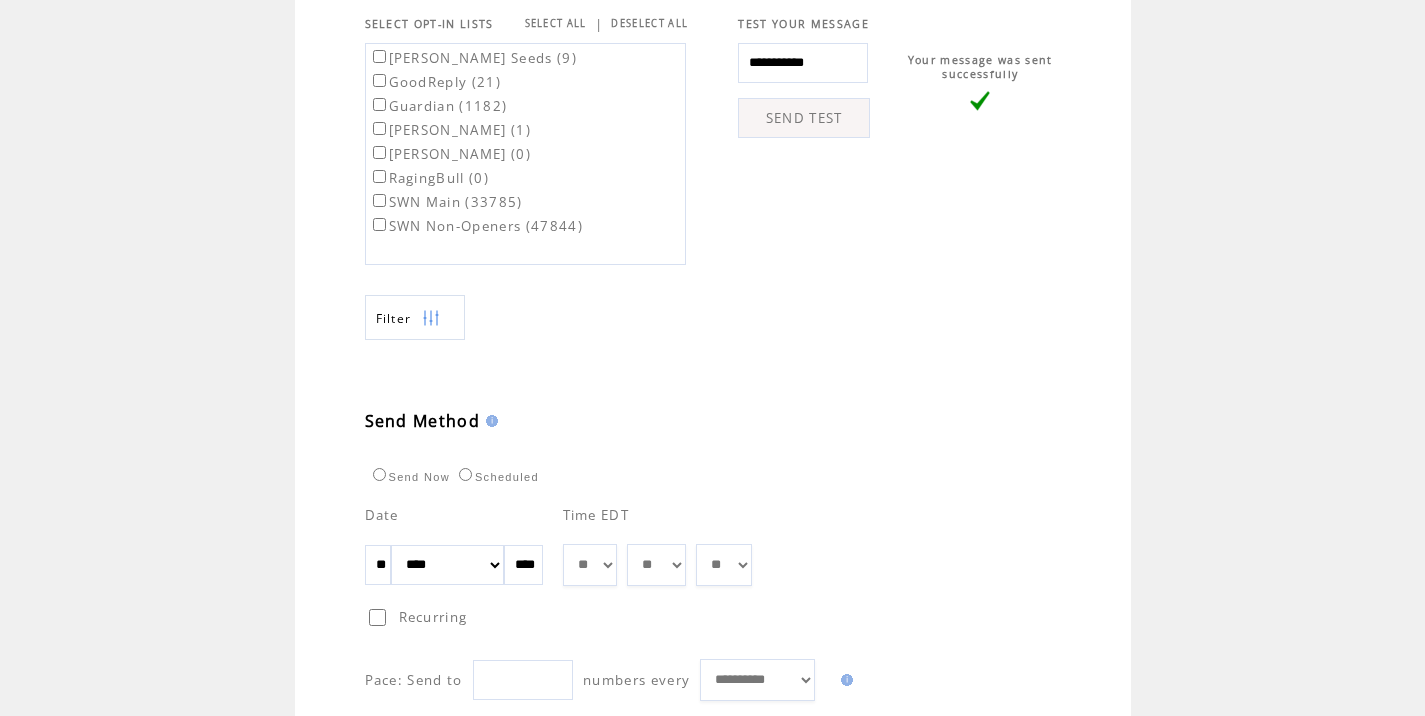 click on "** 	 ** 	 ** 	 ** 	 ** 	 ** 	 ** 	 ** 	 ** 	 ** 	 ** 	 ** 	 **" at bounding box center (590, 565) 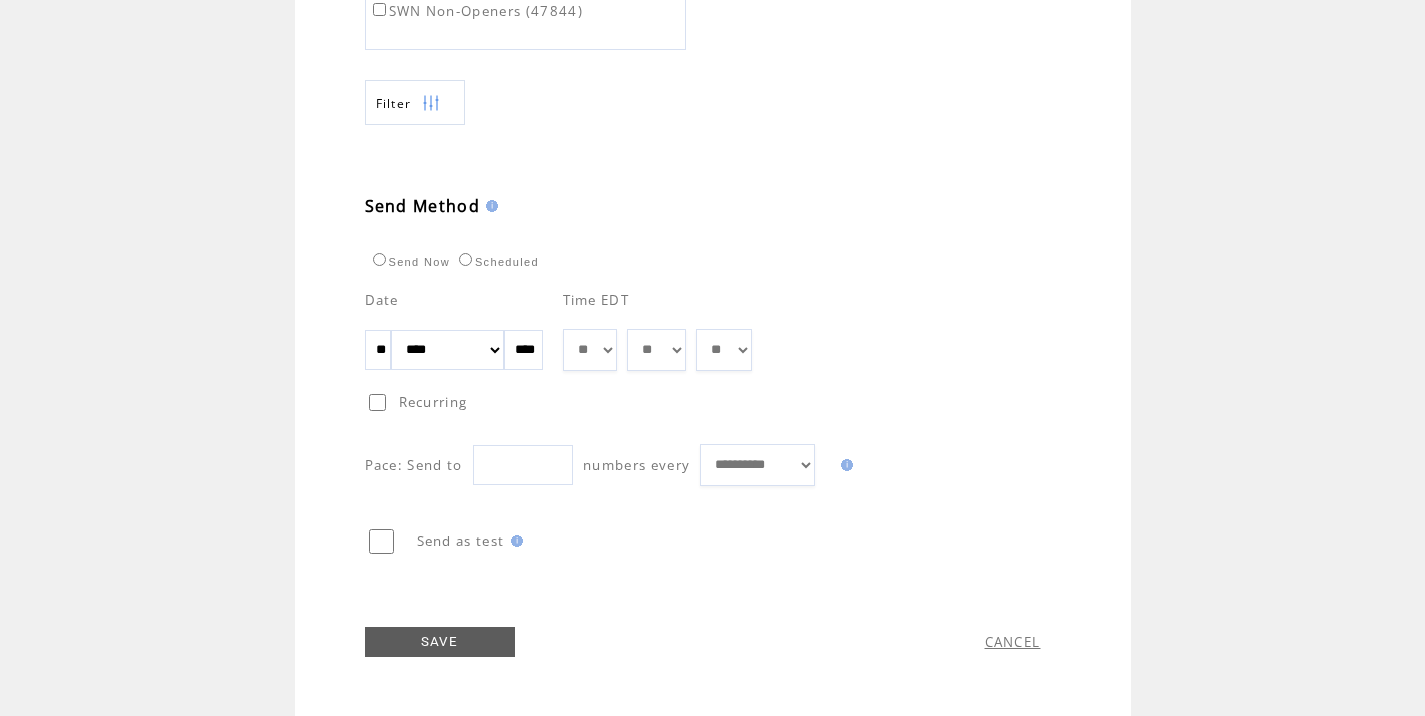 click on "SAVE" at bounding box center [440, 642] 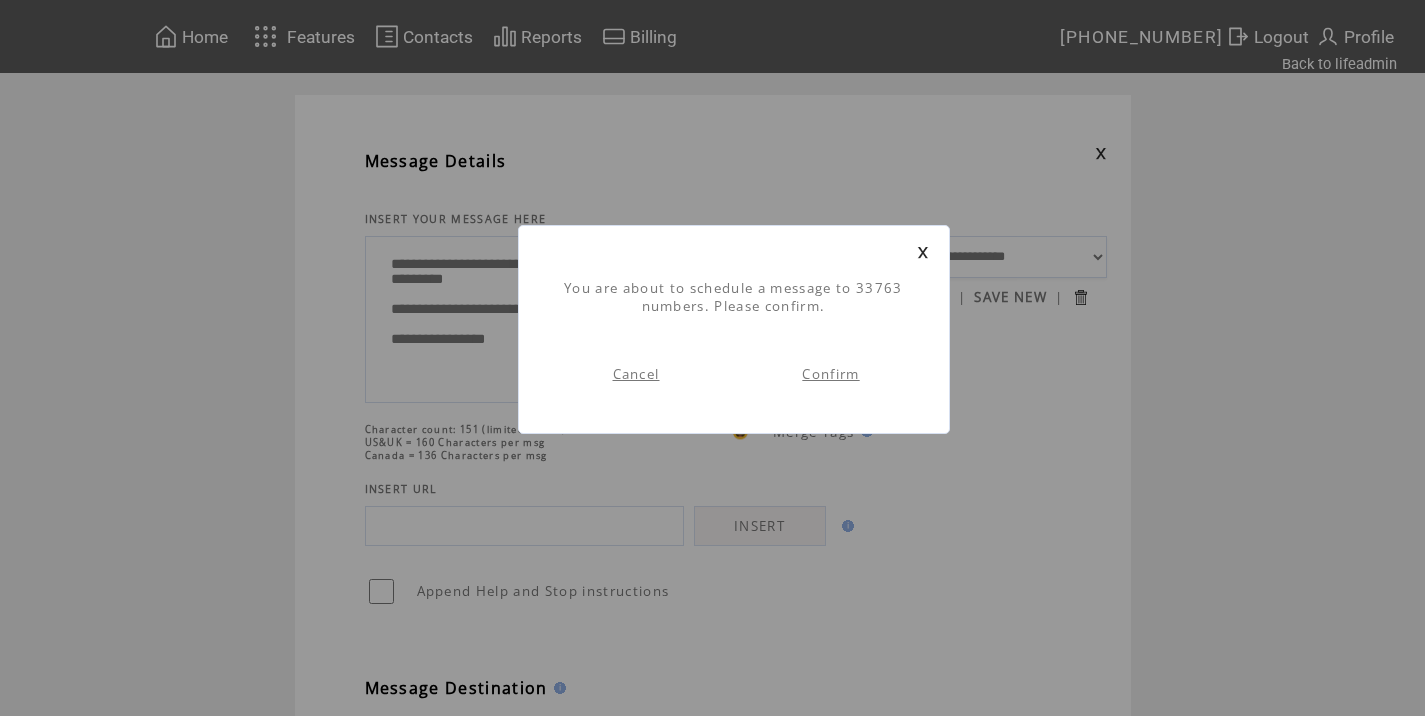 scroll, scrollTop: 1, scrollLeft: 0, axis: vertical 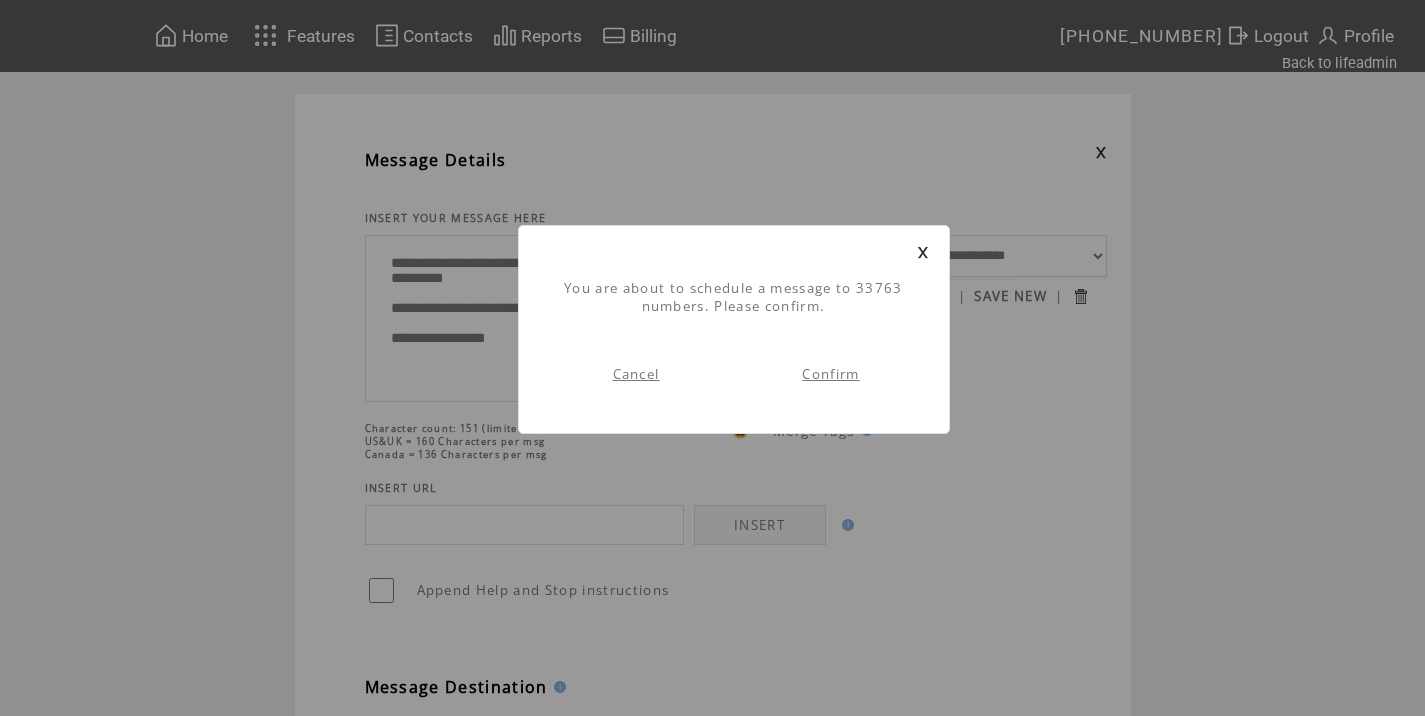 click on "Confirm" at bounding box center [830, 374] 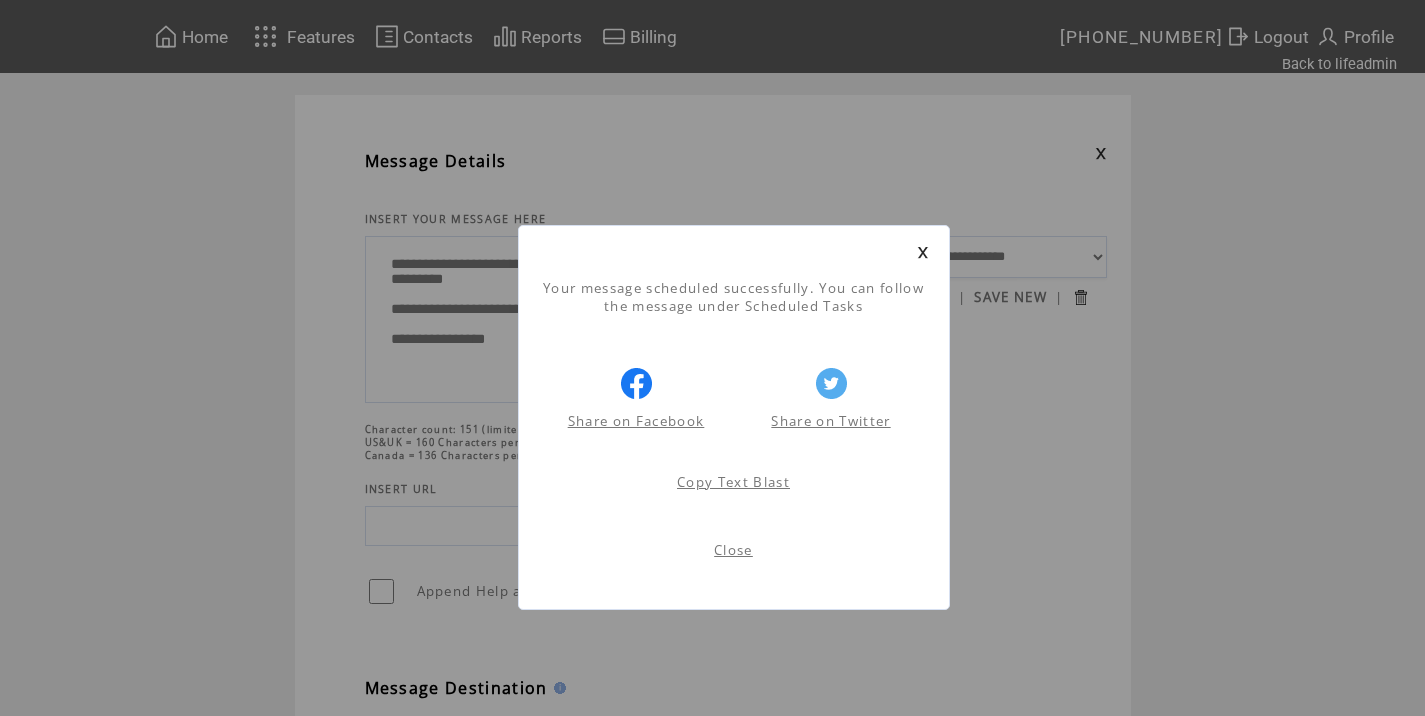 scroll, scrollTop: 1, scrollLeft: 0, axis: vertical 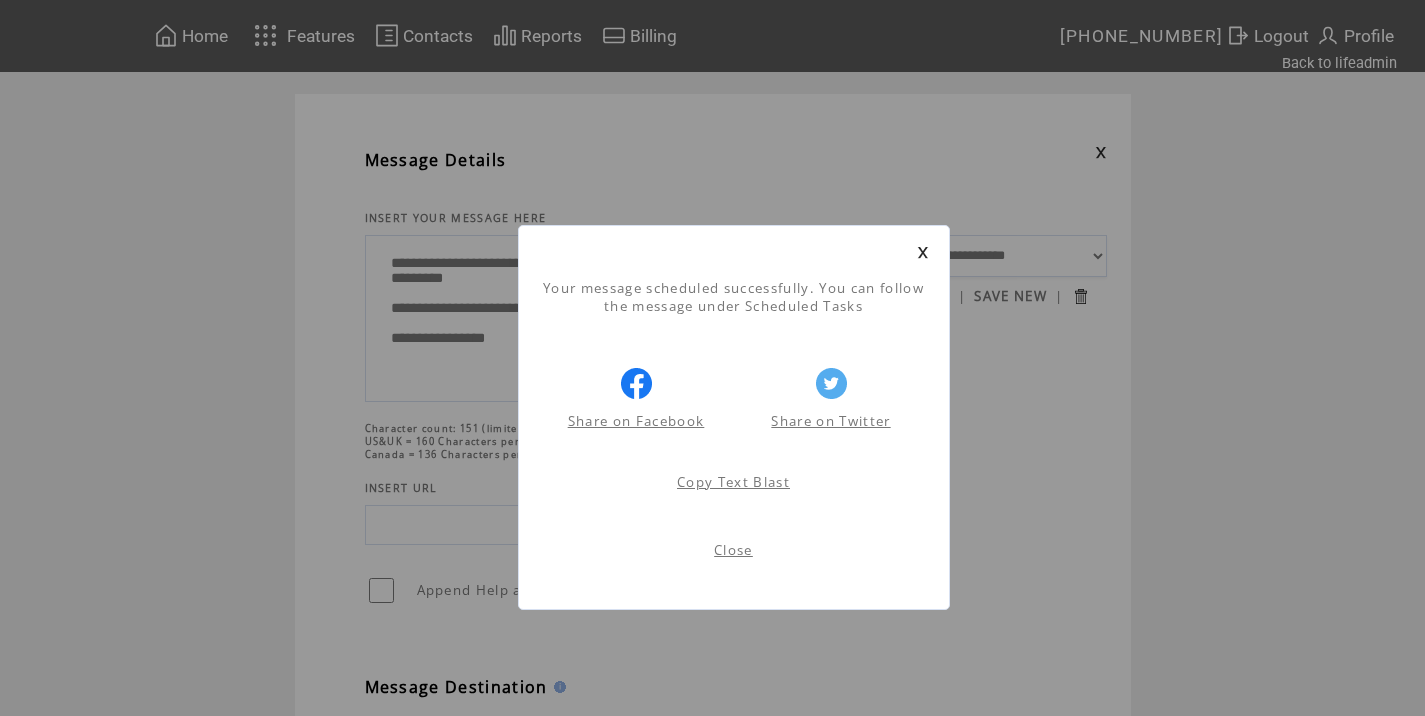 click on "Close" at bounding box center [733, 550] 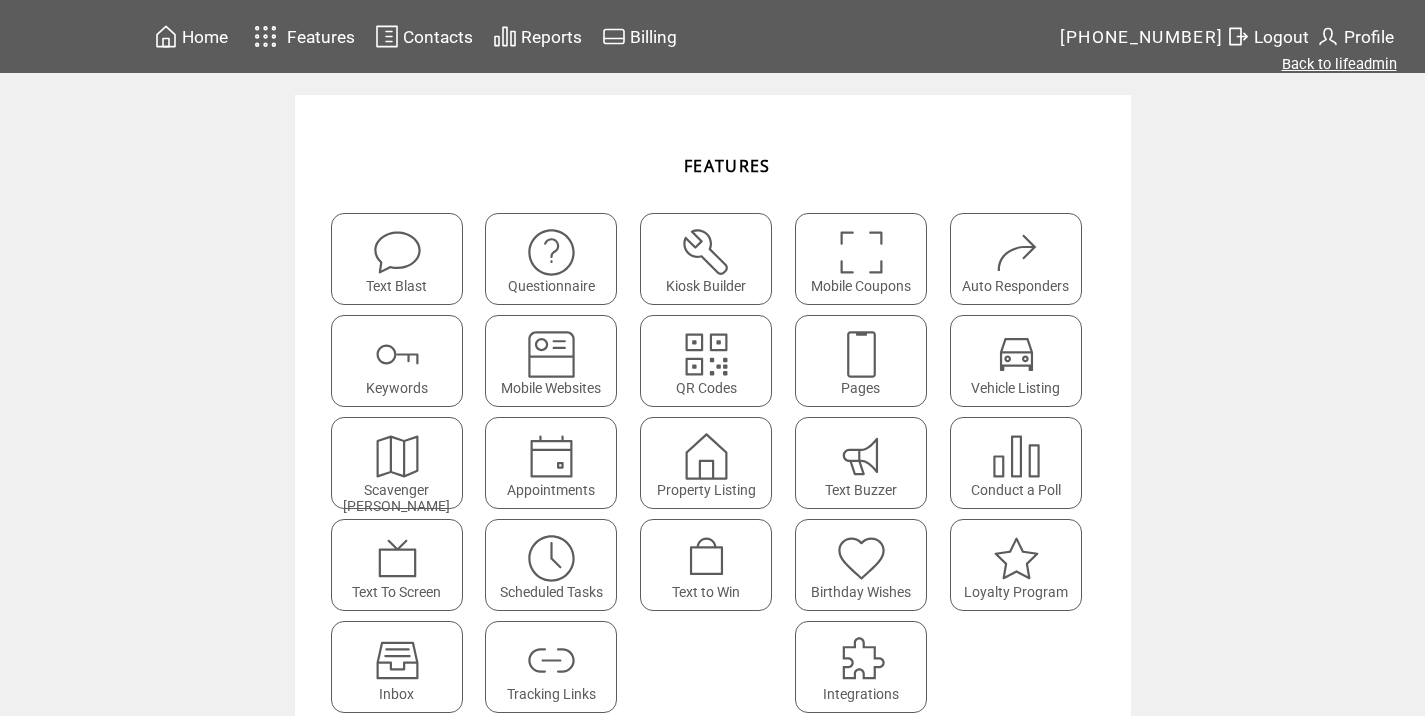 scroll, scrollTop: 0, scrollLeft: 0, axis: both 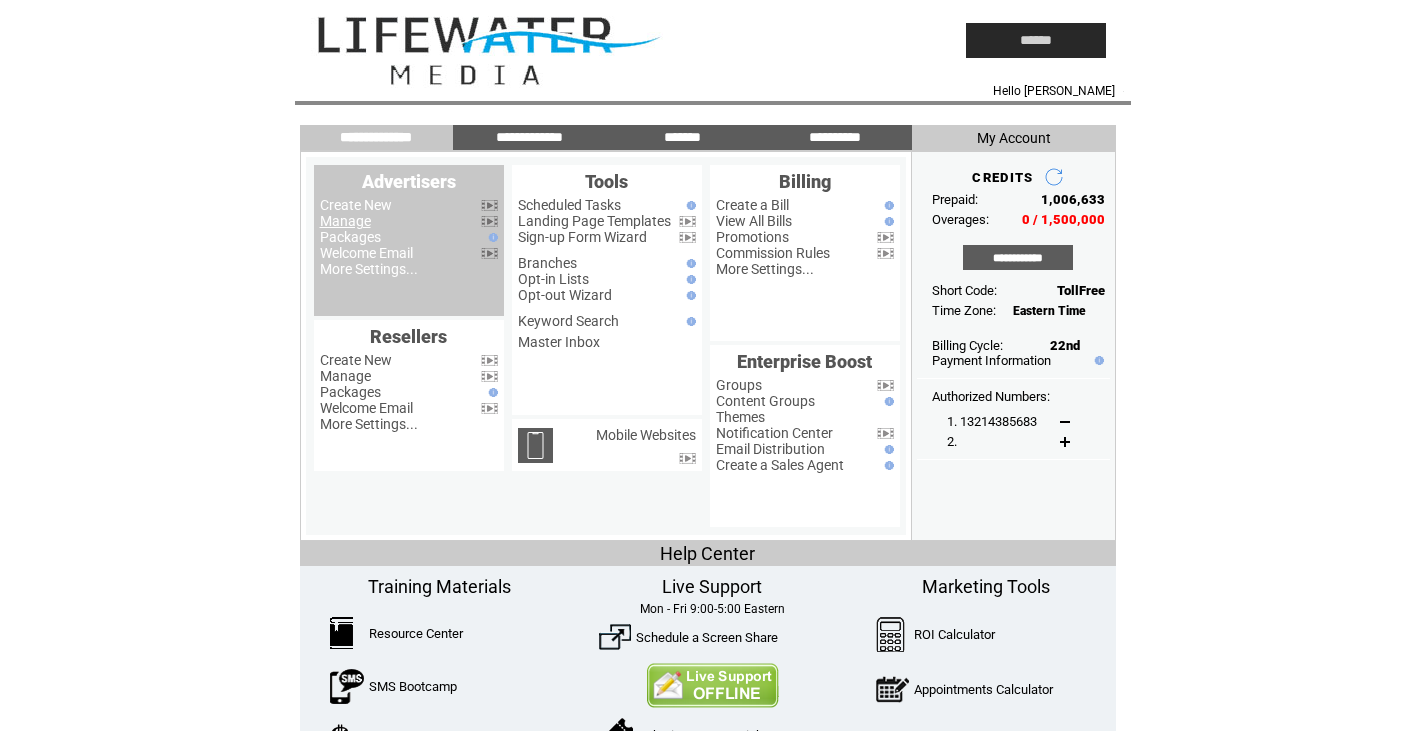 click on "Manage" at bounding box center (345, 221) 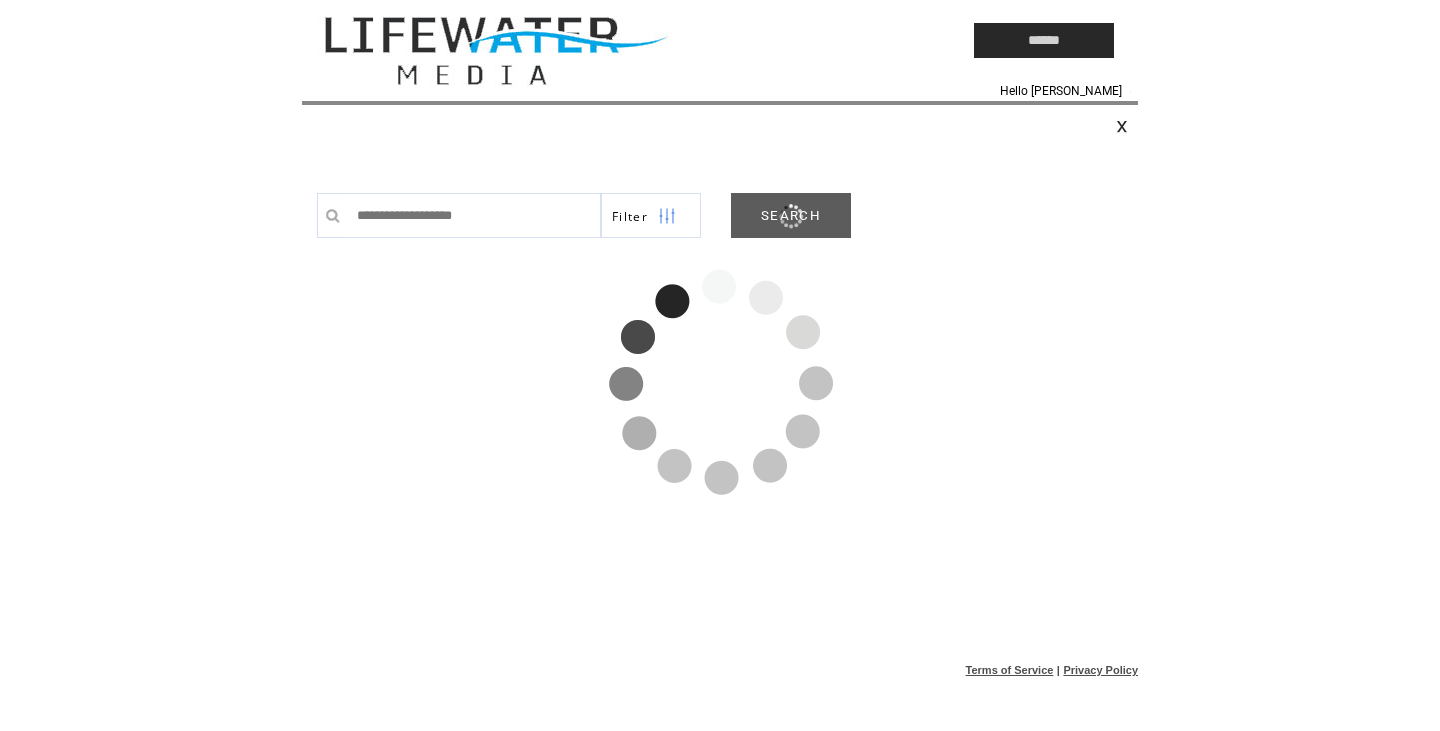 scroll, scrollTop: 0, scrollLeft: 0, axis: both 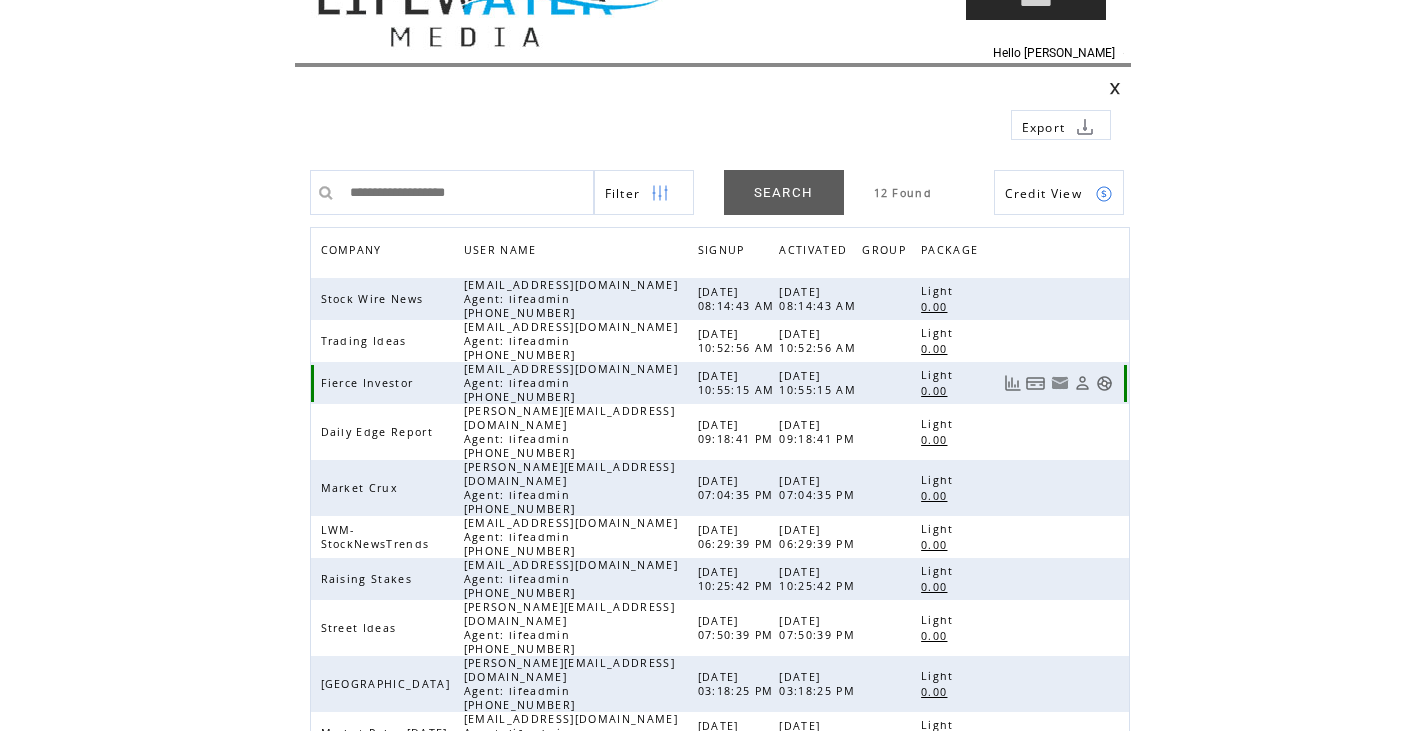 click at bounding box center (1104, 383) 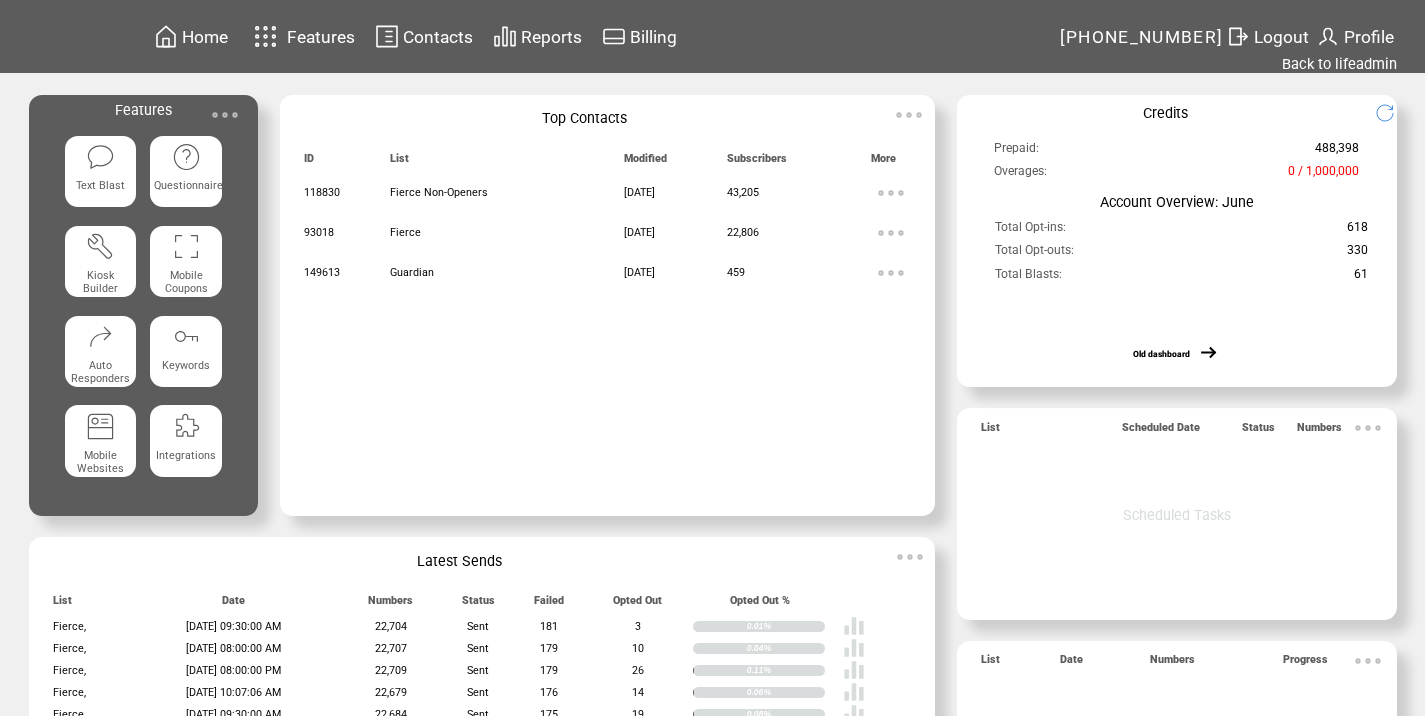 scroll, scrollTop: 0, scrollLeft: 0, axis: both 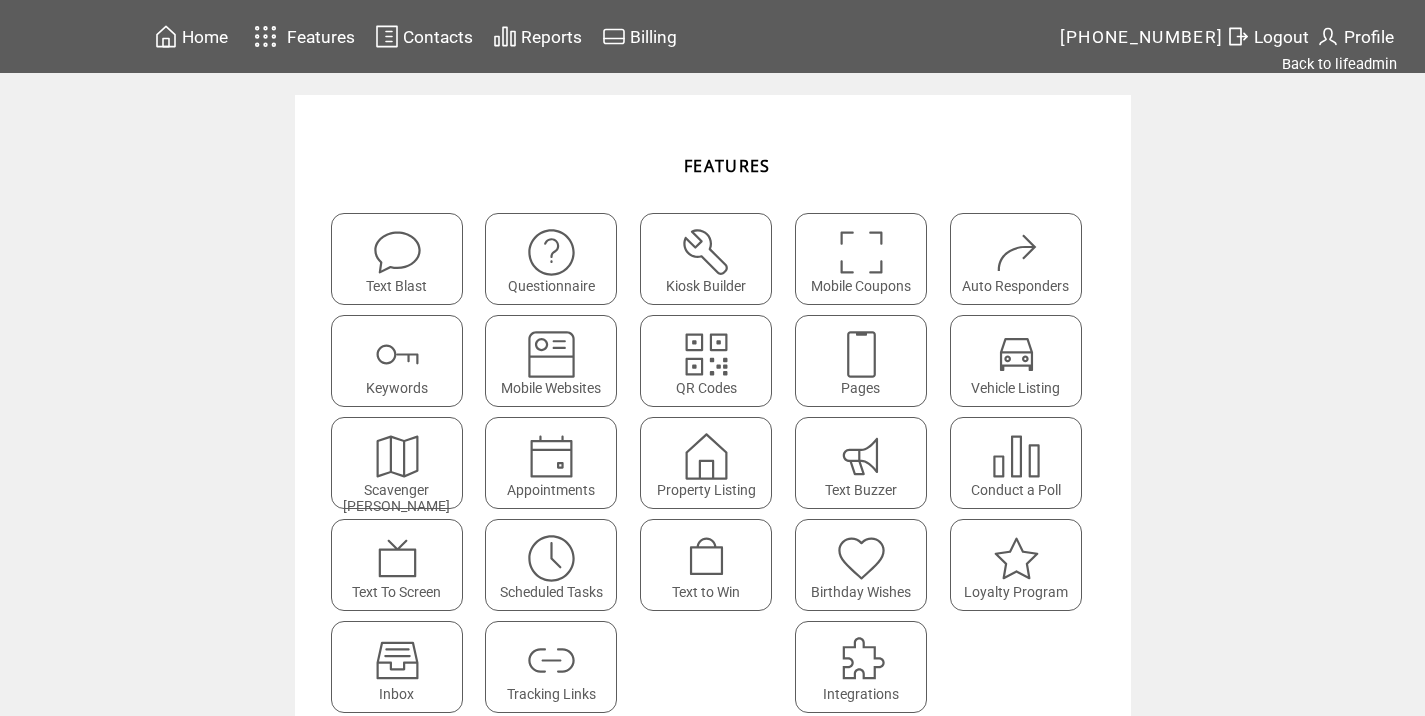 click at bounding box center [551, 660] 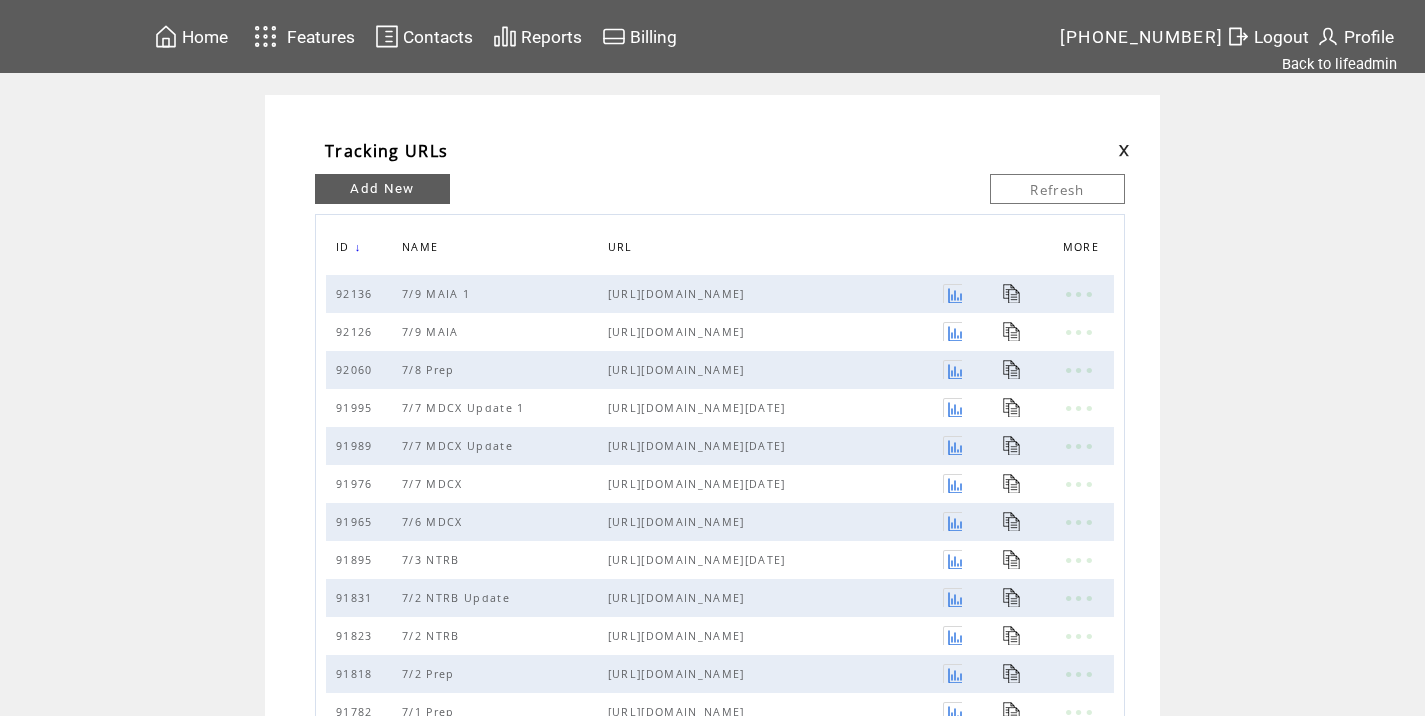 scroll, scrollTop: 0, scrollLeft: 0, axis: both 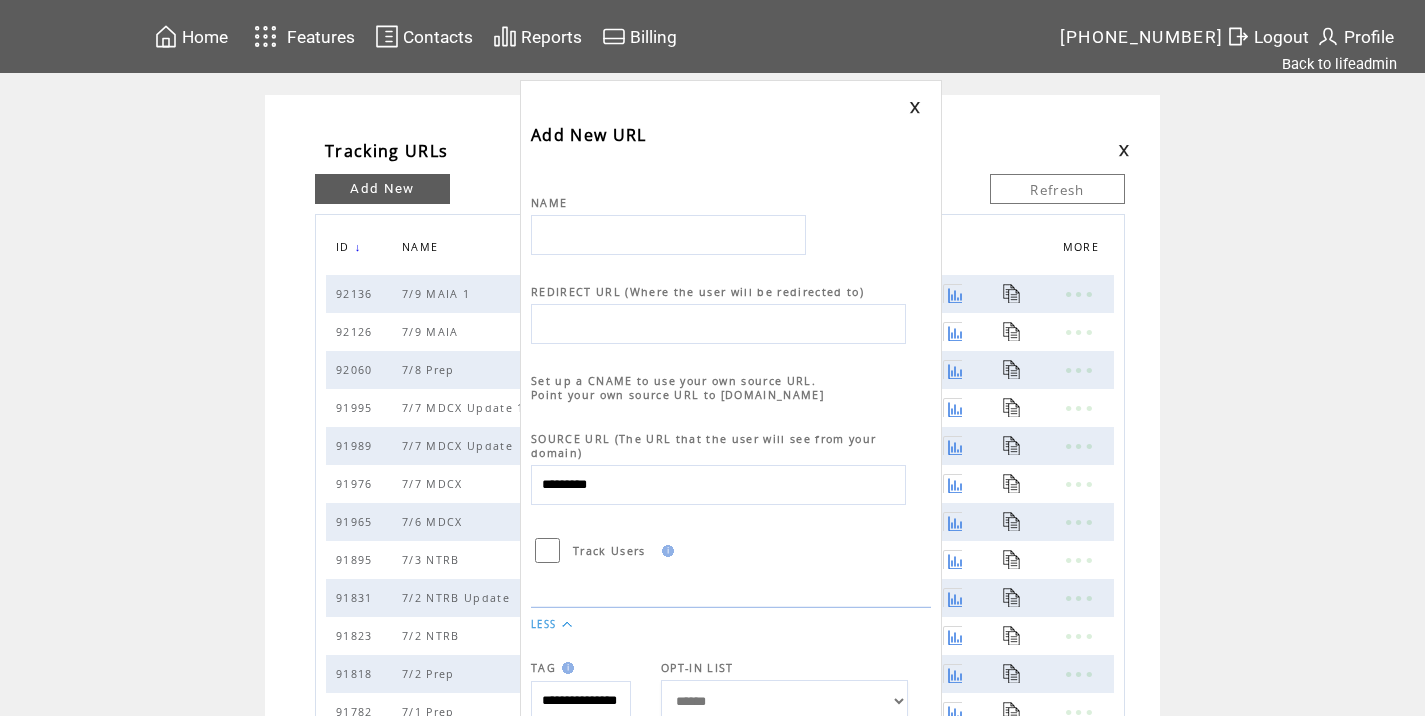 click at bounding box center [668, 235] 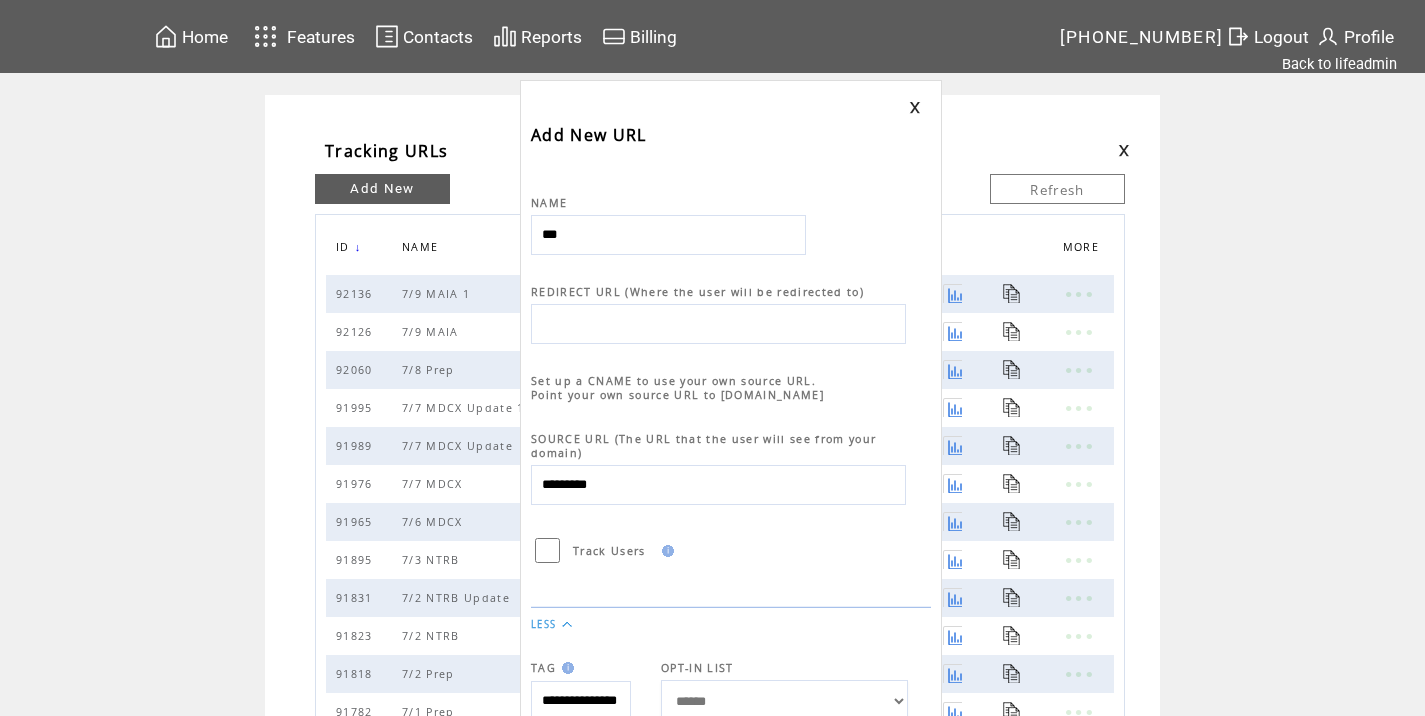 type on "**********" 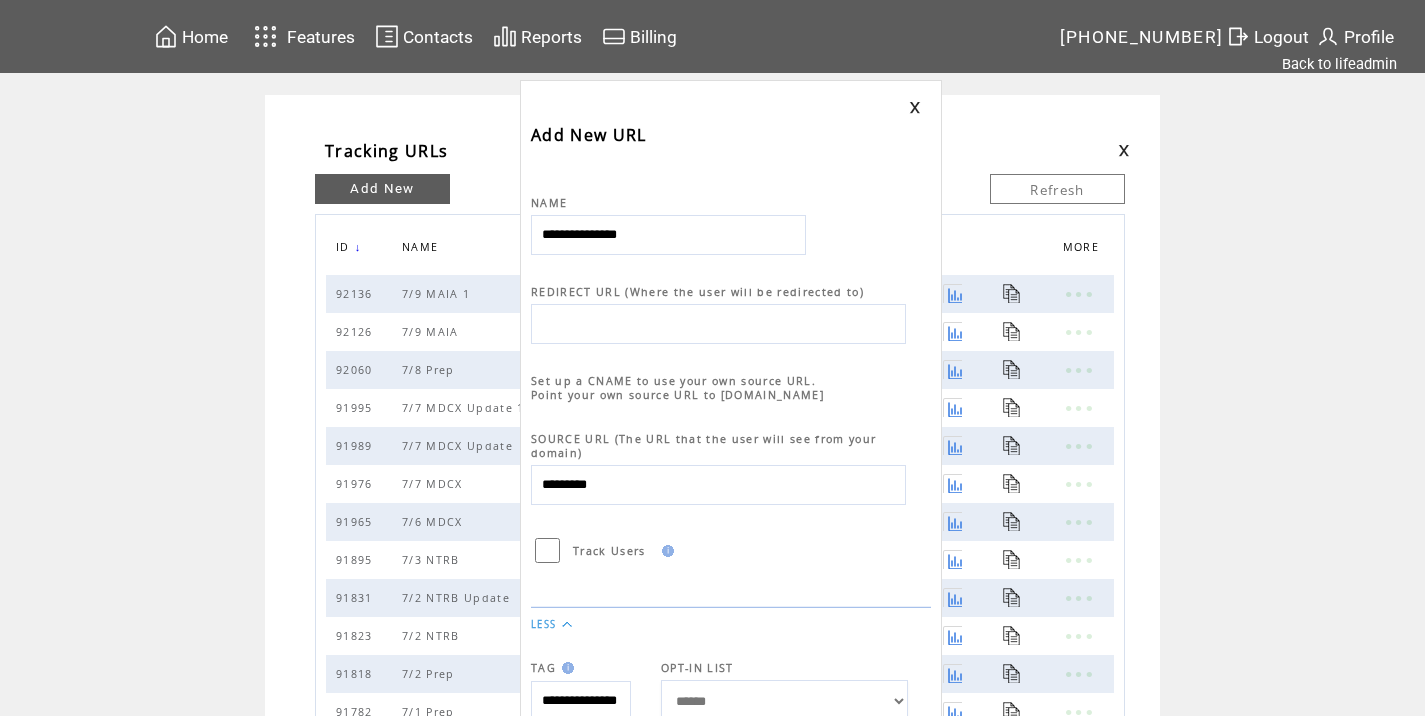 click at bounding box center [718, 324] 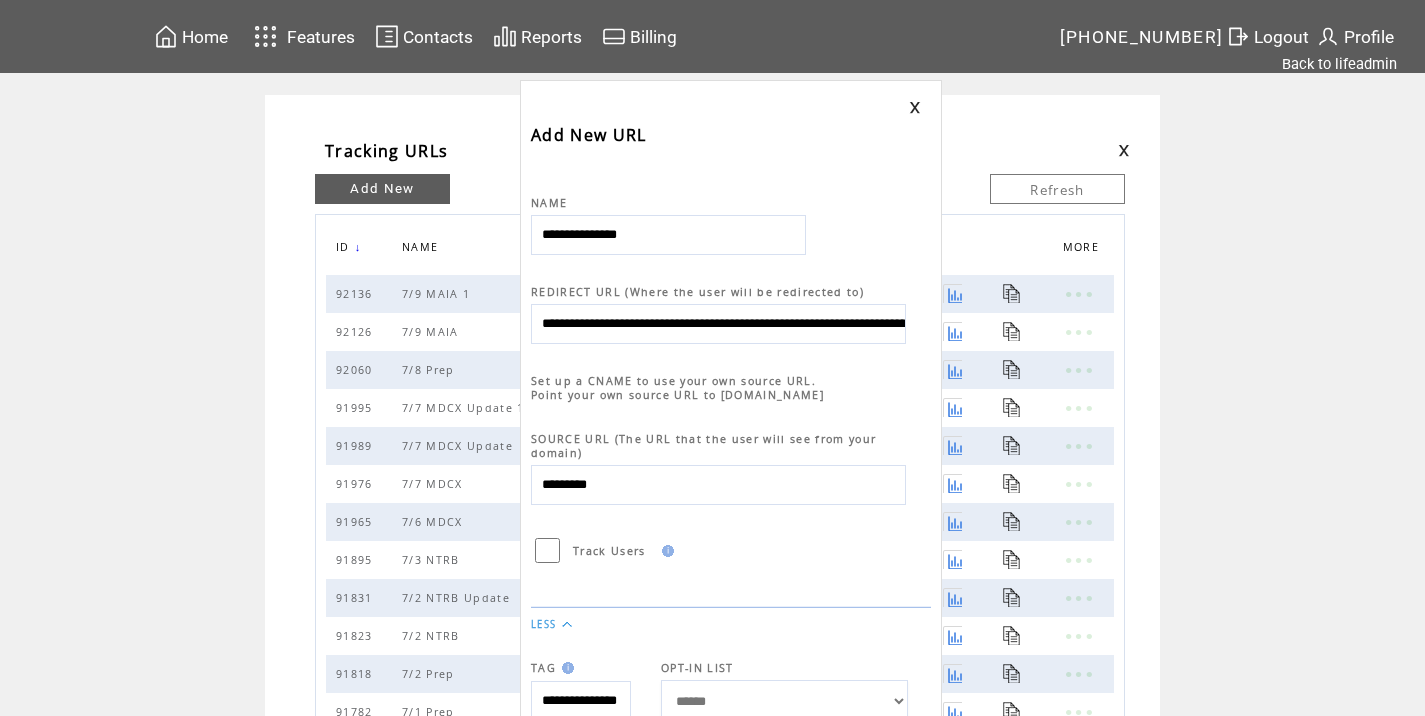 scroll, scrollTop: 0, scrollLeft: 912, axis: horizontal 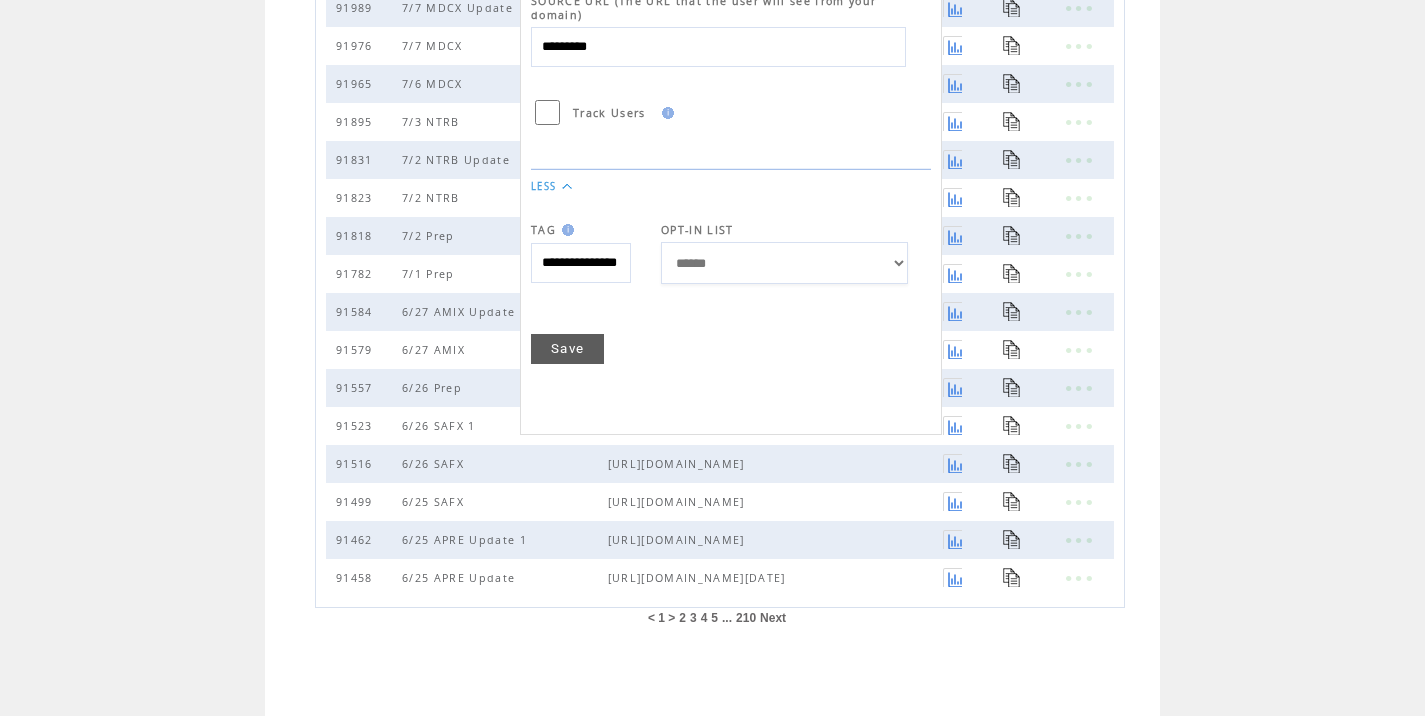 type on "**********" 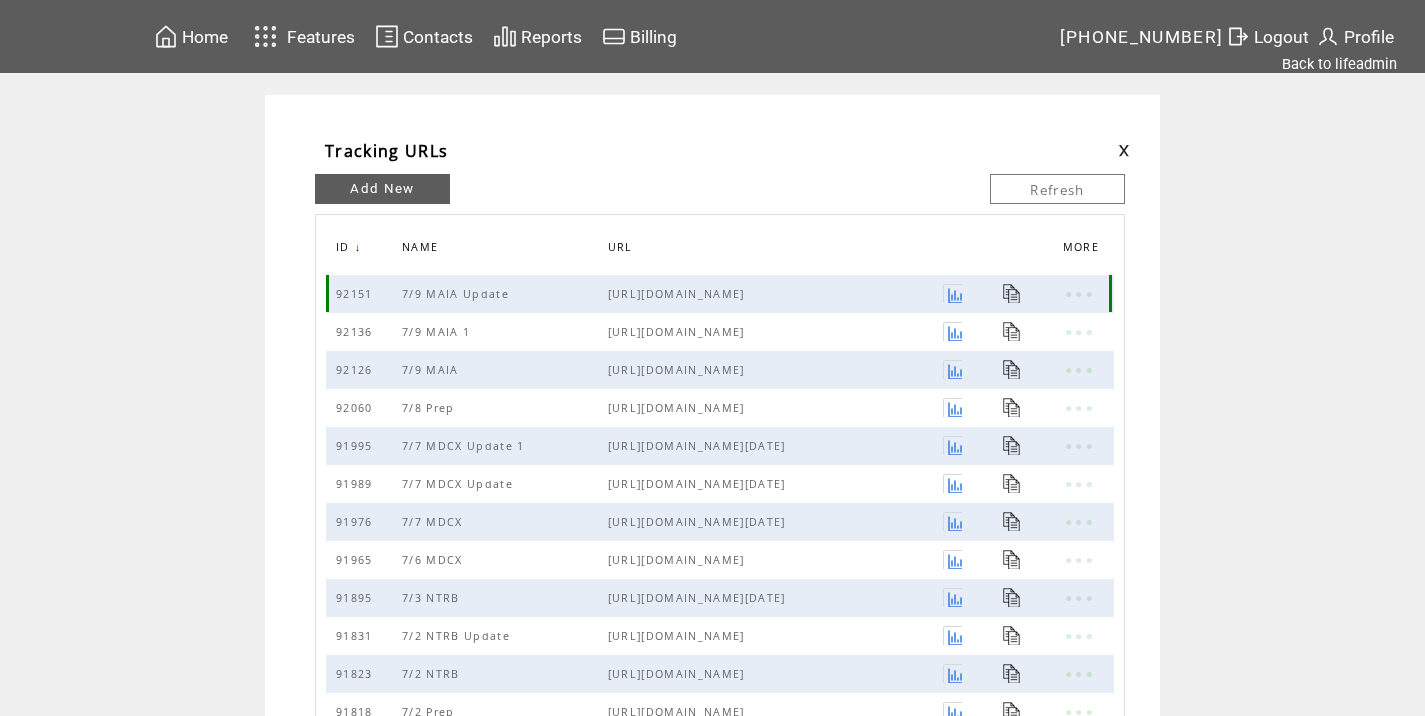 click at bounding box center (1012, 293) 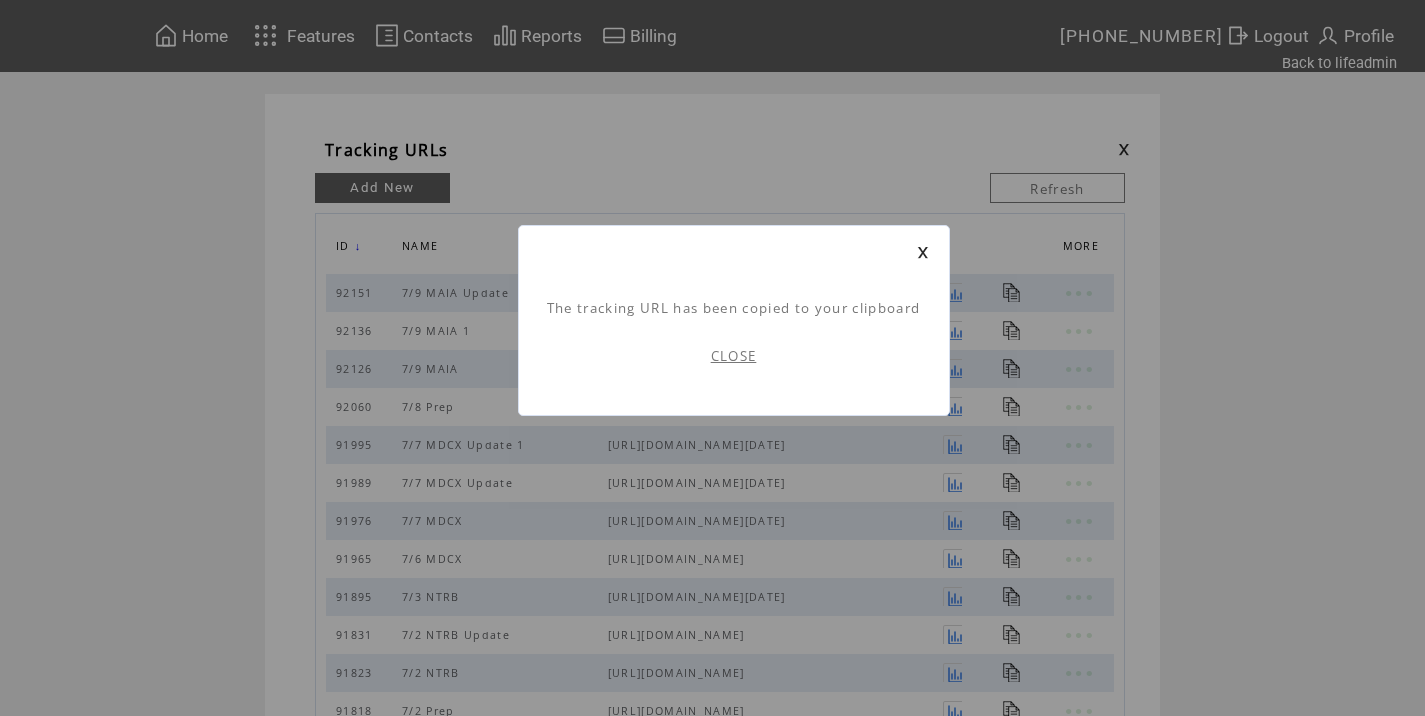 click on "CLOSE" at bounding box center (734, 356) 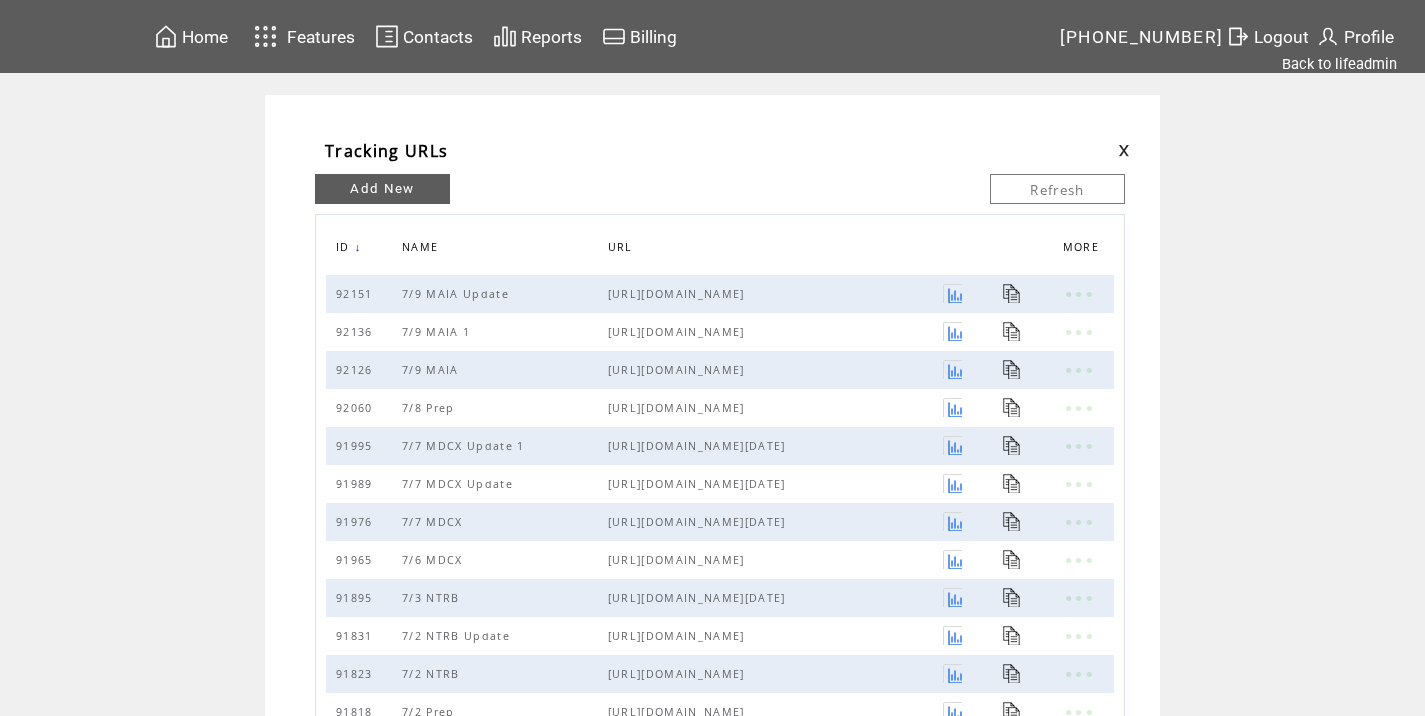 click at bounding box center [1124, 150] 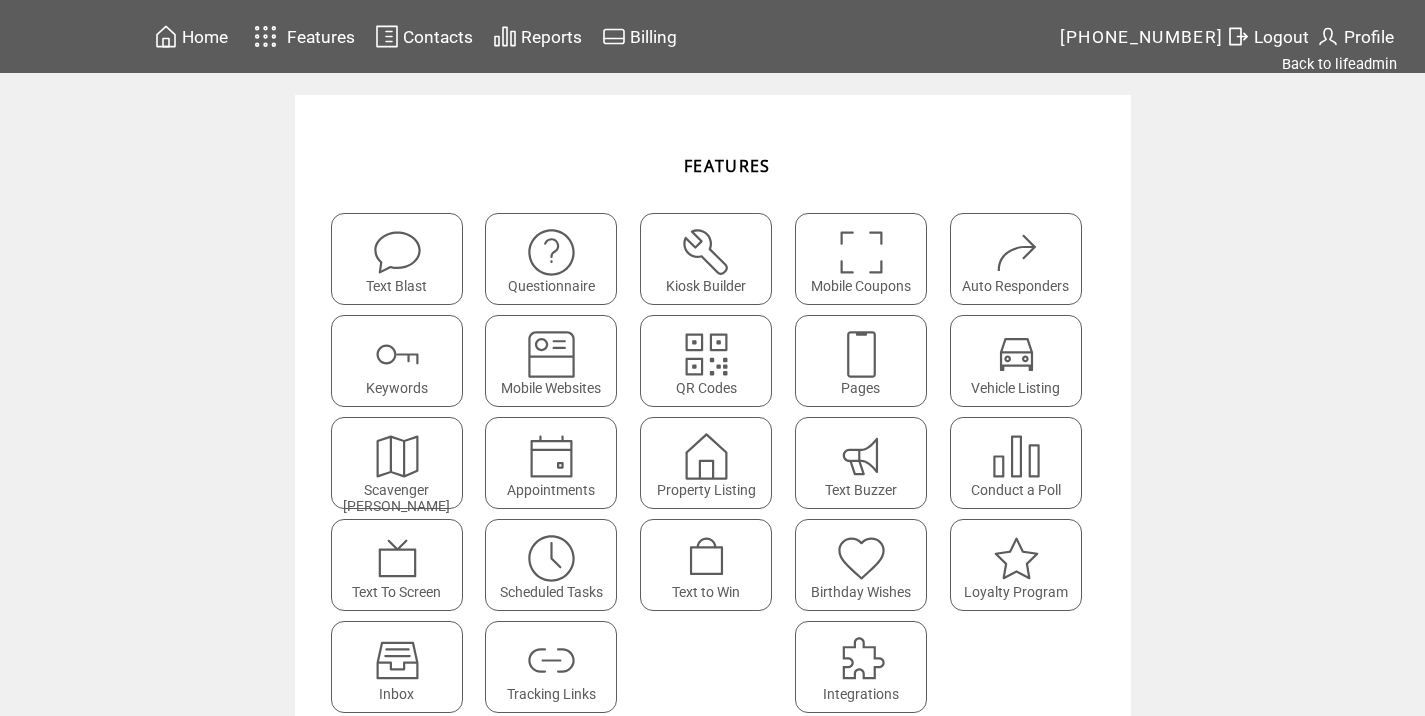 scroll, scrollTop: 0, scrollLeft: 0, axis: both 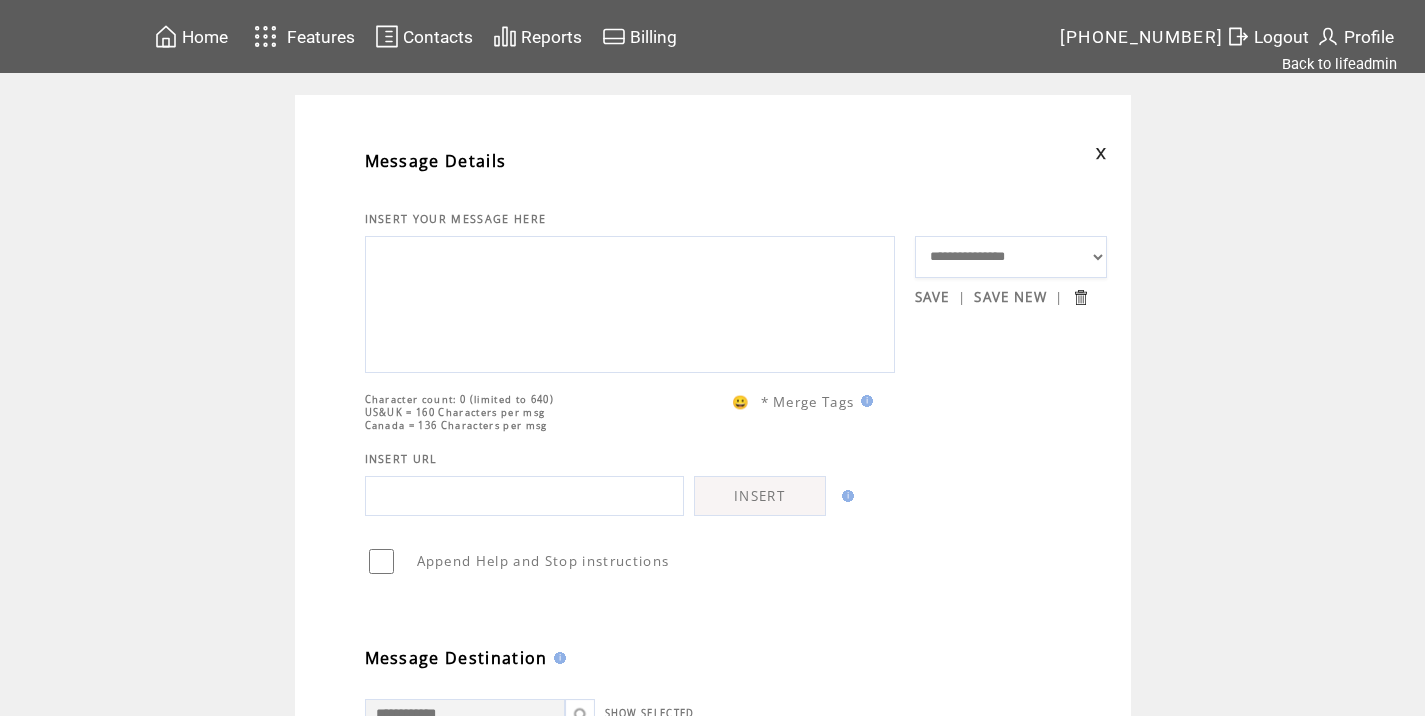 click at bounding box center [630, 302] 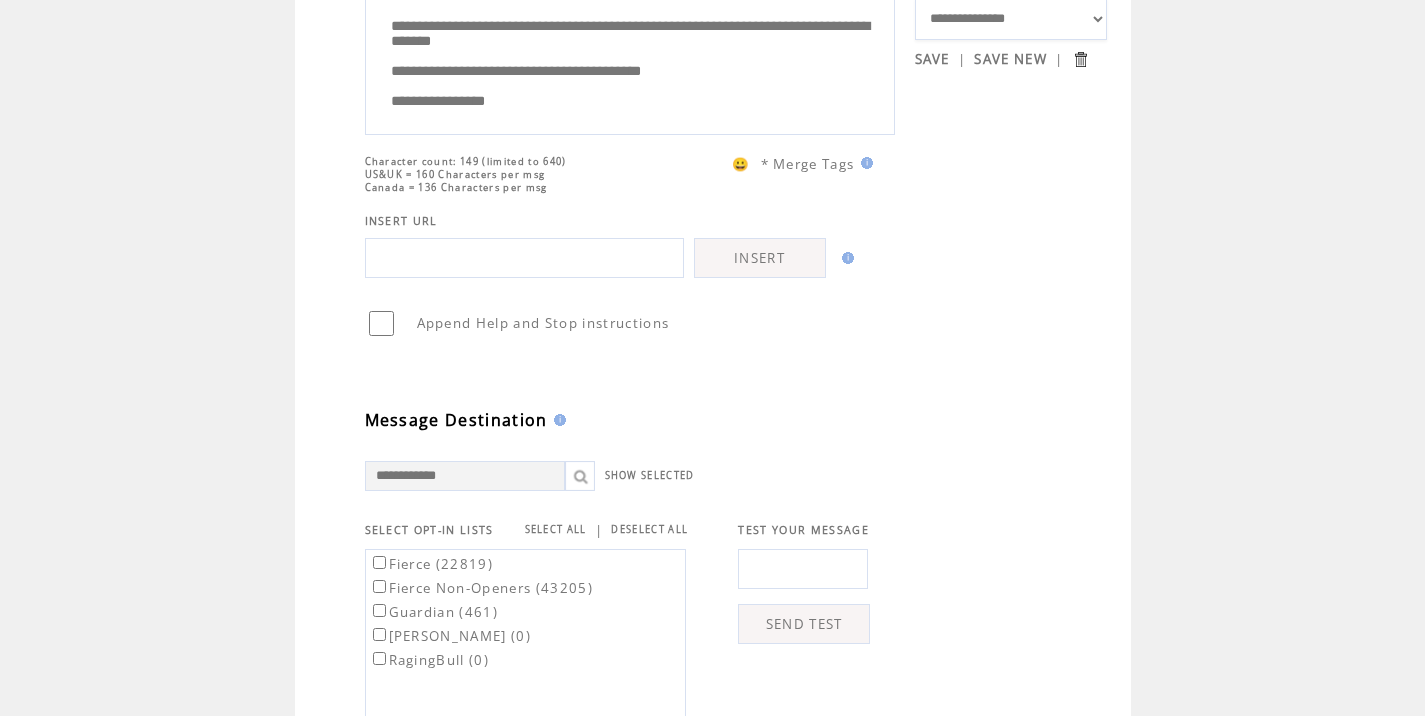 scroll, scrollTop: 241, scrollLeft: 0, axis: vertical 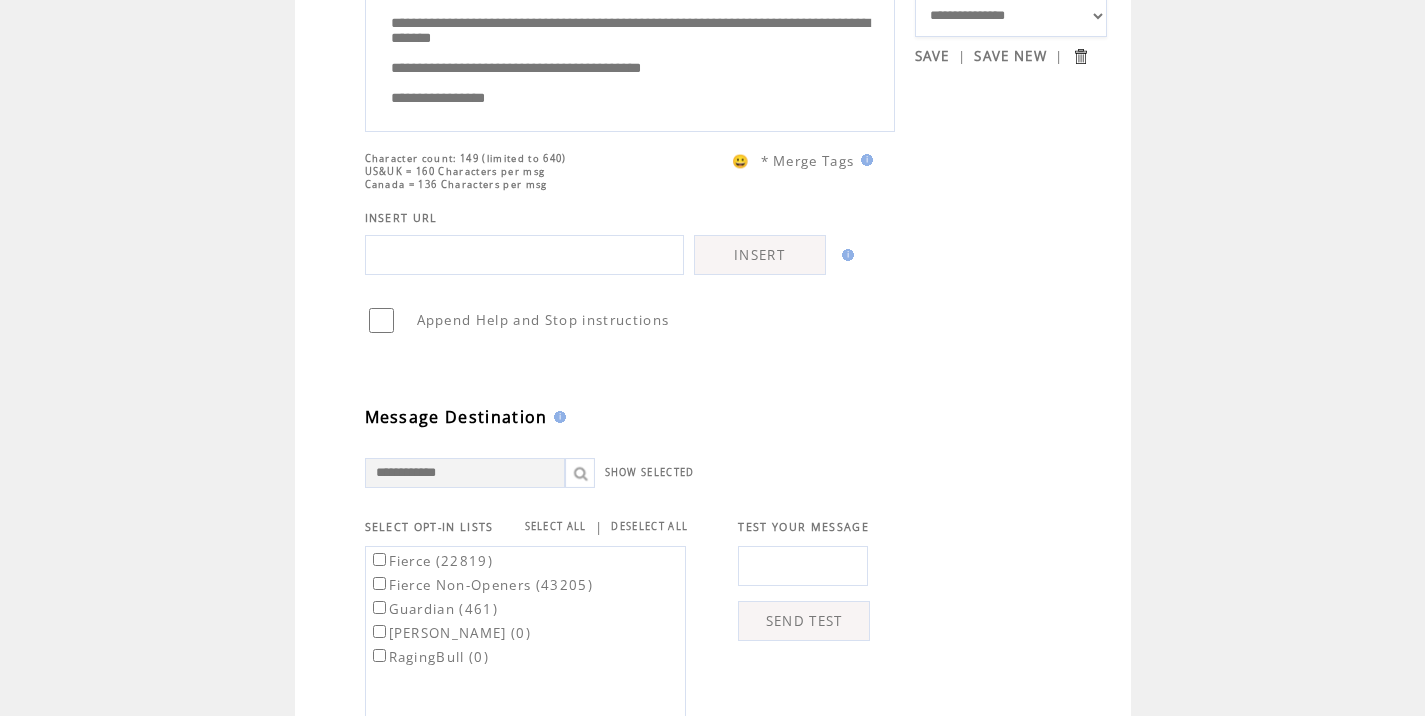 type on "**********" 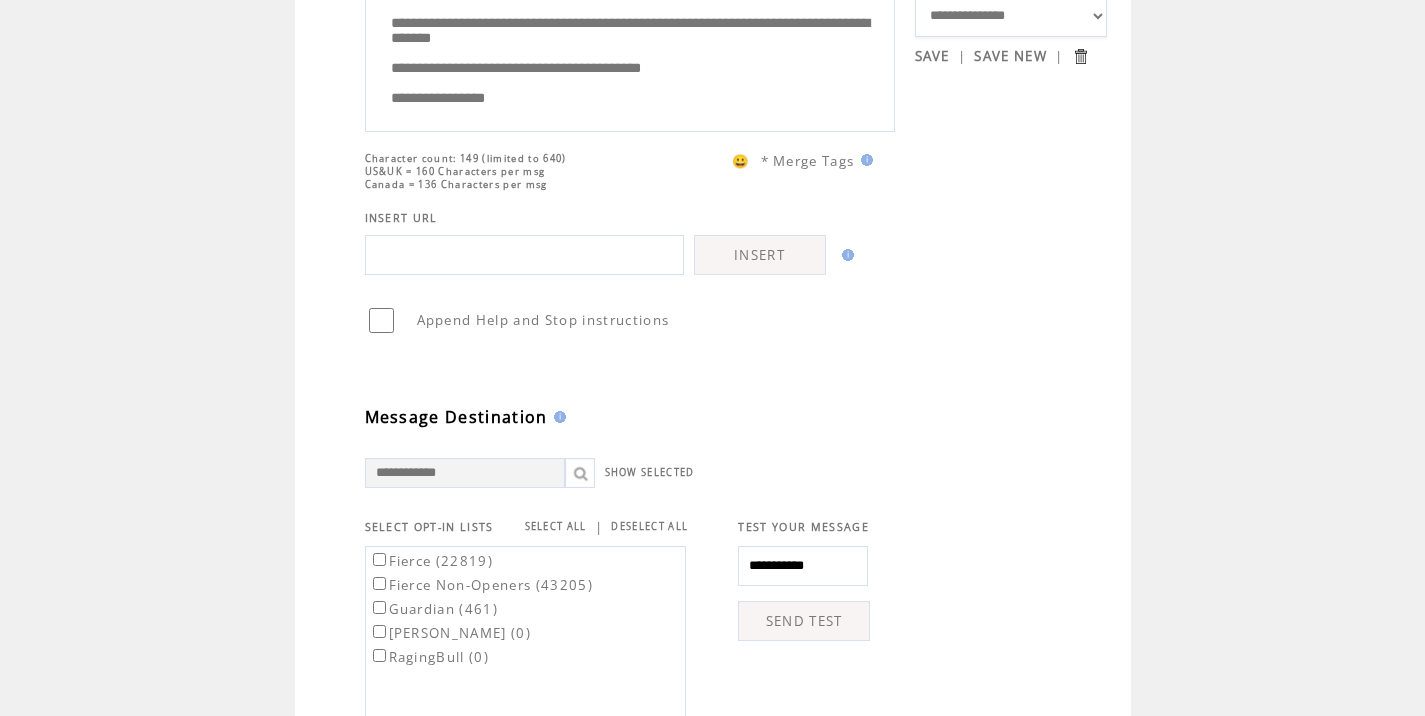 click on "SEND TEST" at bounding box center [804, 621] 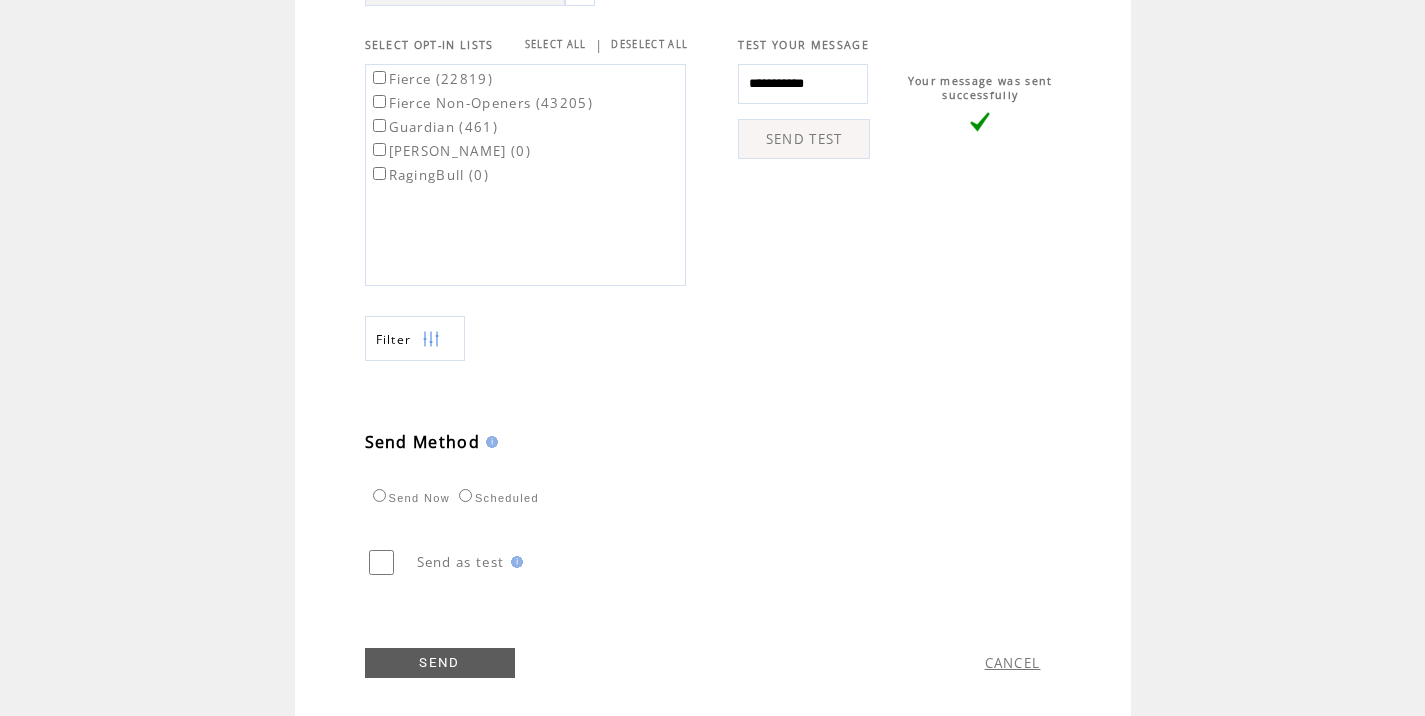 scroll, scrollTop: 774, scrollLeft: 0, axis: vertical 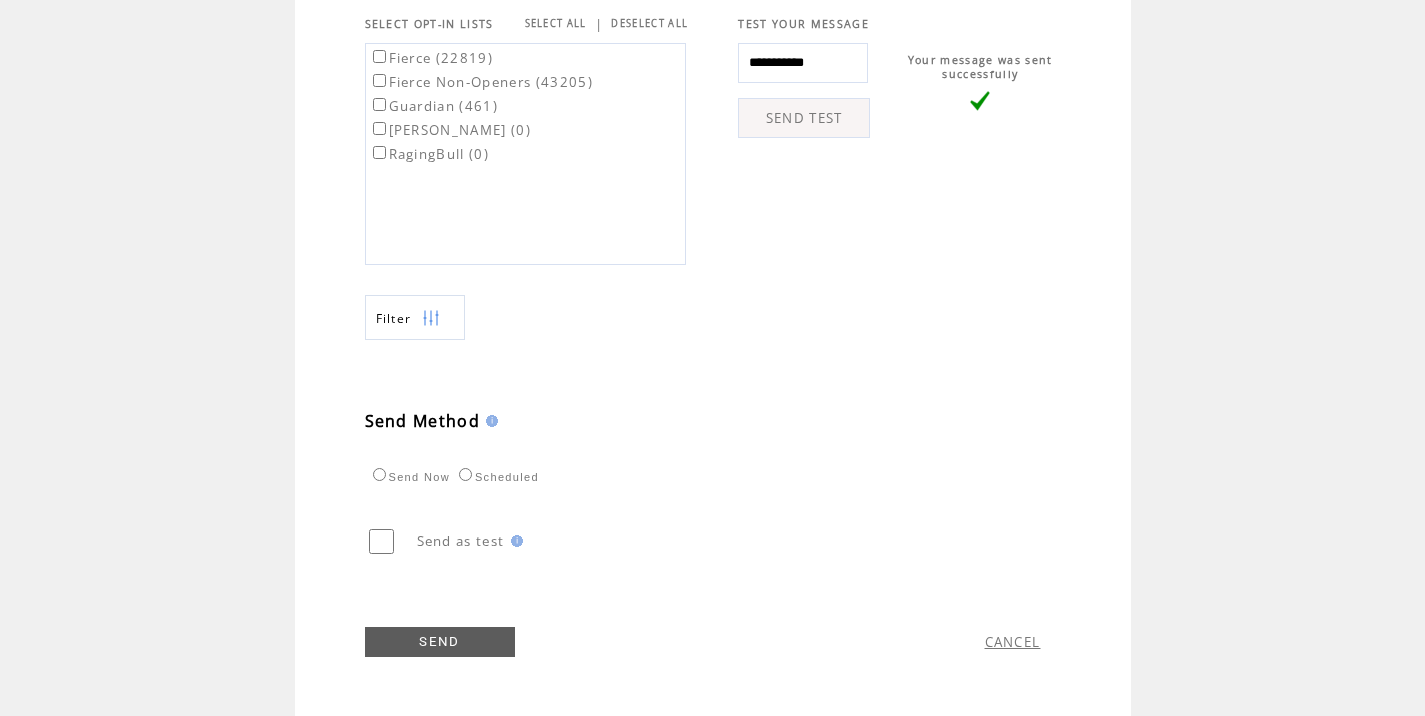 click on "Fierce (22819)" at bounding box center [431, 58] 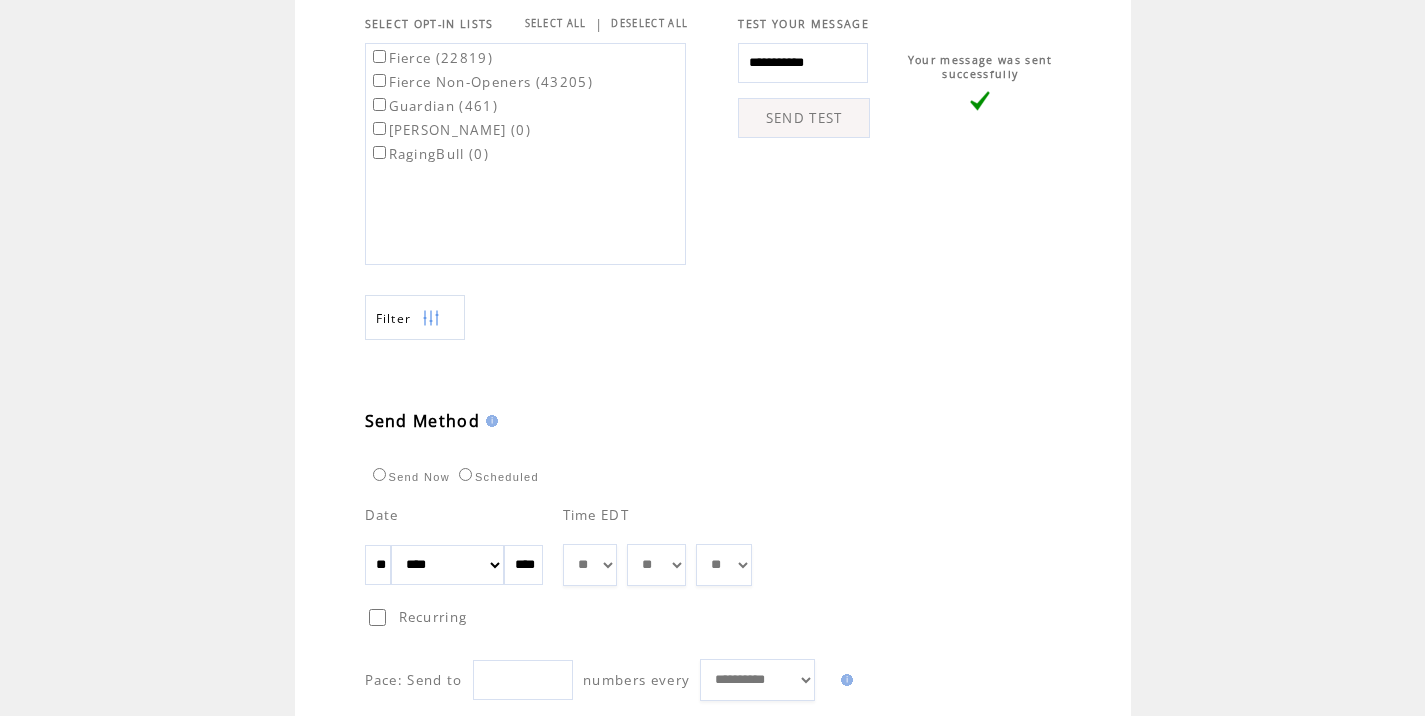 click on "** 	 ** 	 ** 	 ** 	 ** 	 ** 	 ** 	 ** 	 ** 	 ** 	 ** 	 ** 	 **" at bounding box center [590, 565] 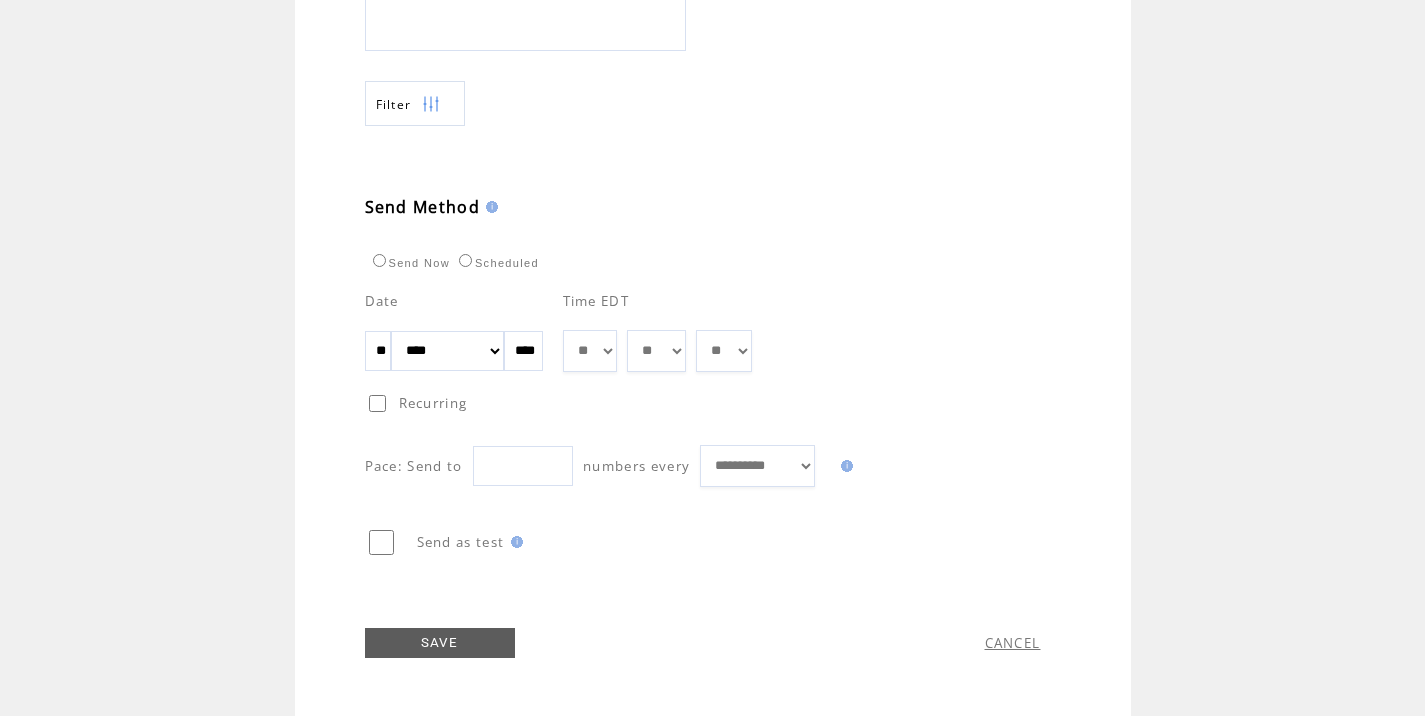 scroll, scrollTop: 989, scrollLeft: 0, axis: vertical 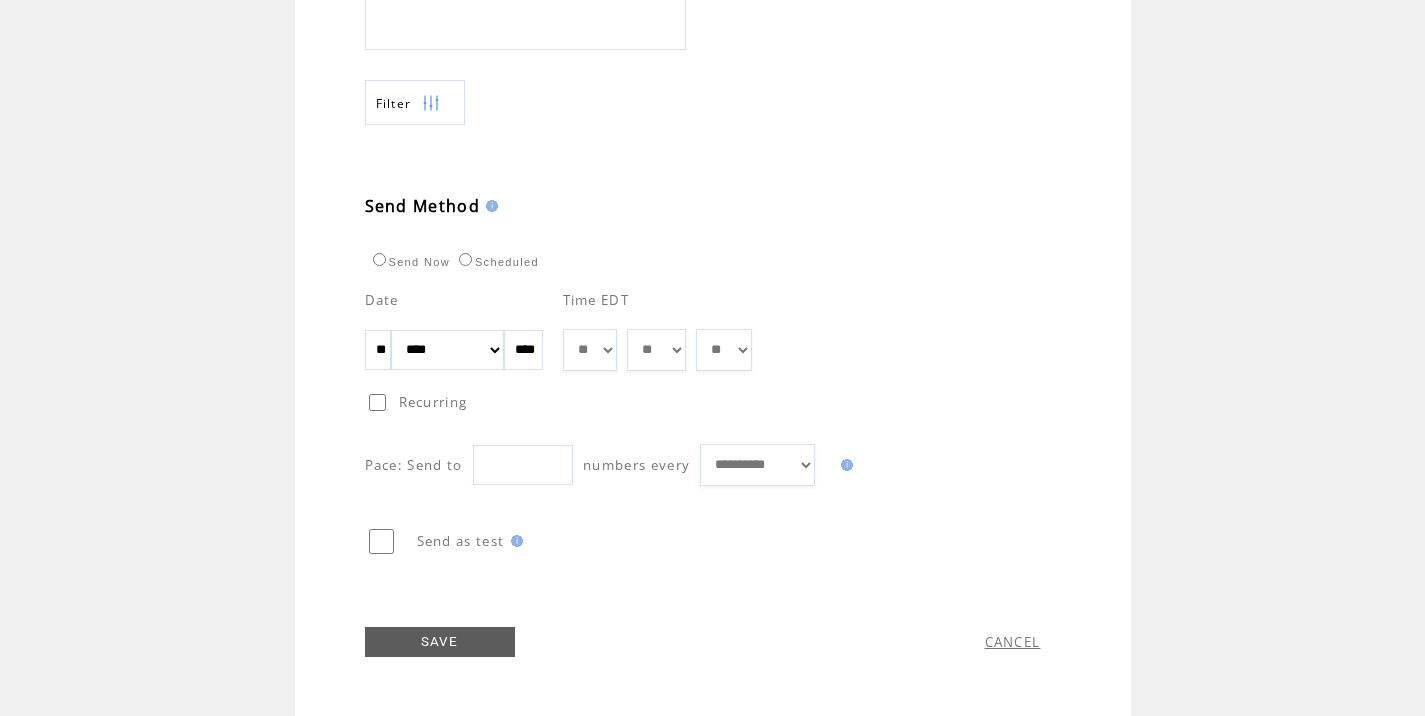 click on "SAVE" at bounding box center (440, 642) 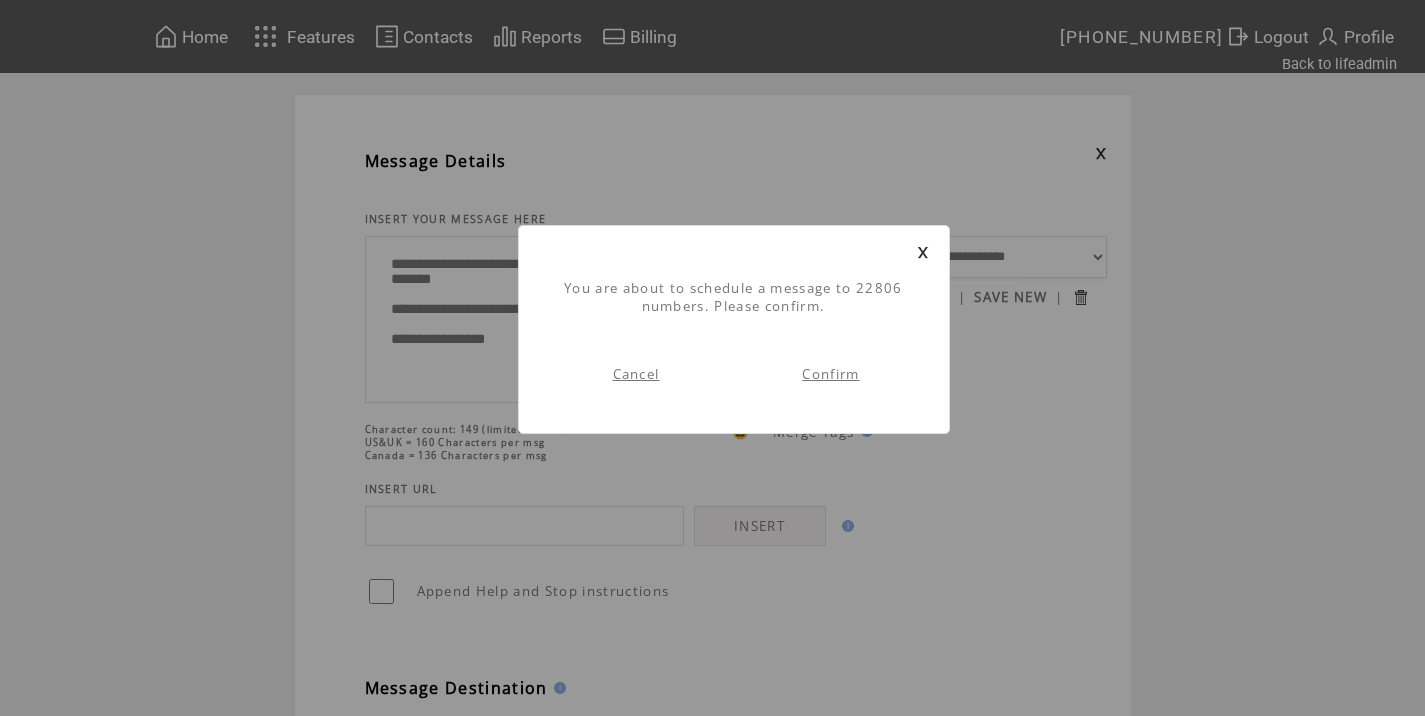 scroll, scrollTop: 1, scrollLeft: 0, axis: vertical 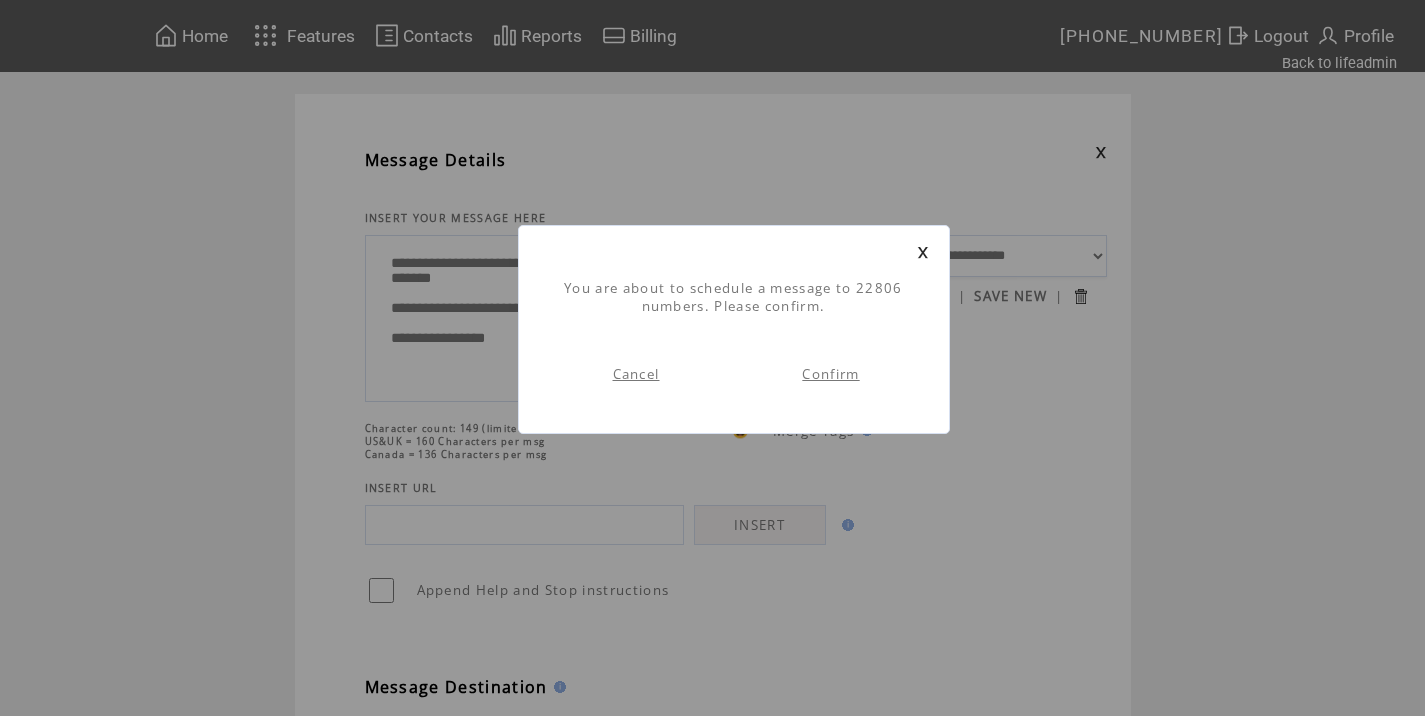 click on "Confirm" at bounding box center (830, 374) 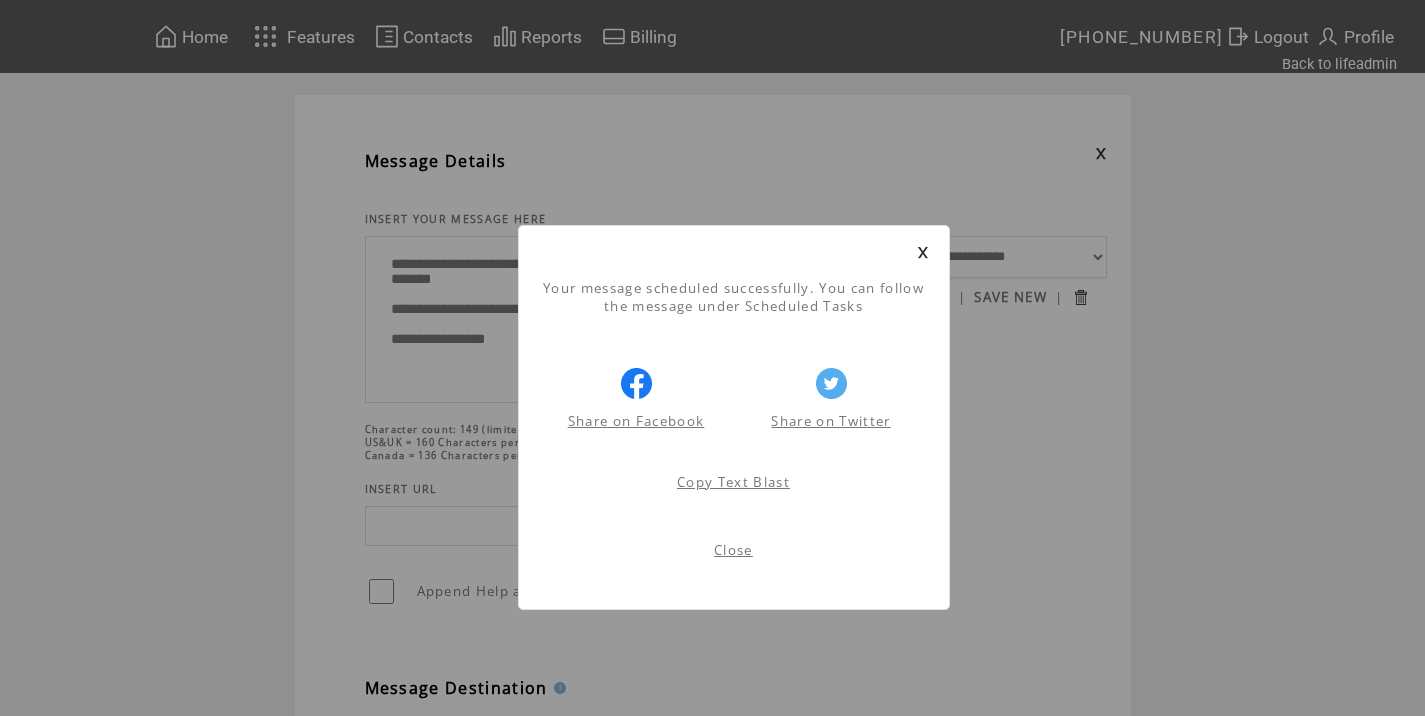 scroll, scrollTop: 1, scrollLeft: 0, axis: vertical 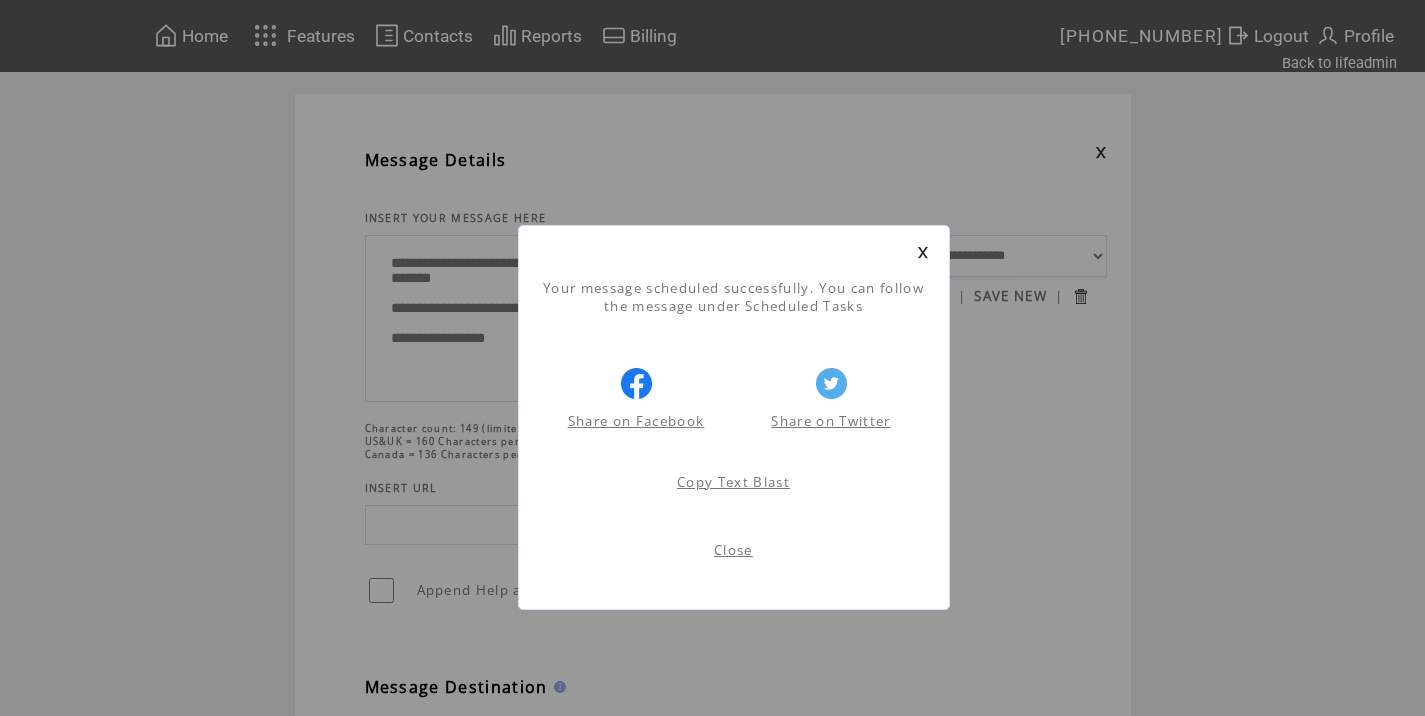 click on "Close" at bounding box center (733, 550) 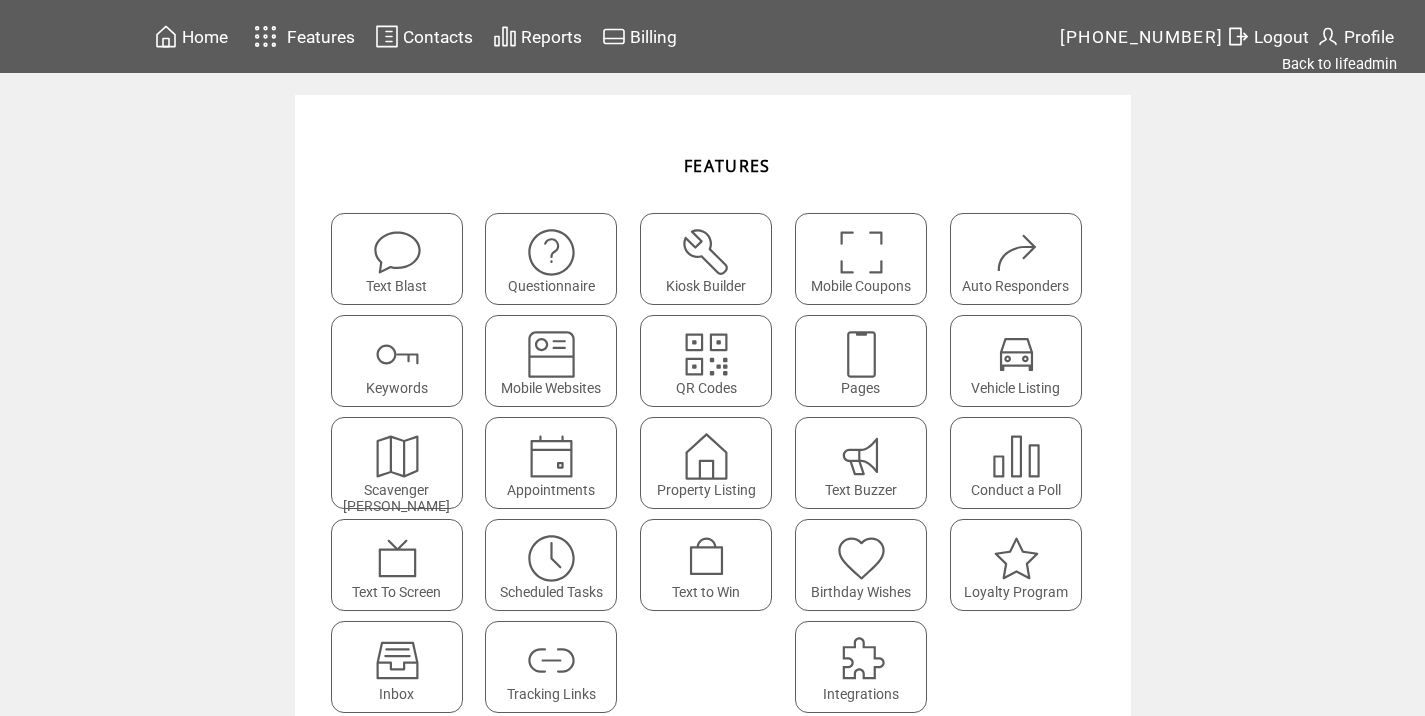 scroll, scrollTop: 0, scrollLeft: 0, axis: both 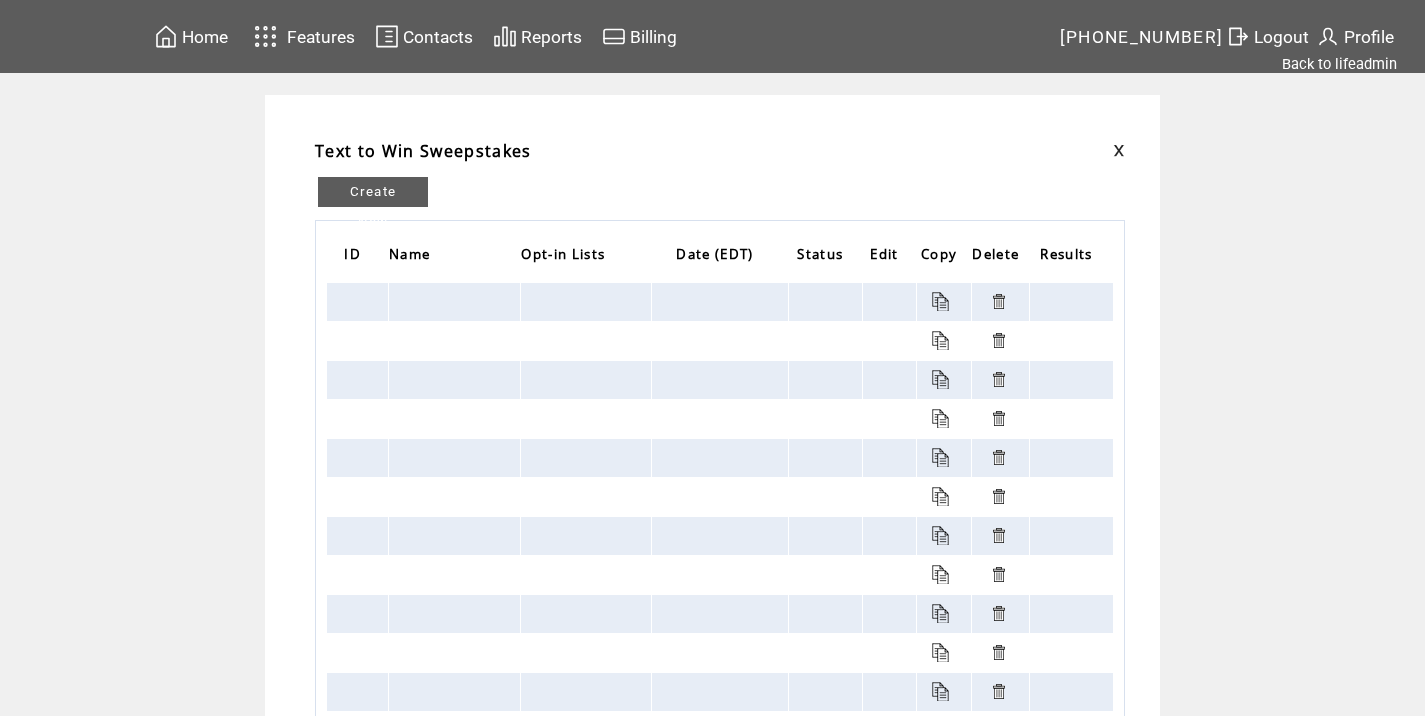 click at bounding box center (1119, 150) 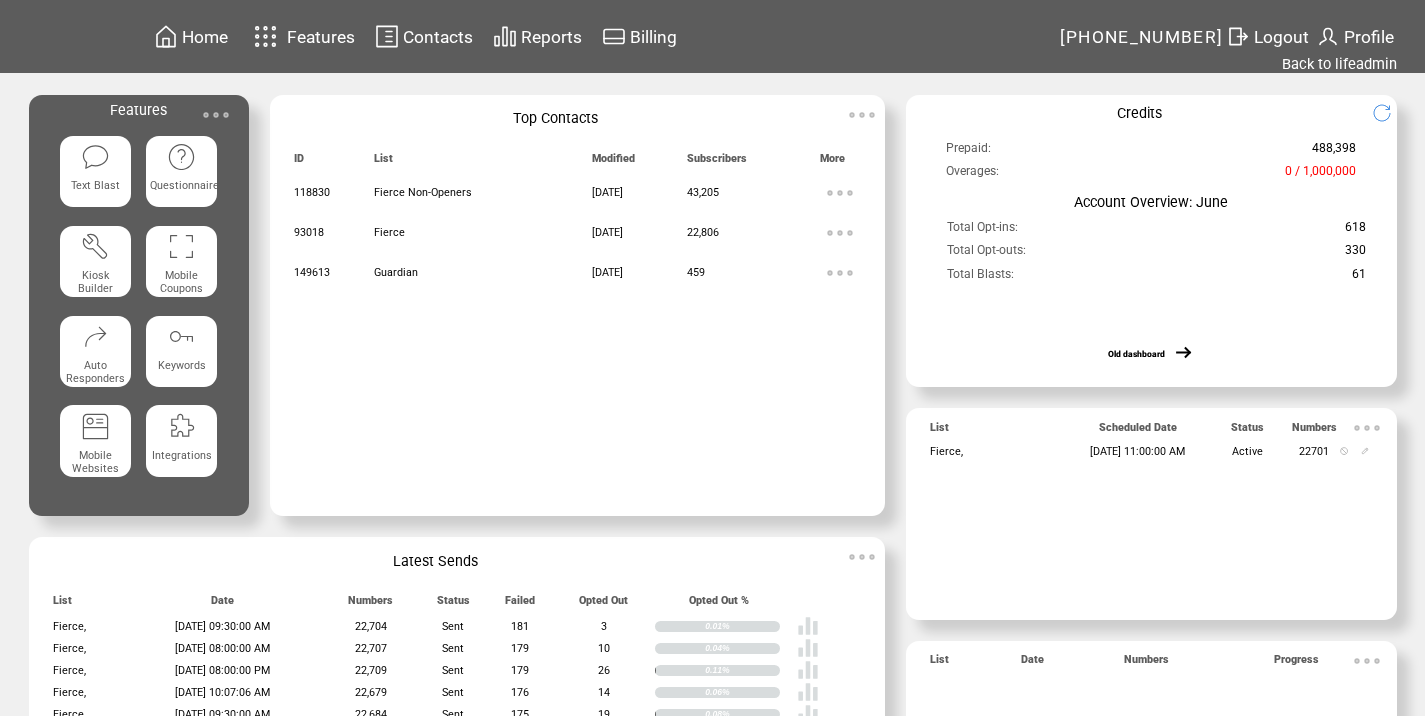 scroll, scrollTop: 0, scrollLeft: 0, axis: both 